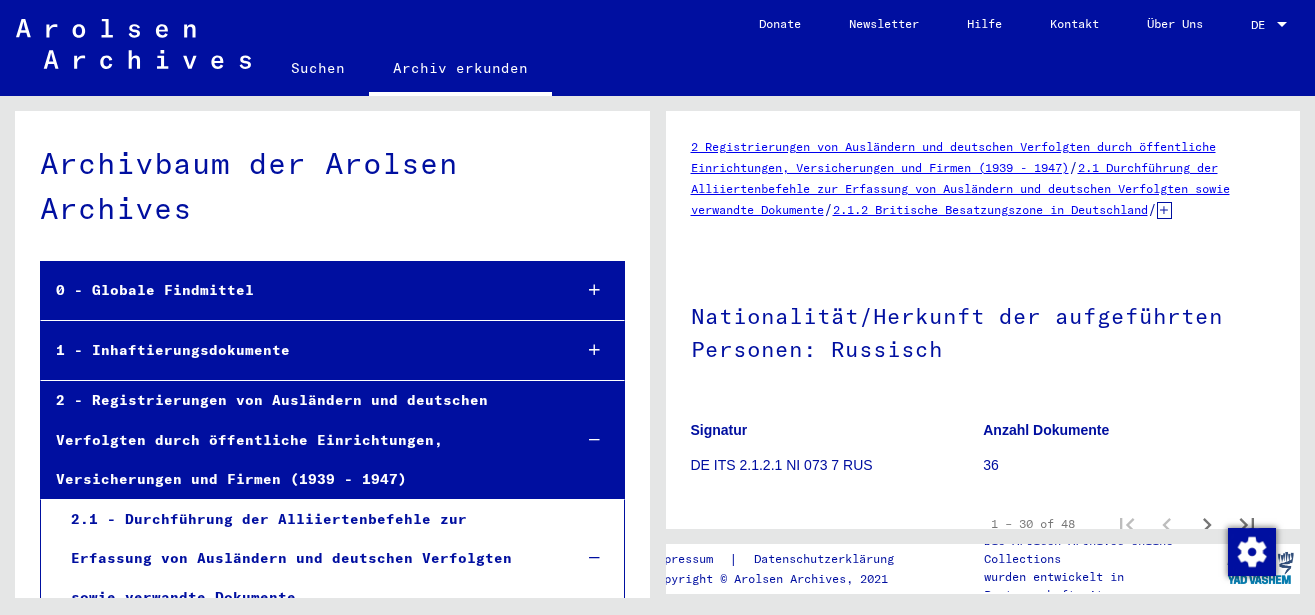 scroll, scrollTop: 0, scrollLeft: 0, axis: both 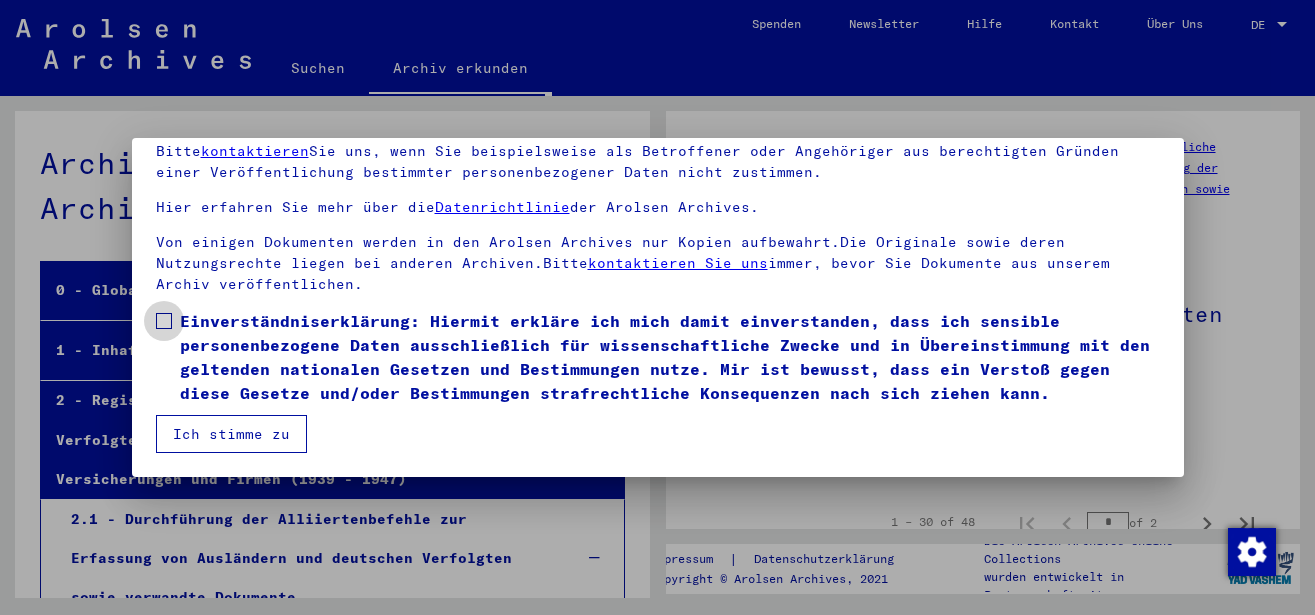 click at bounding box center [164, 321] 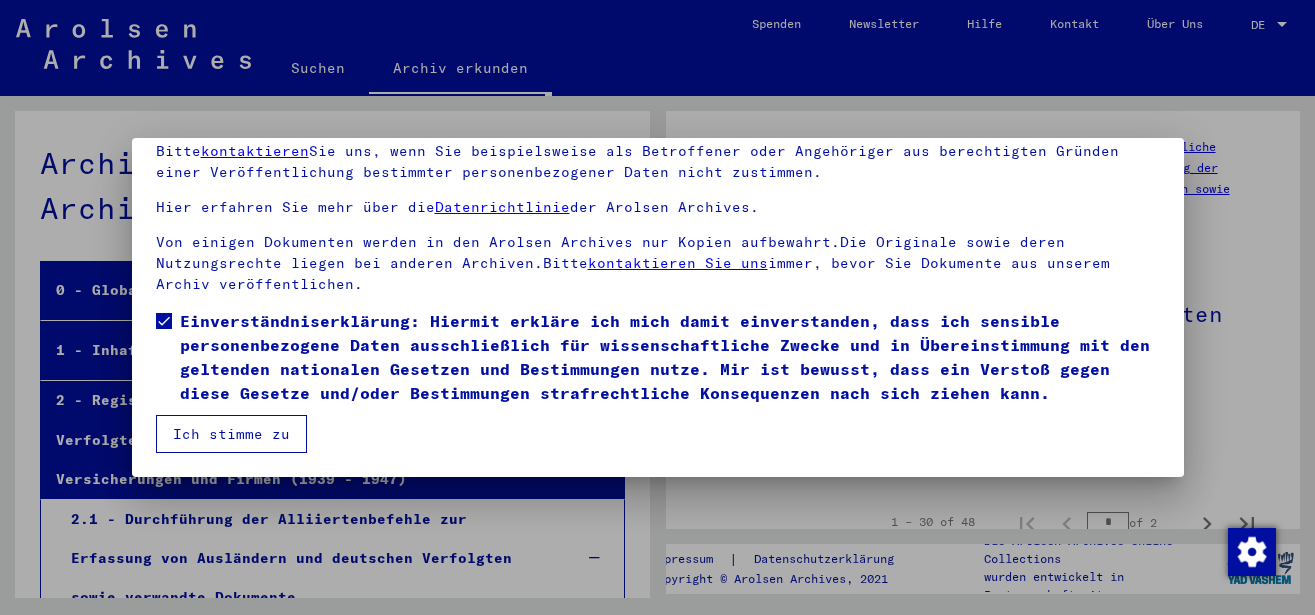 click on "Ich stimme zu" at bounding box center (231, 434) 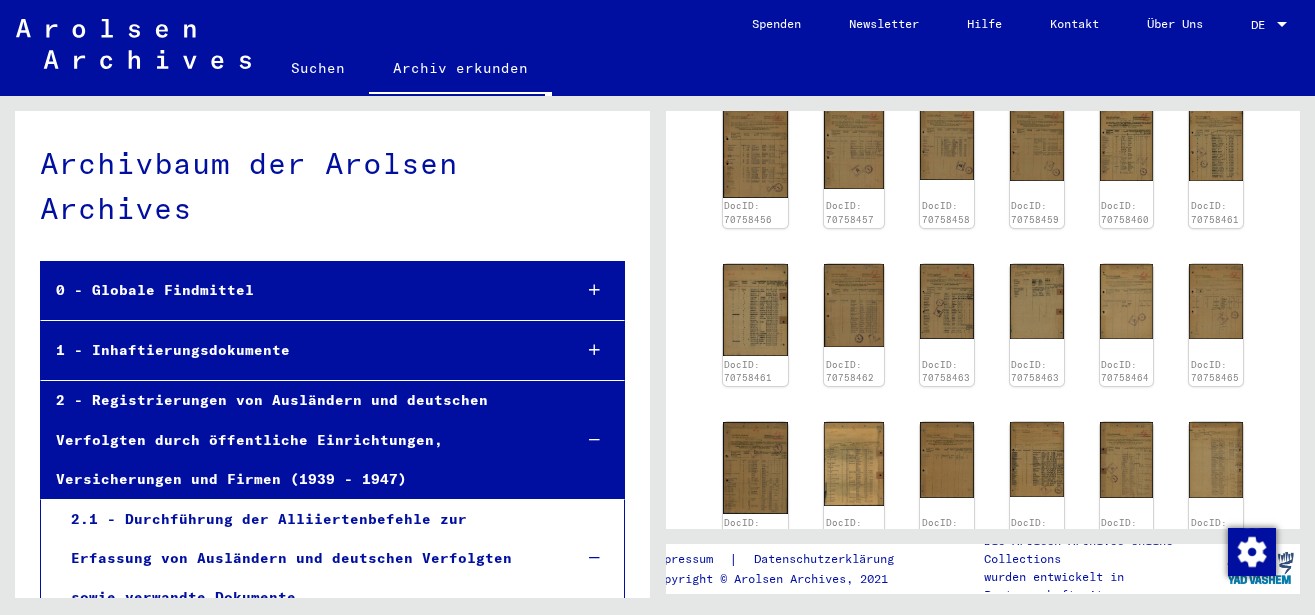 scroll, scrollTop: 756, scrollLeft: 0, axis: vertical 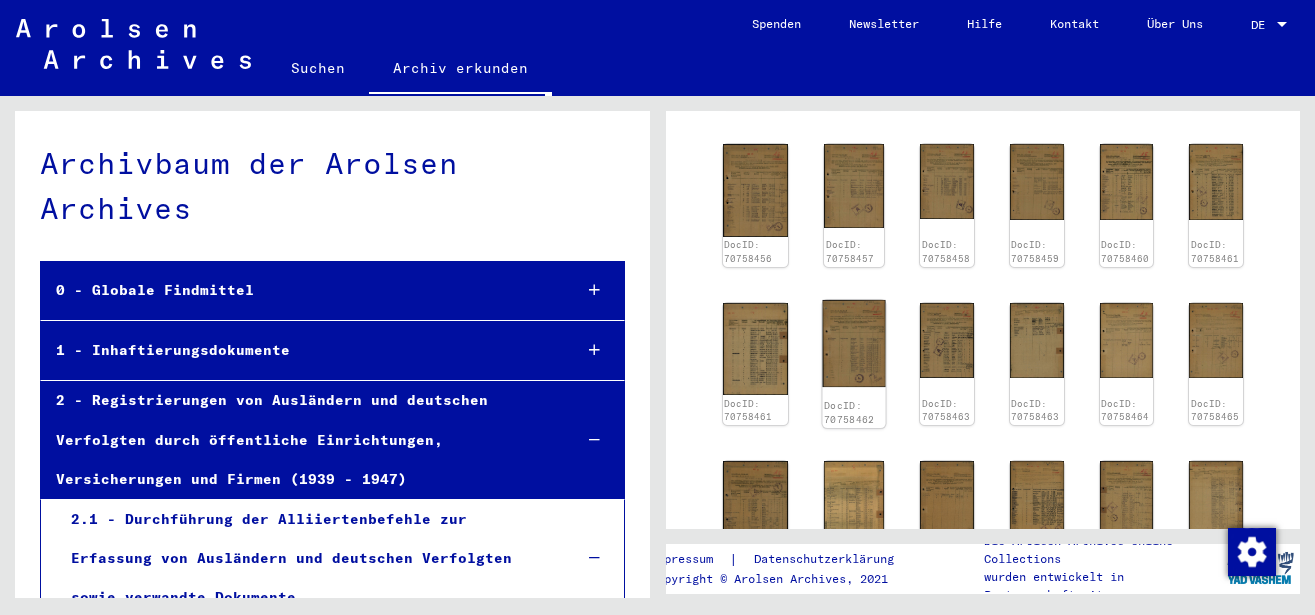 click 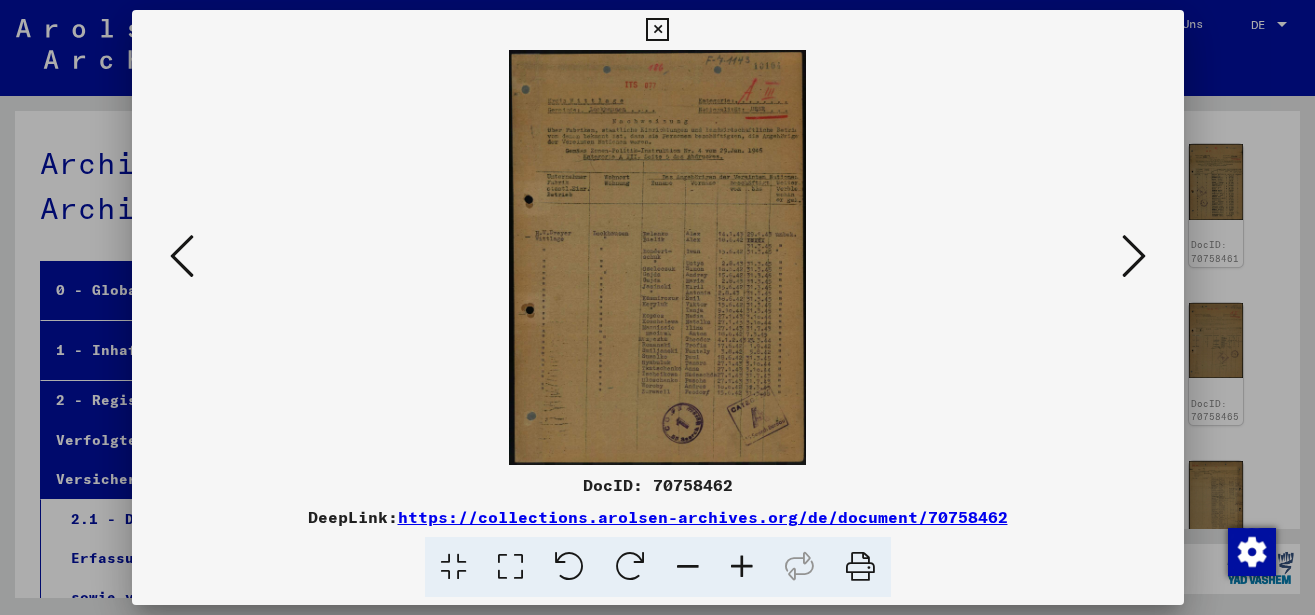 scroll, scrollTop: 756, scrollLeft: 0, axis: vertical 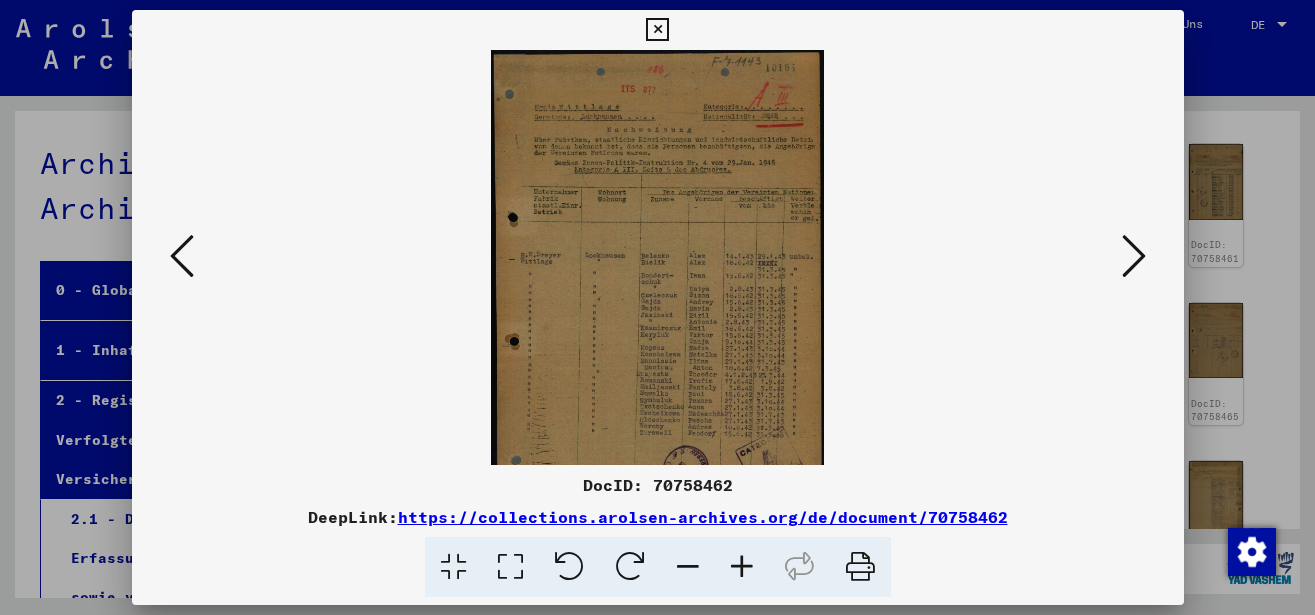 click at bounding box center (742, 567) 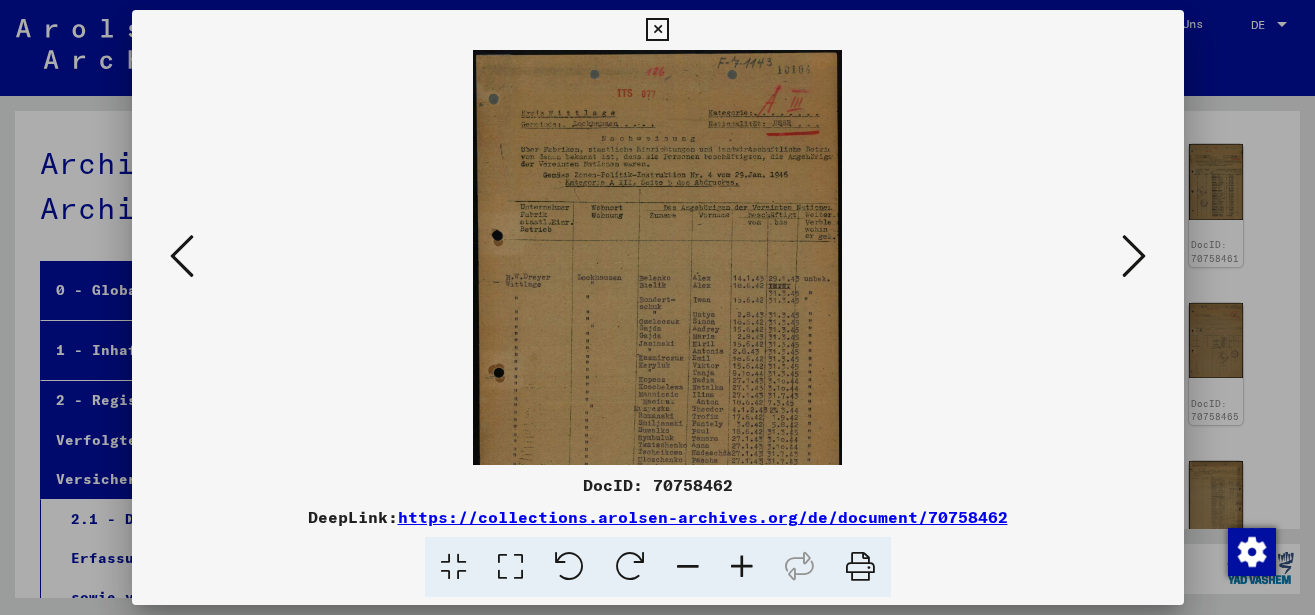 click at bounding box center [742, 567] 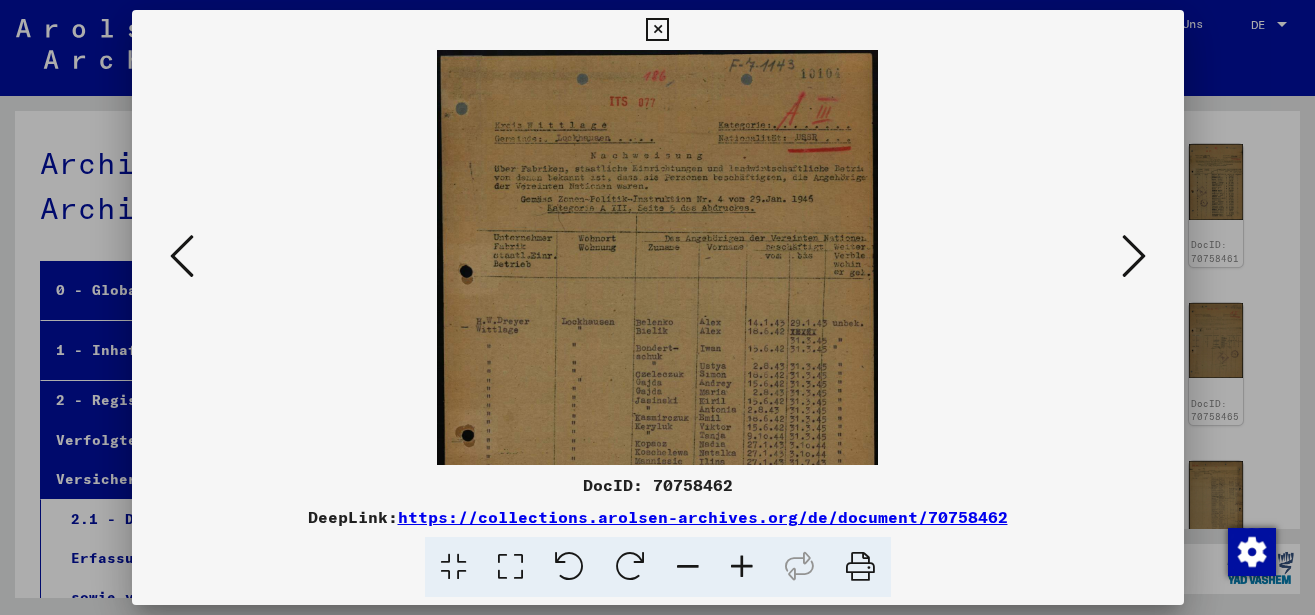 click at bounding box center (742, 567) 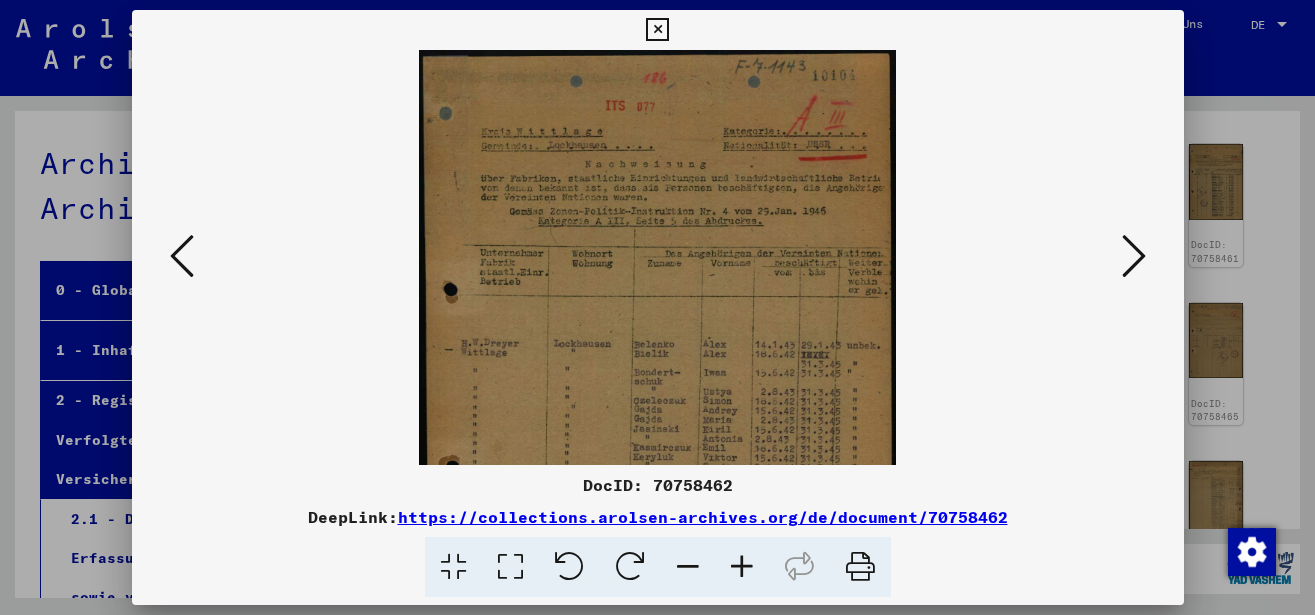 click at bounding box center [1134, 256] 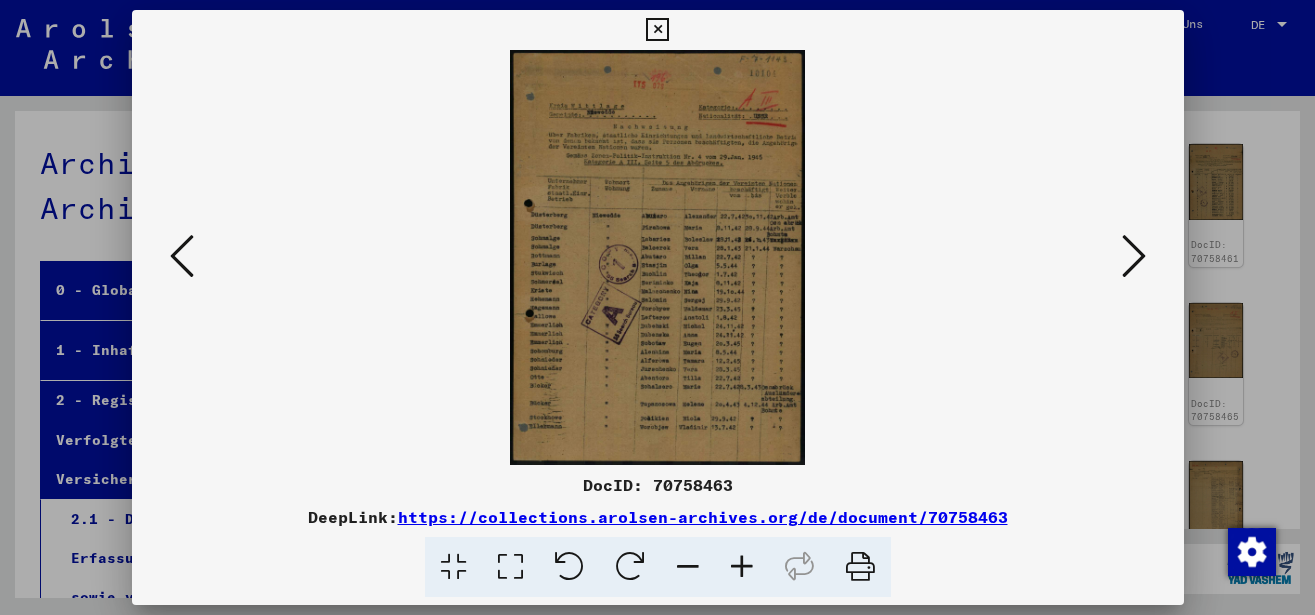 click at bounding box center (1134, 256) 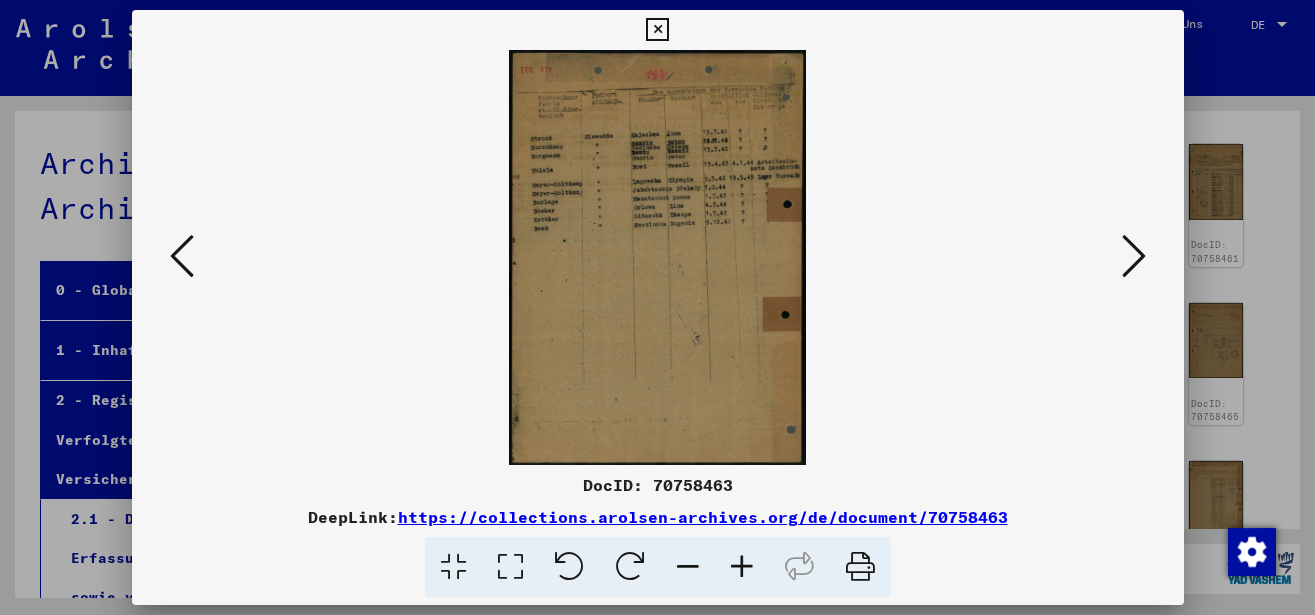 click at bounding box center [1134, 256] 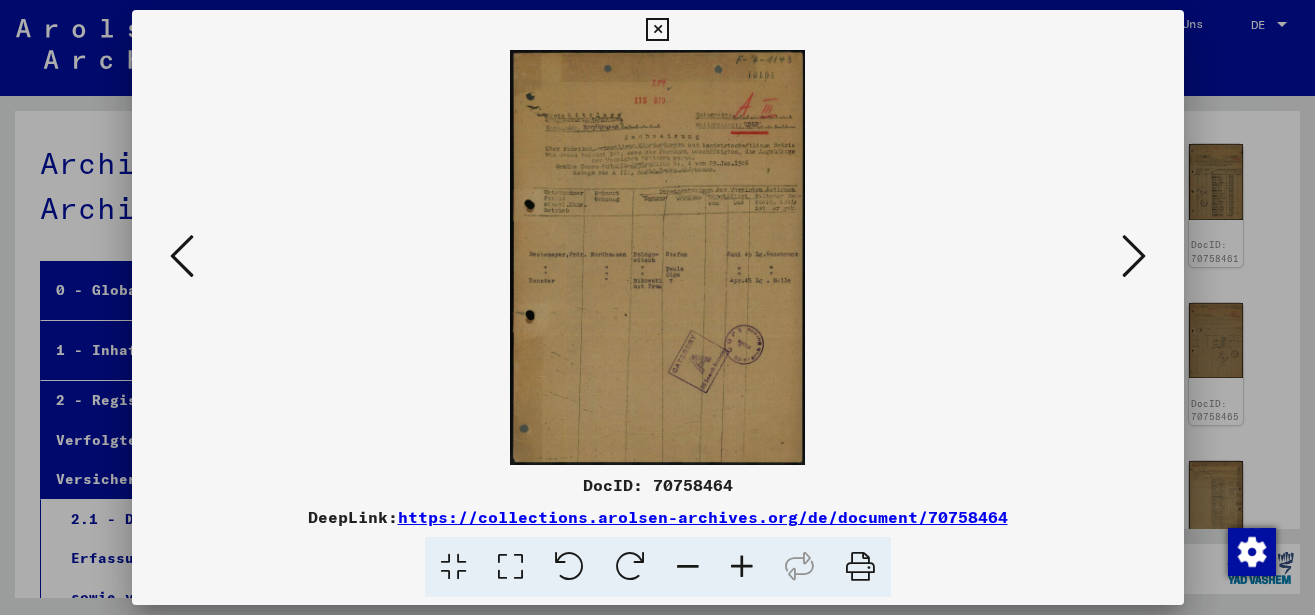 click at bounding box center [1134, 256] 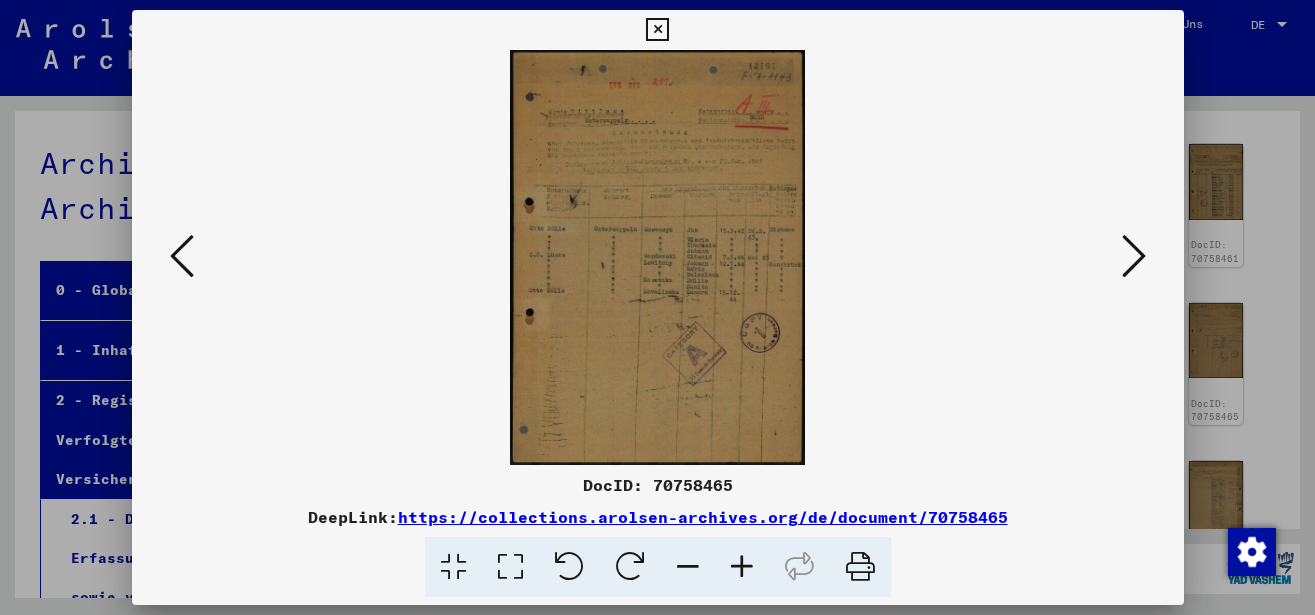 click at bounding box center [1134, 256] 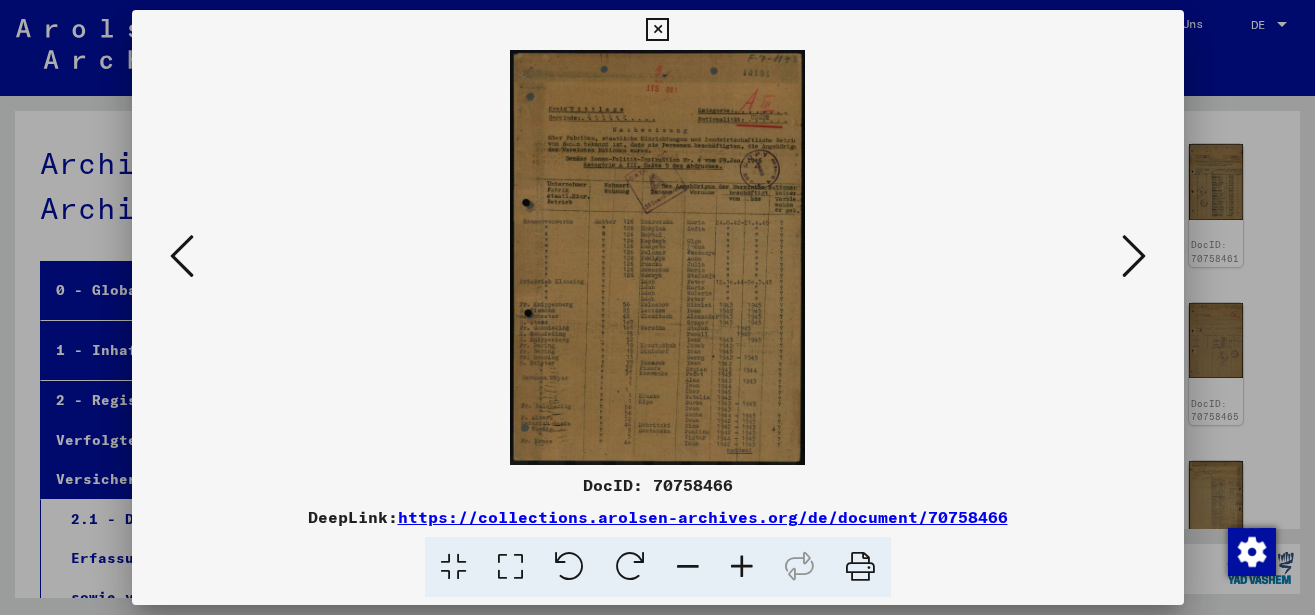 click at bounding box center (742, 567) 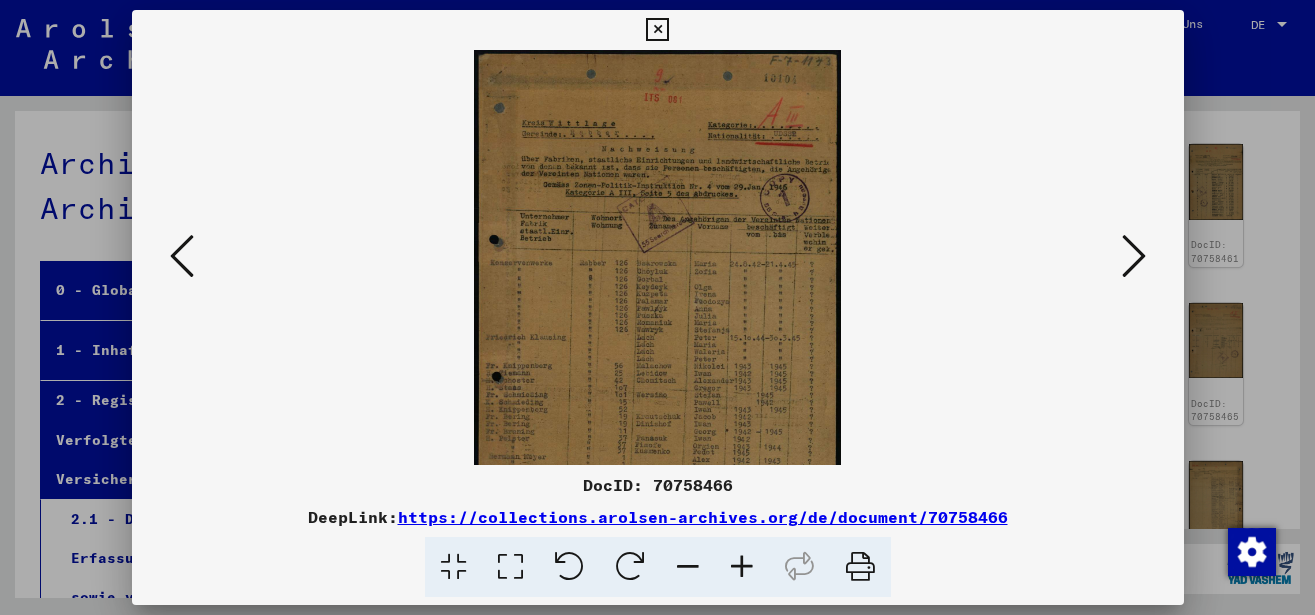 click at bounding box center [742, 567] 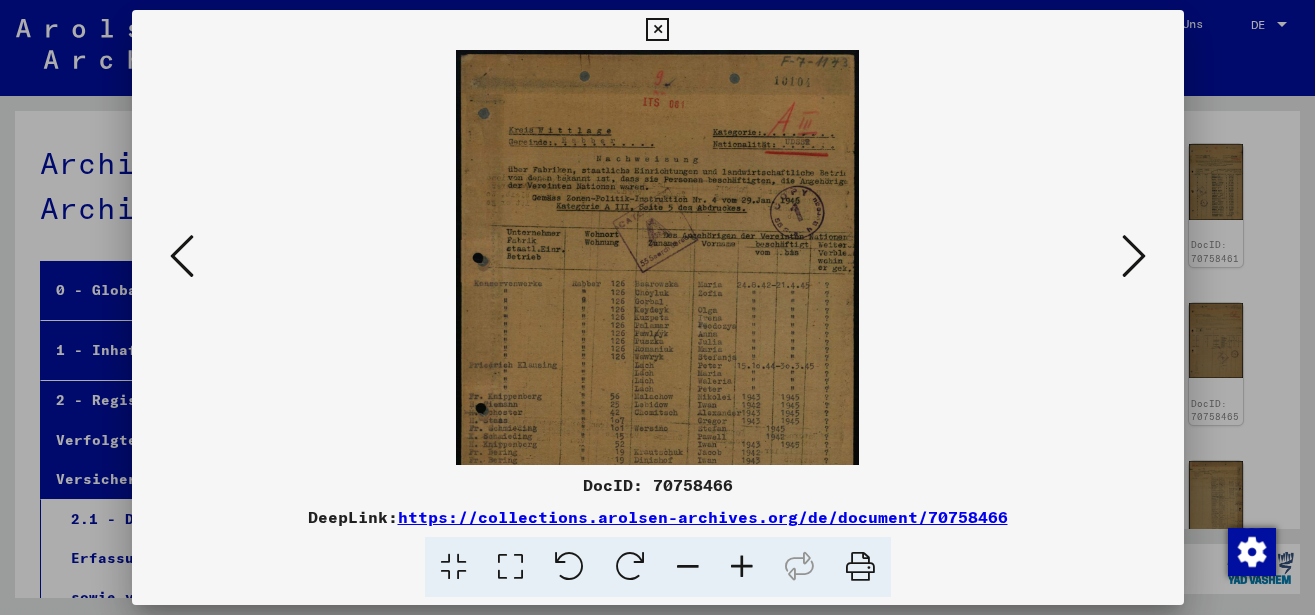 click at bounding box center [742, 567] 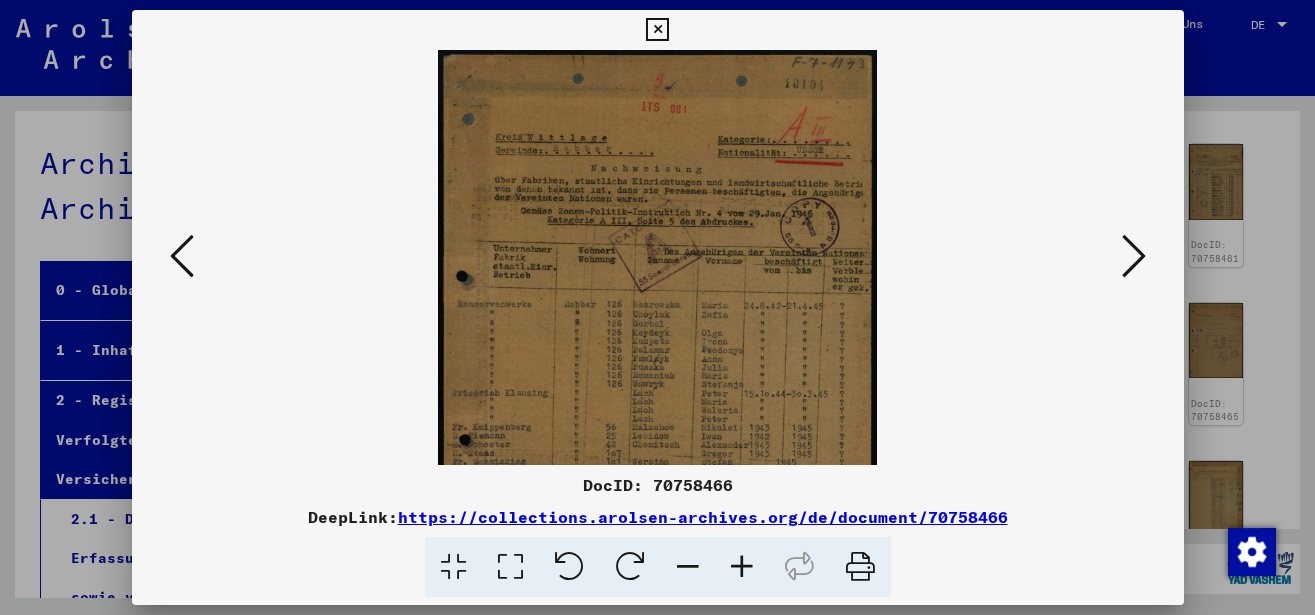 click at bounding box center [1134, 256] 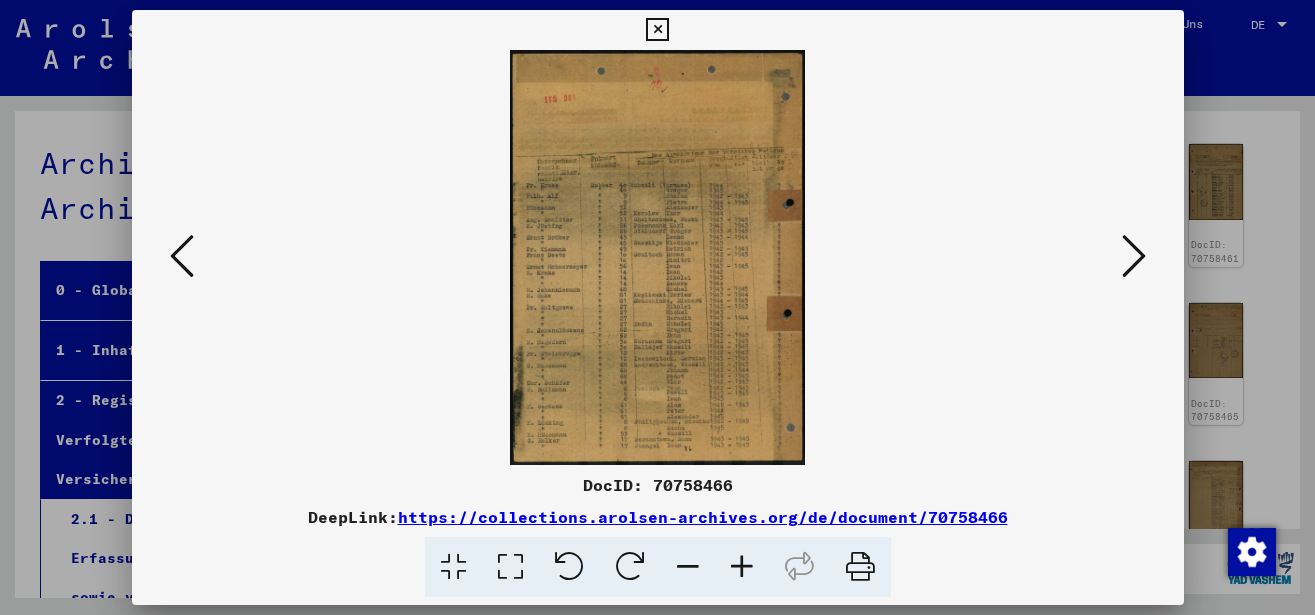 click at bounding box center [1134, 256] 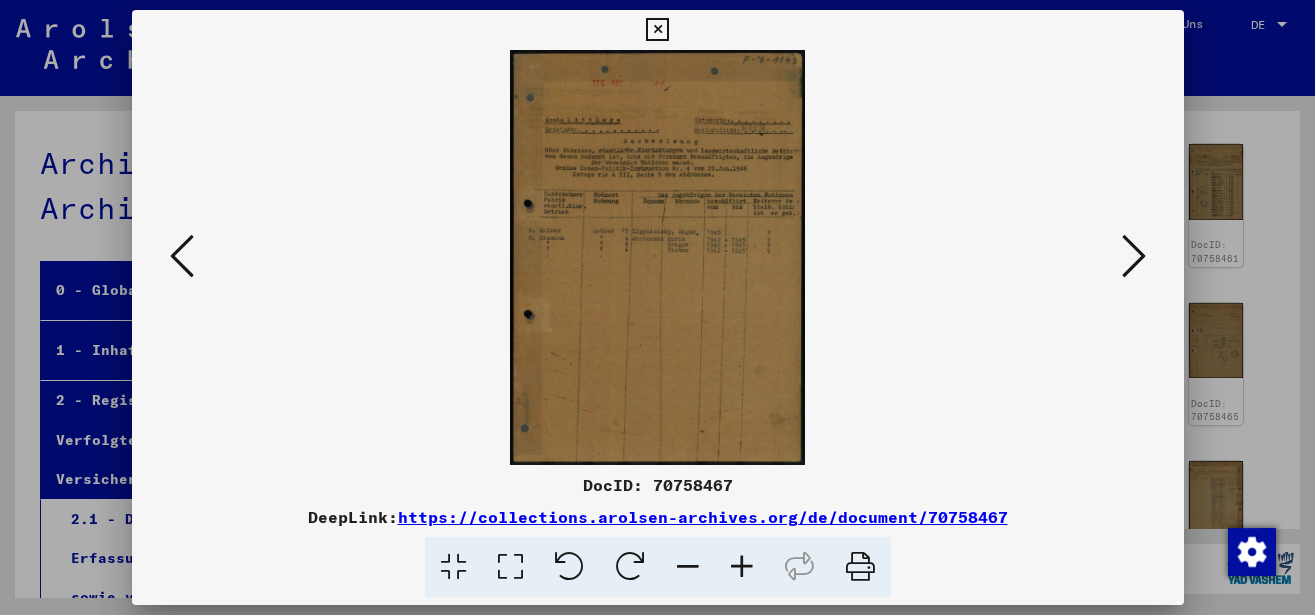 click at bounding box center [1134, 256] 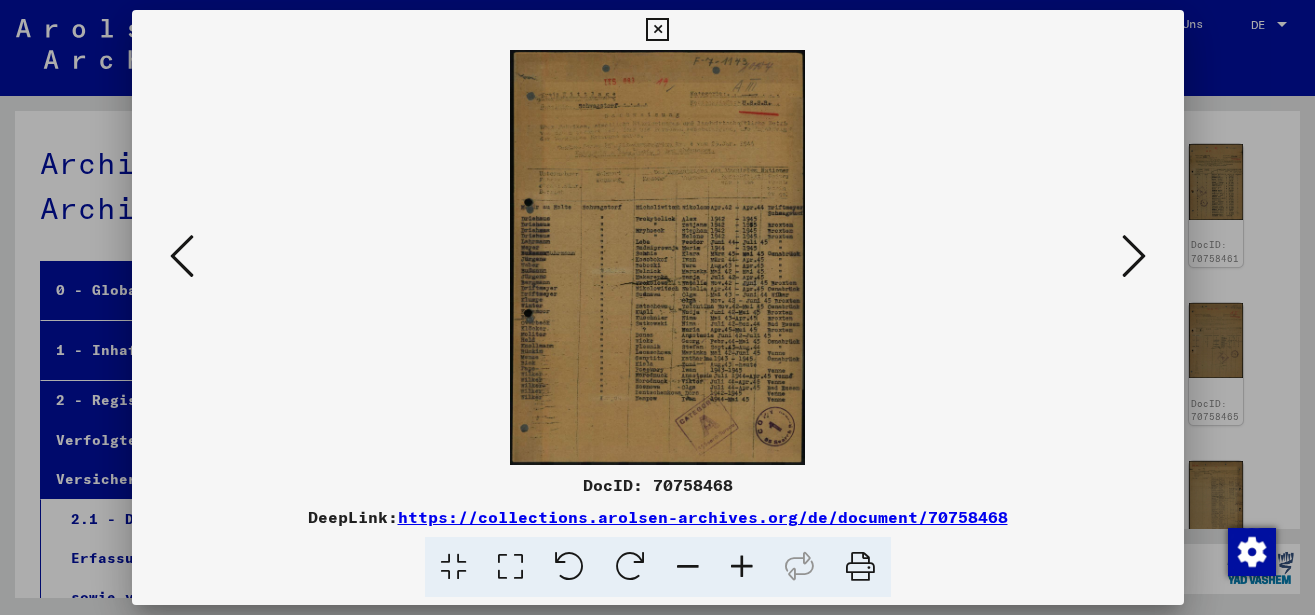 click at bounding box center [1134, 256] 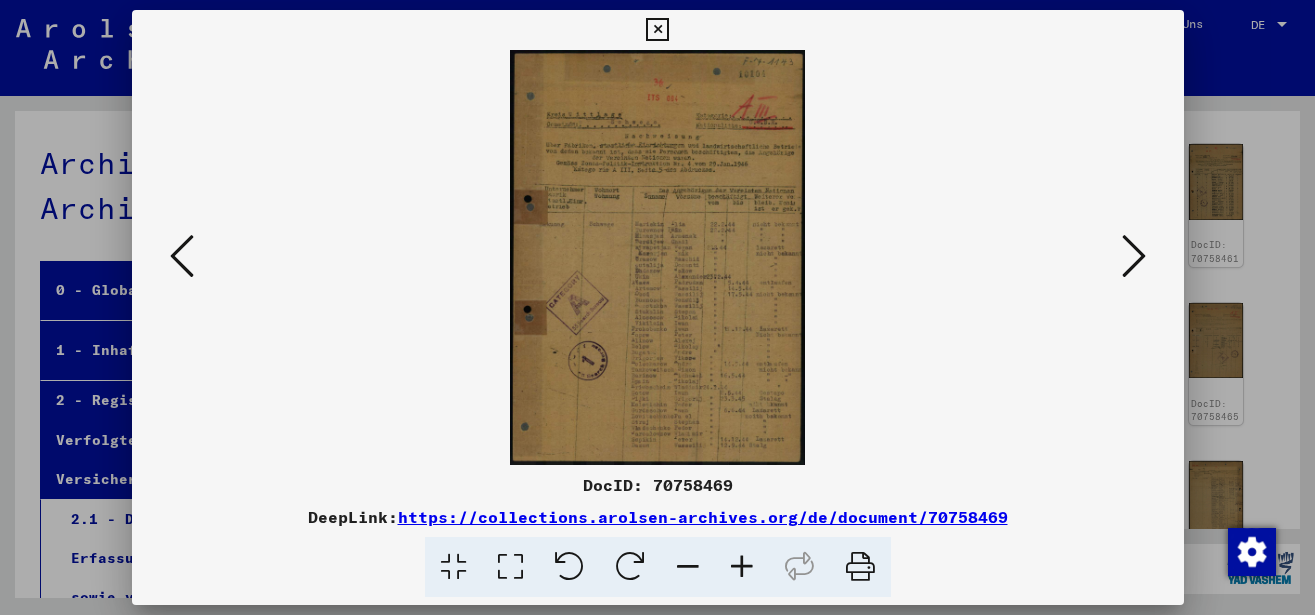 click at bounding box center (742, 567) 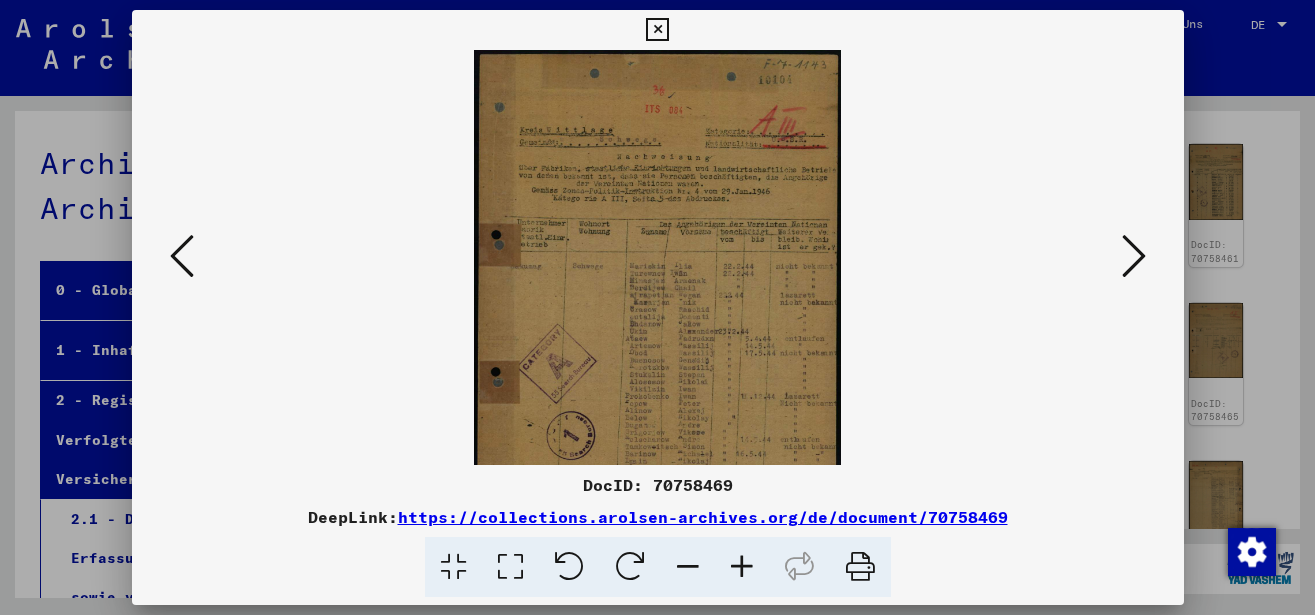 click at bounding box center [742, 567] 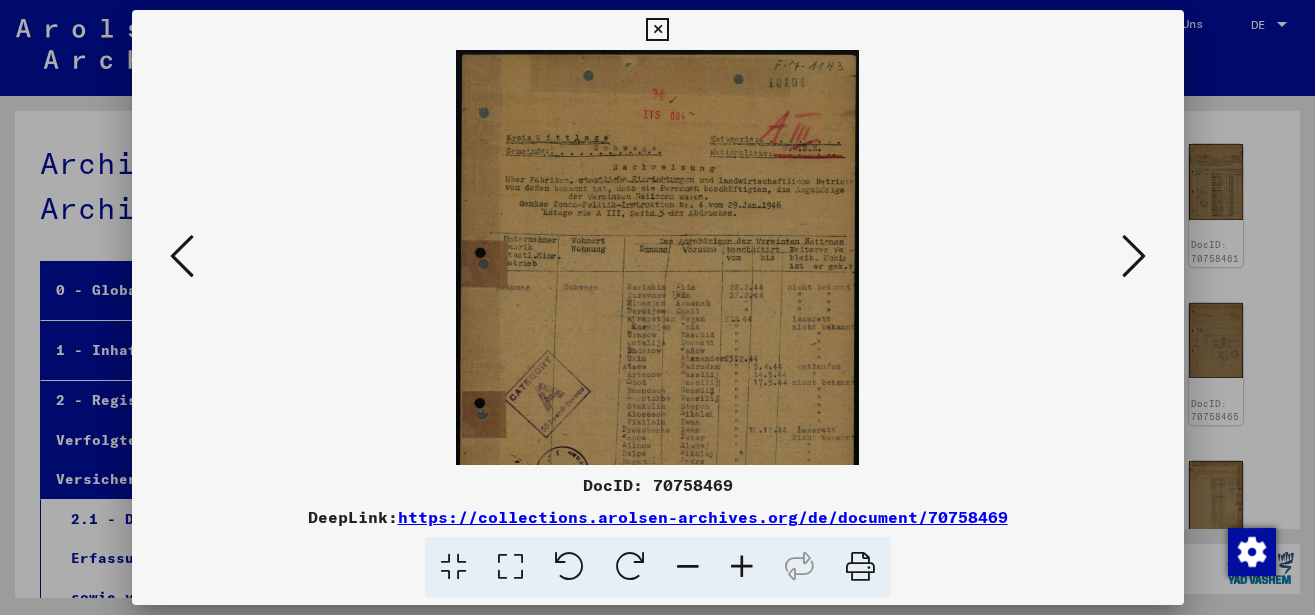 click at bounding box center (742, 567) 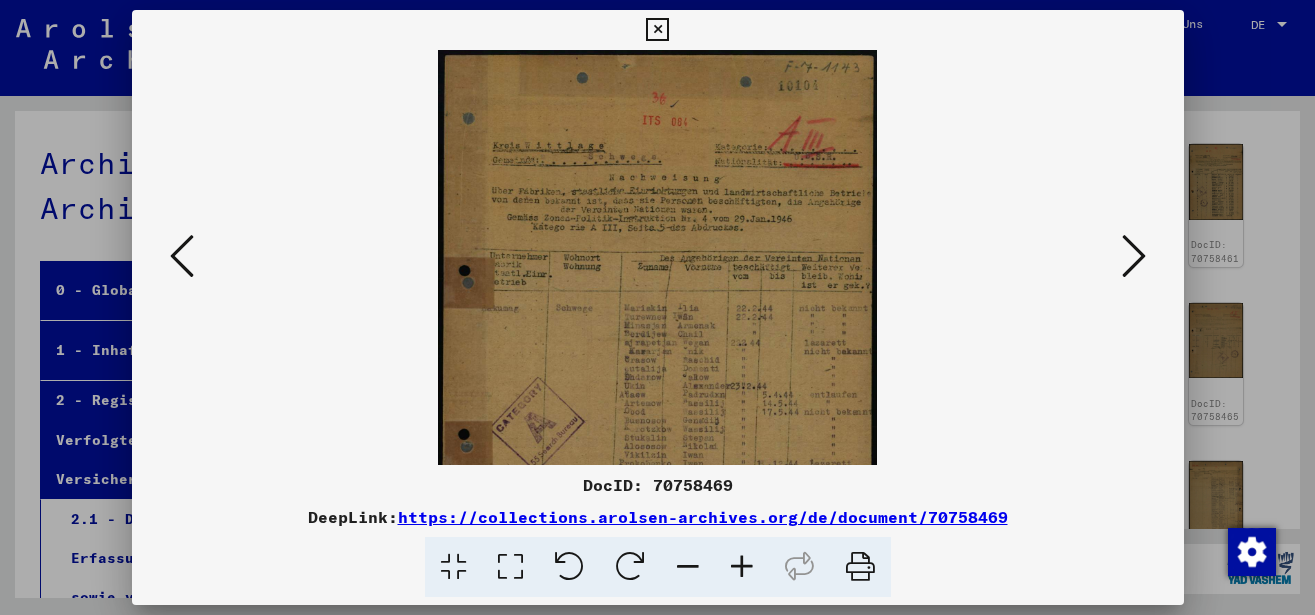 click at bounding box center [742, 567] 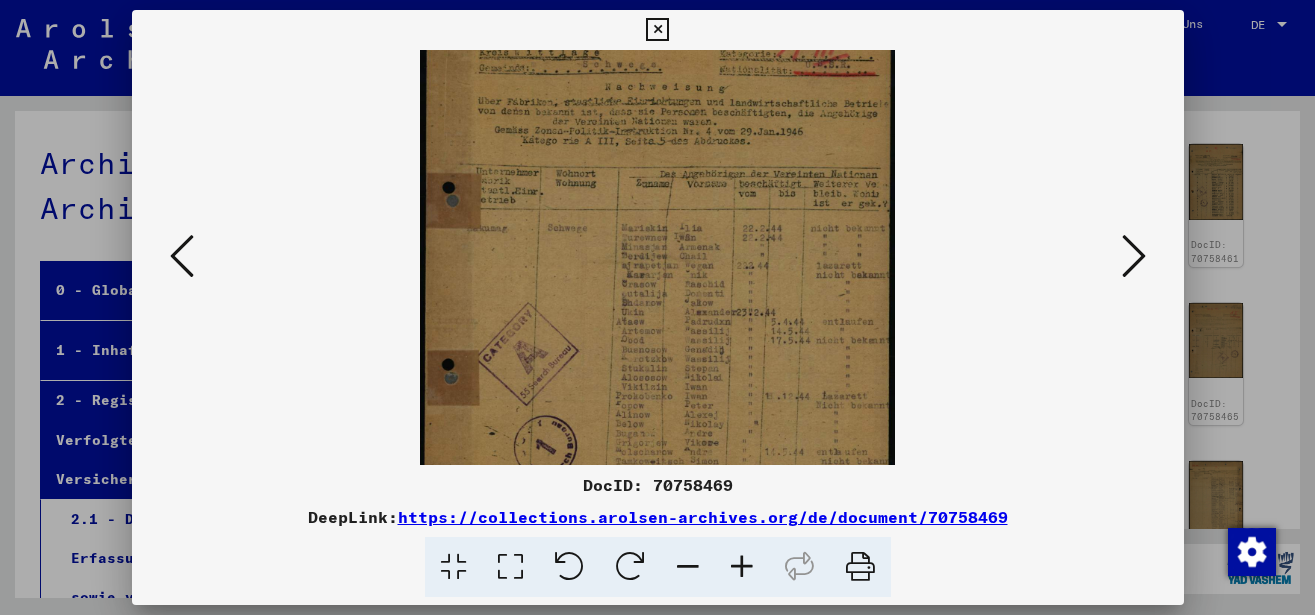 drag, startPoint x: 660, startPoint y: 357, endPoint x: 703, endPoint y: 254, distance: 111.61541 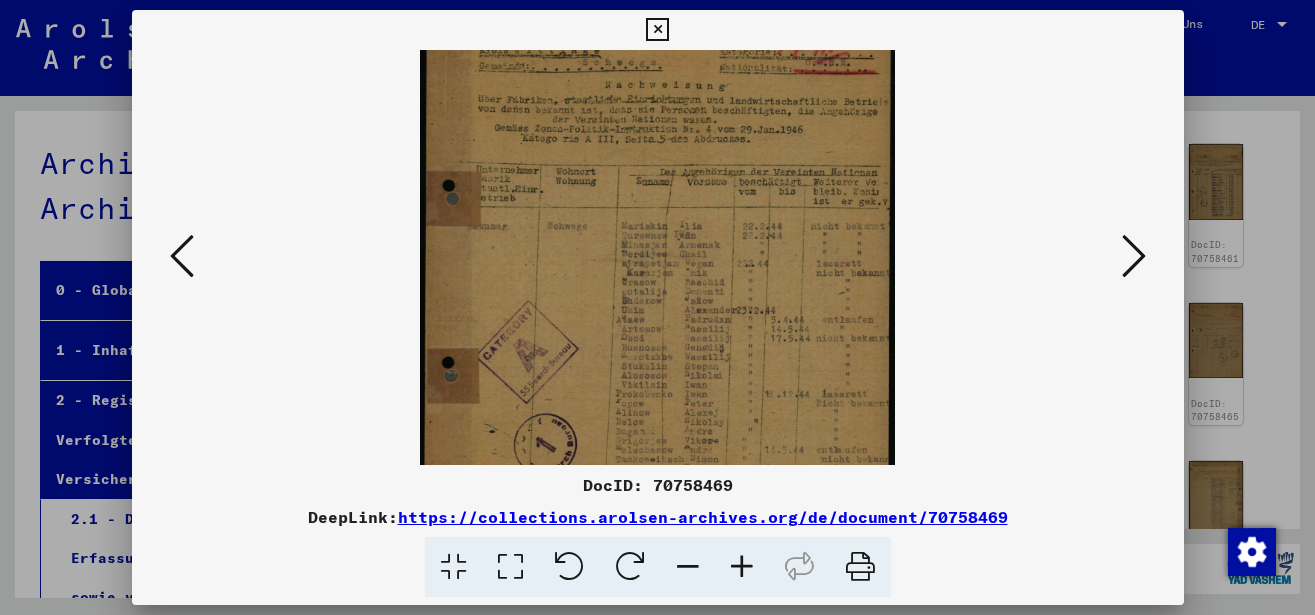 click at bounding box center (742, 567) 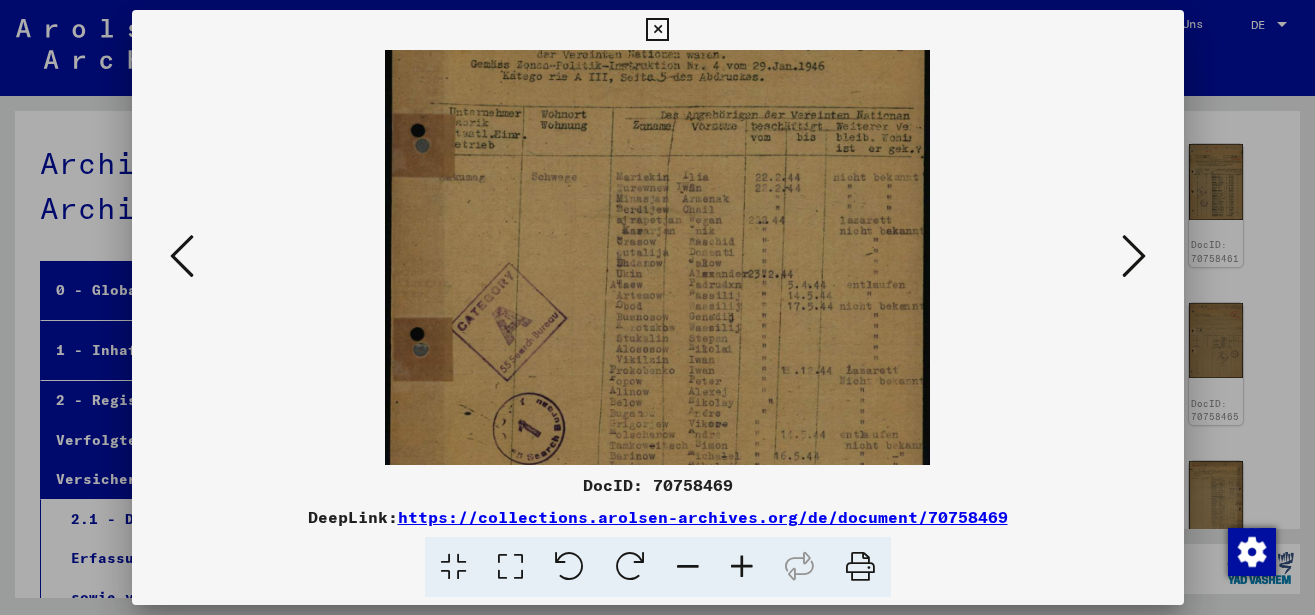 scroll, scrollTop: 162, scrollLeft: 0, axis: vertical 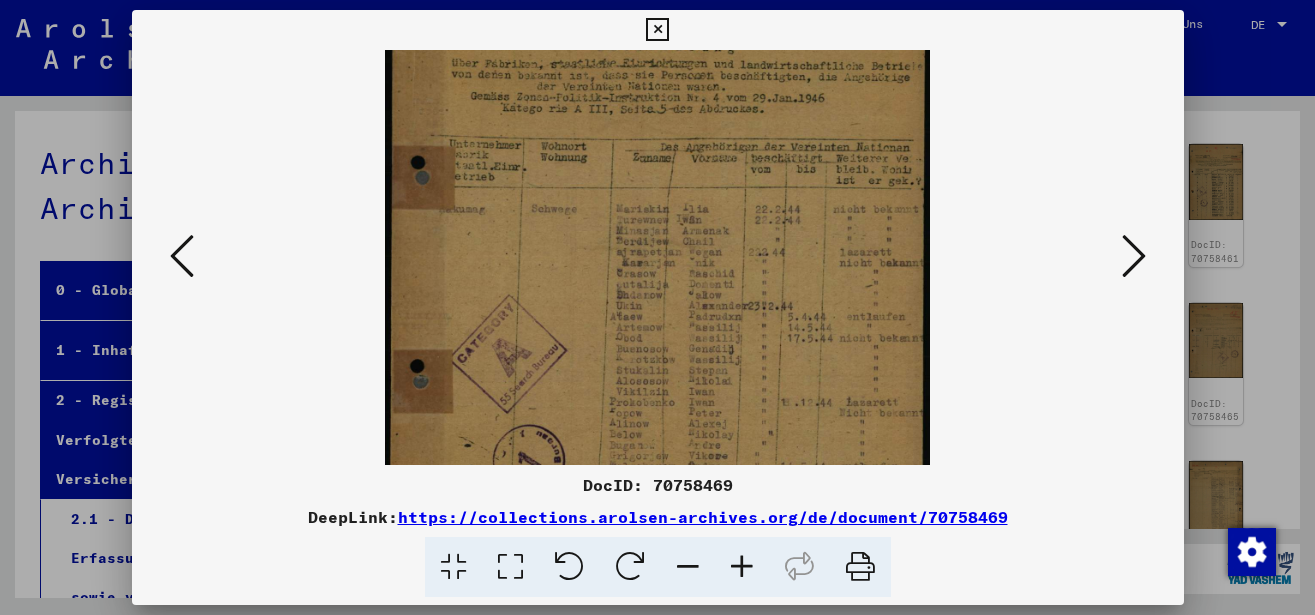drag, startPoint x: 769, startPoint y: 366, endPoint x: 782, endPoint y: 307, distance: 60.41523 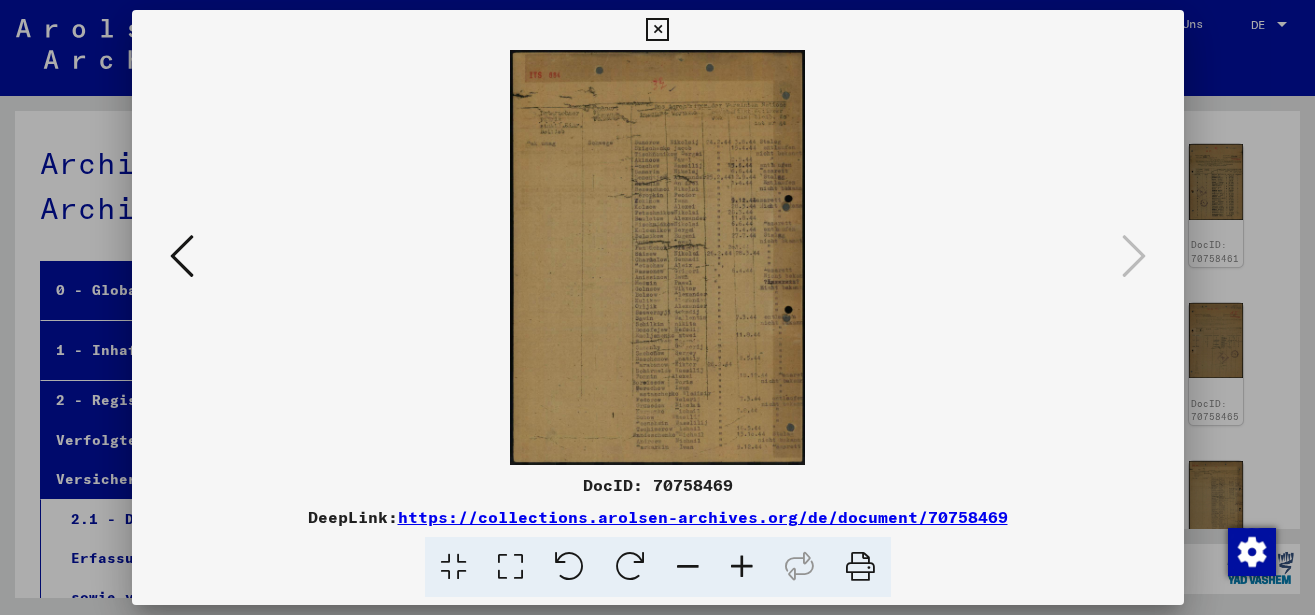 scroll, scrollTop: 0, scrollLeft: 0, axis: both 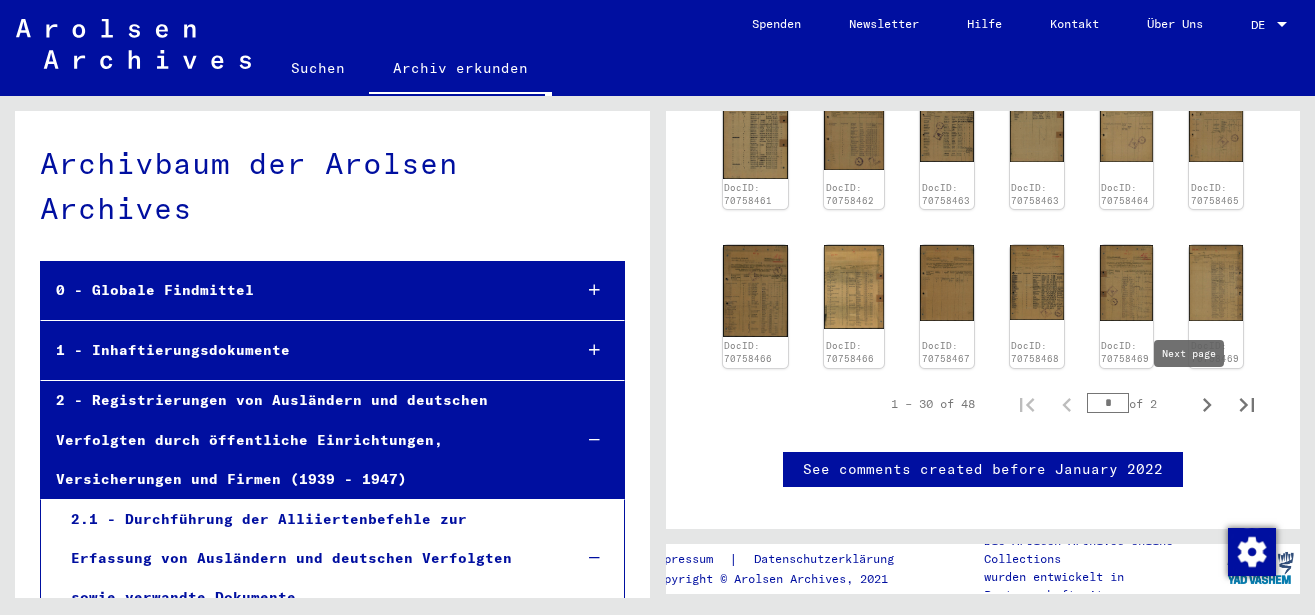 click 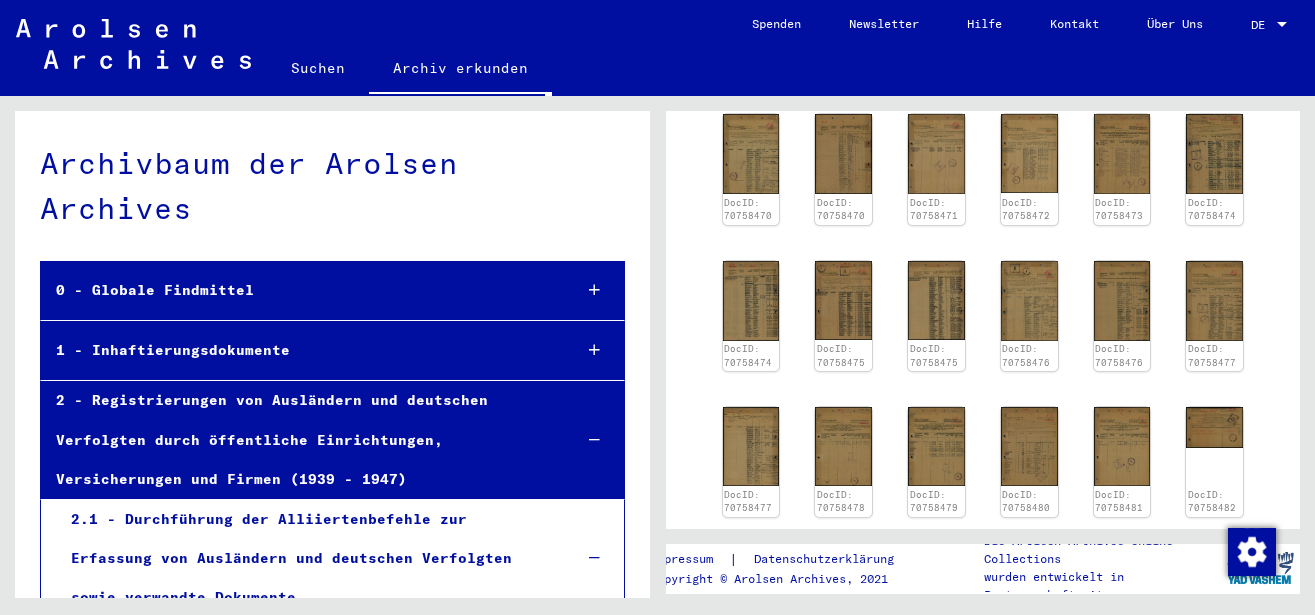 scroll, scrollTop: 443, scrollLeft: 0, axis: vertical 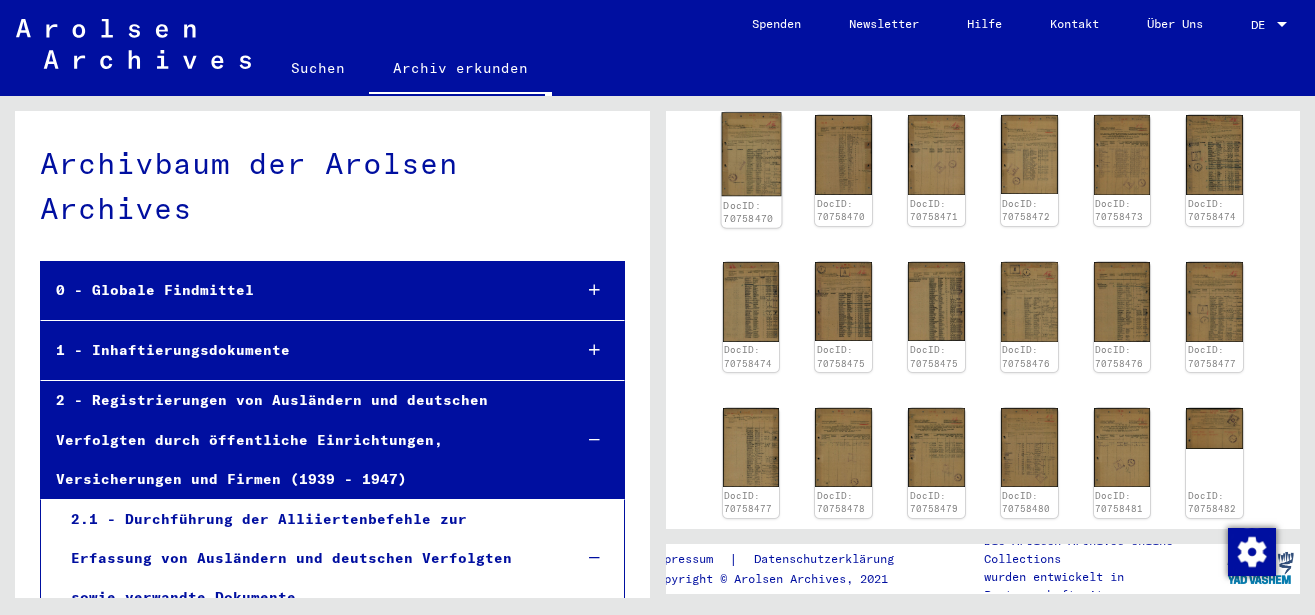 click 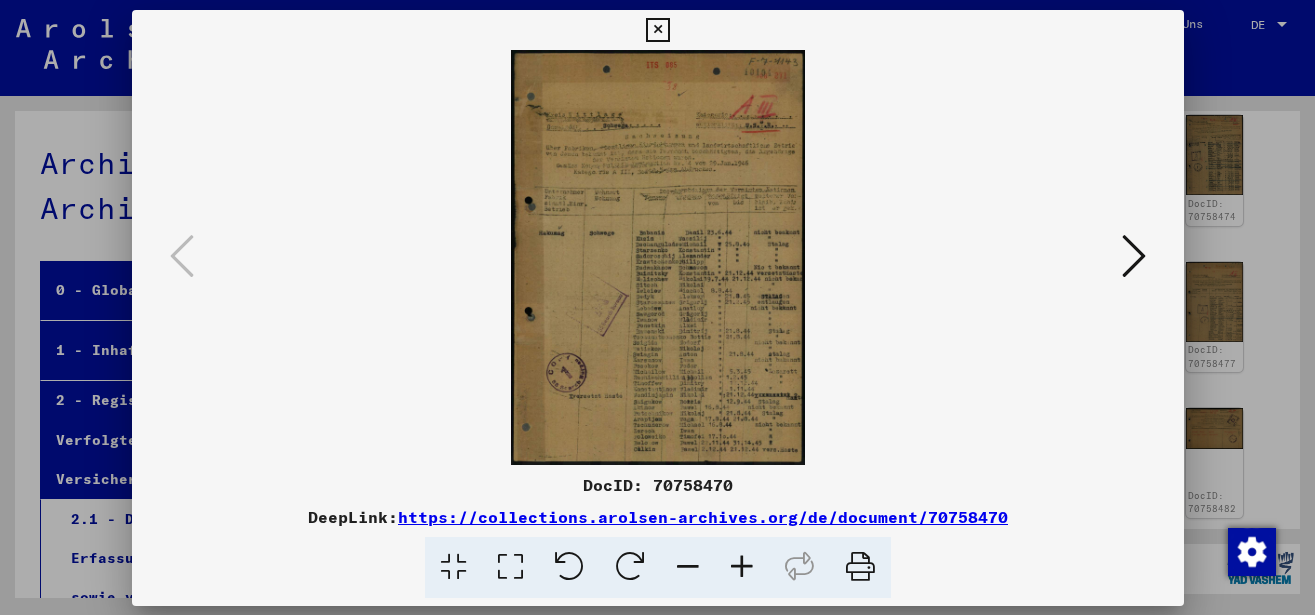 click at bounding box center (658, 257) 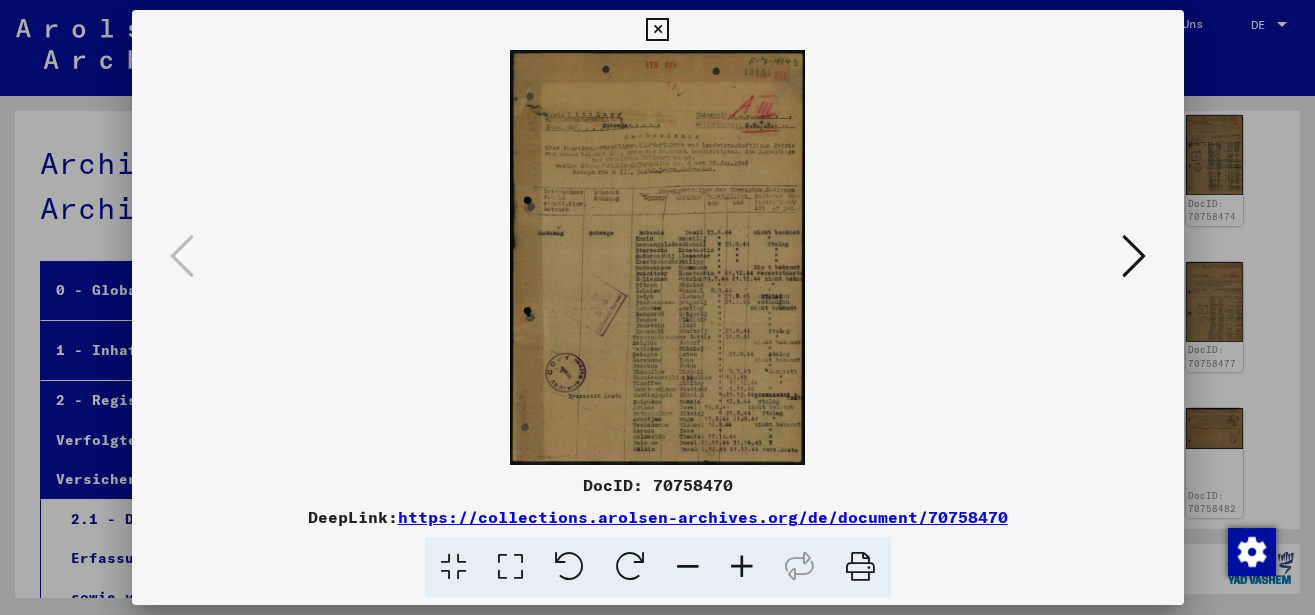 click at bounding box center [742, 567] 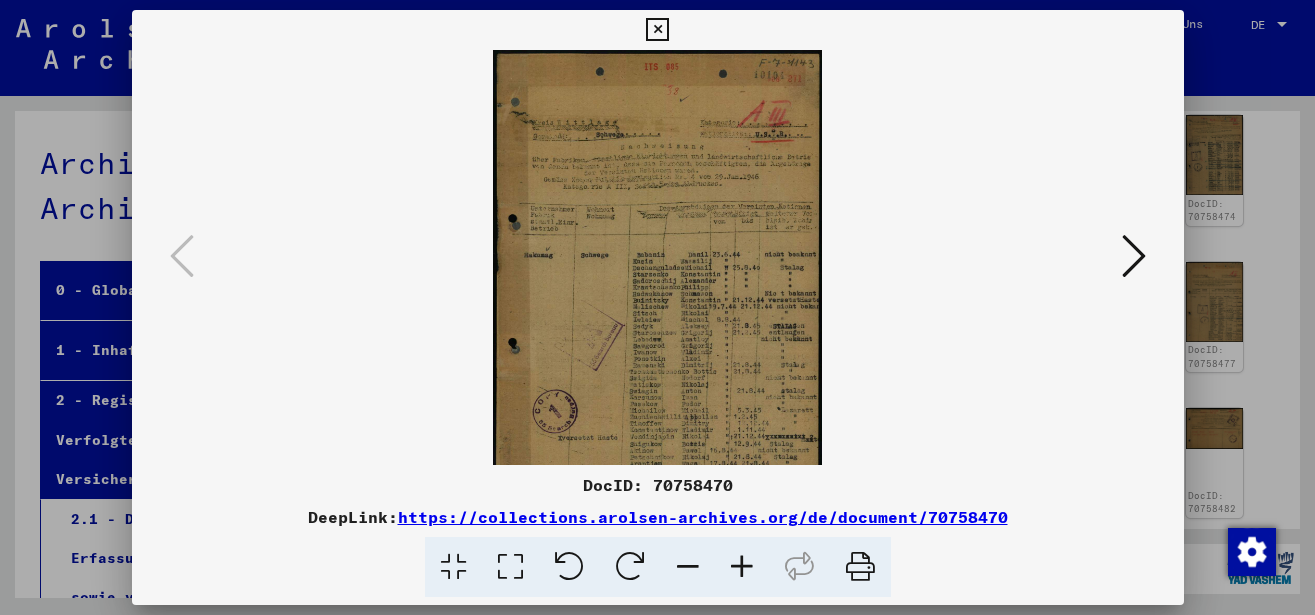 click at bounding box center (742, 567) 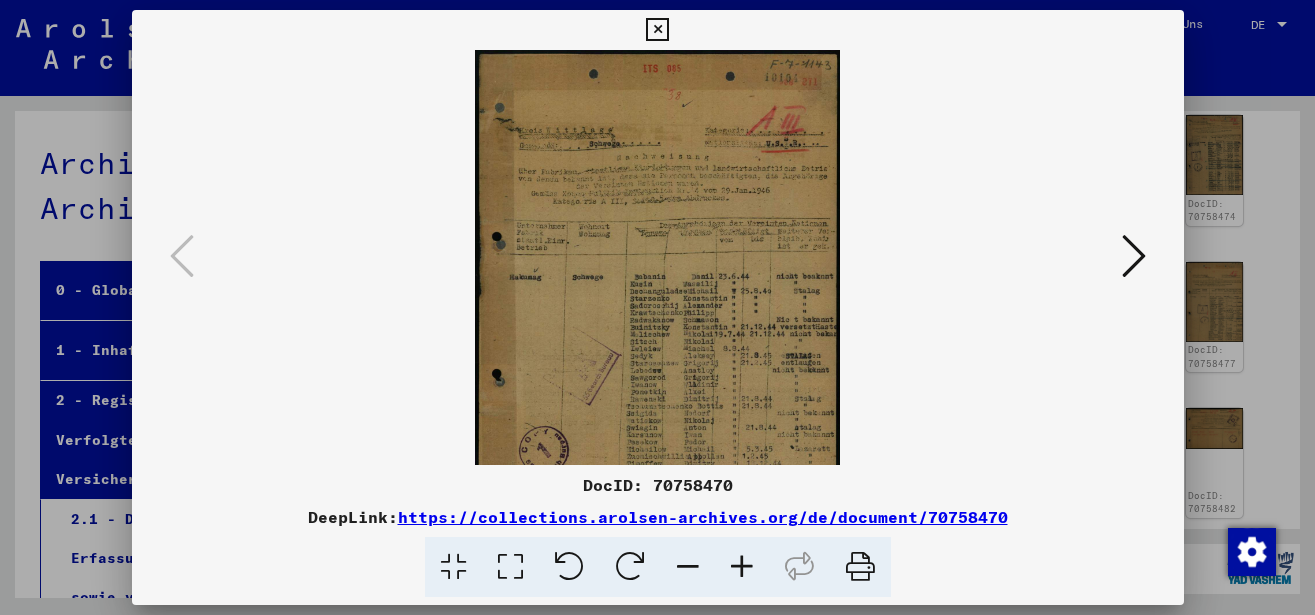 click at bounding box center [742, 567] 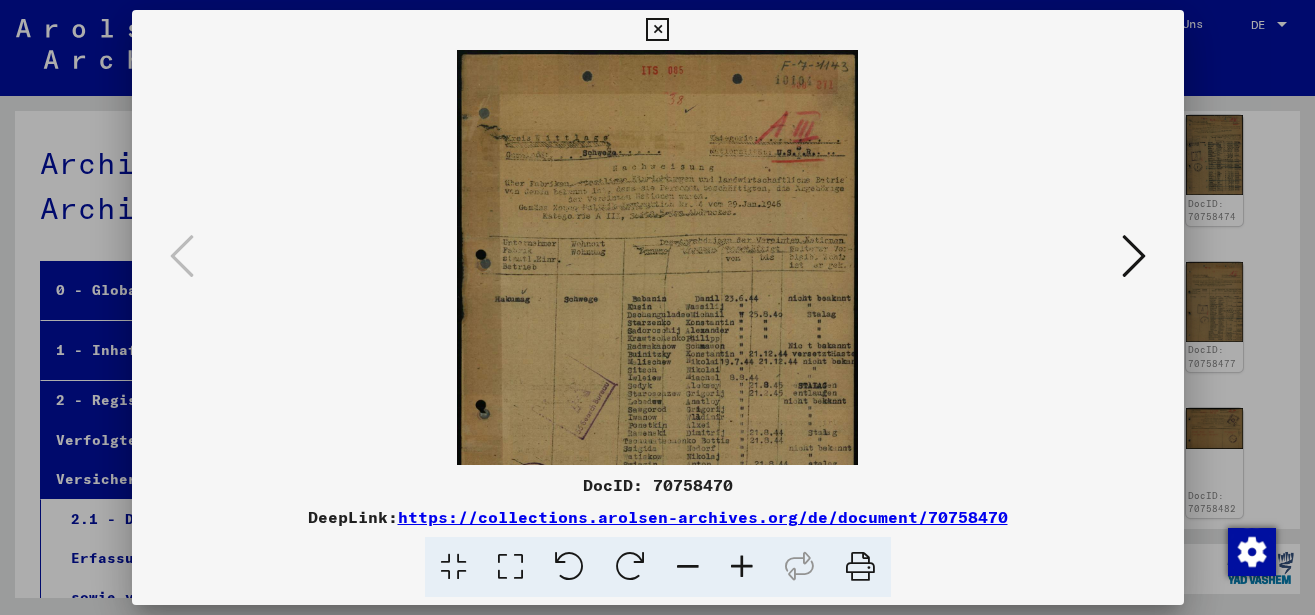 click at bounding box center (742, 567) 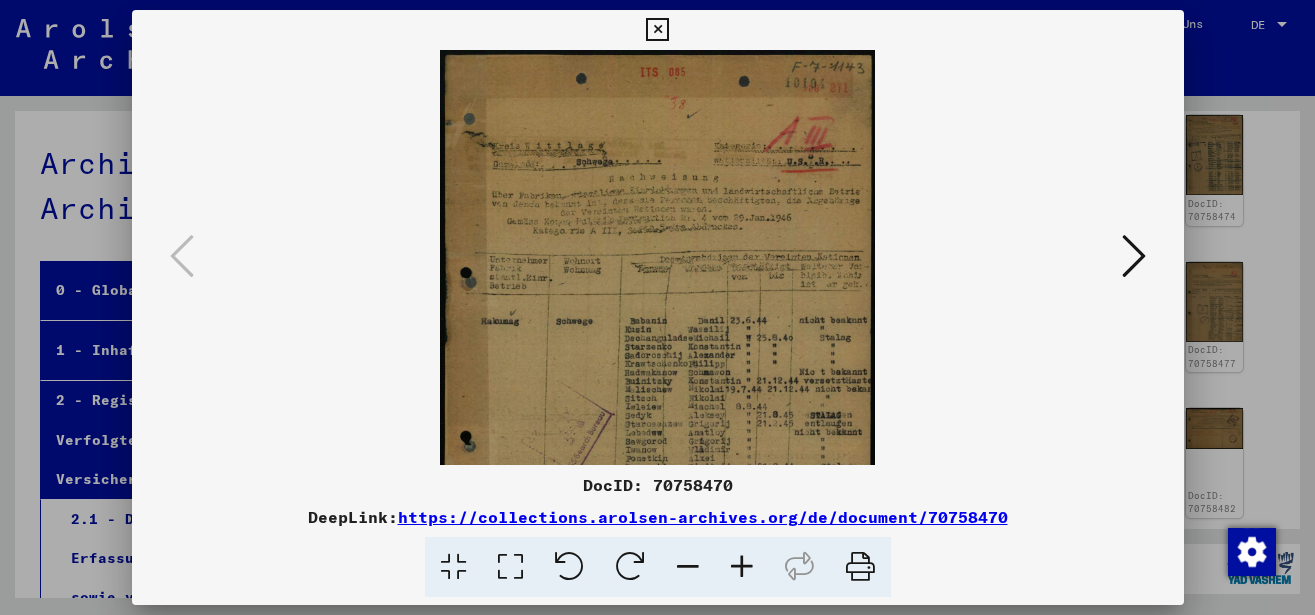 click at bounding box center [742, 567] 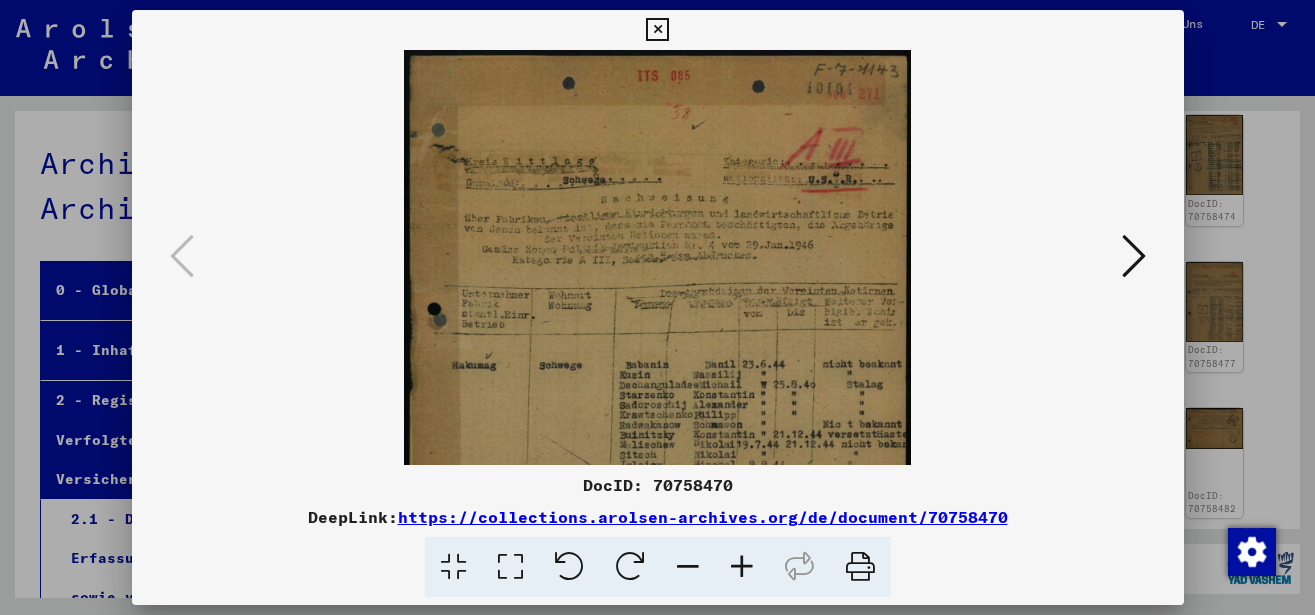 click at bounding box center [742, 567] 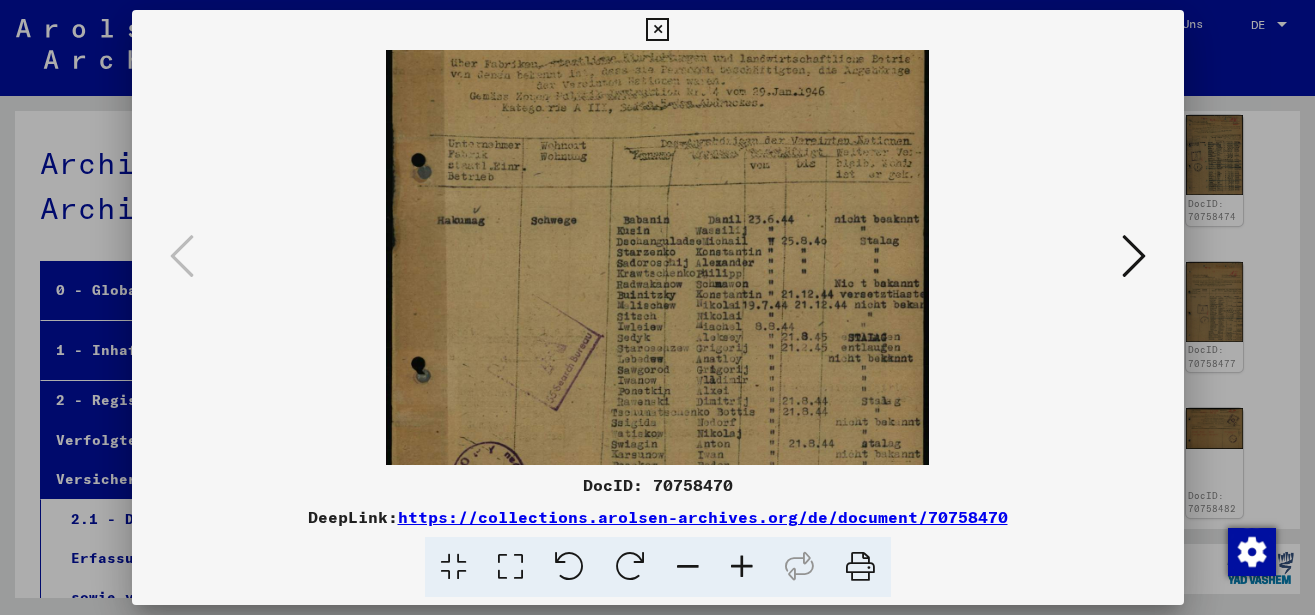 drag, startPoint x: 744, startPoint y: 354, endPoint x: 753, endPoint y: 177, distance: 177.22867 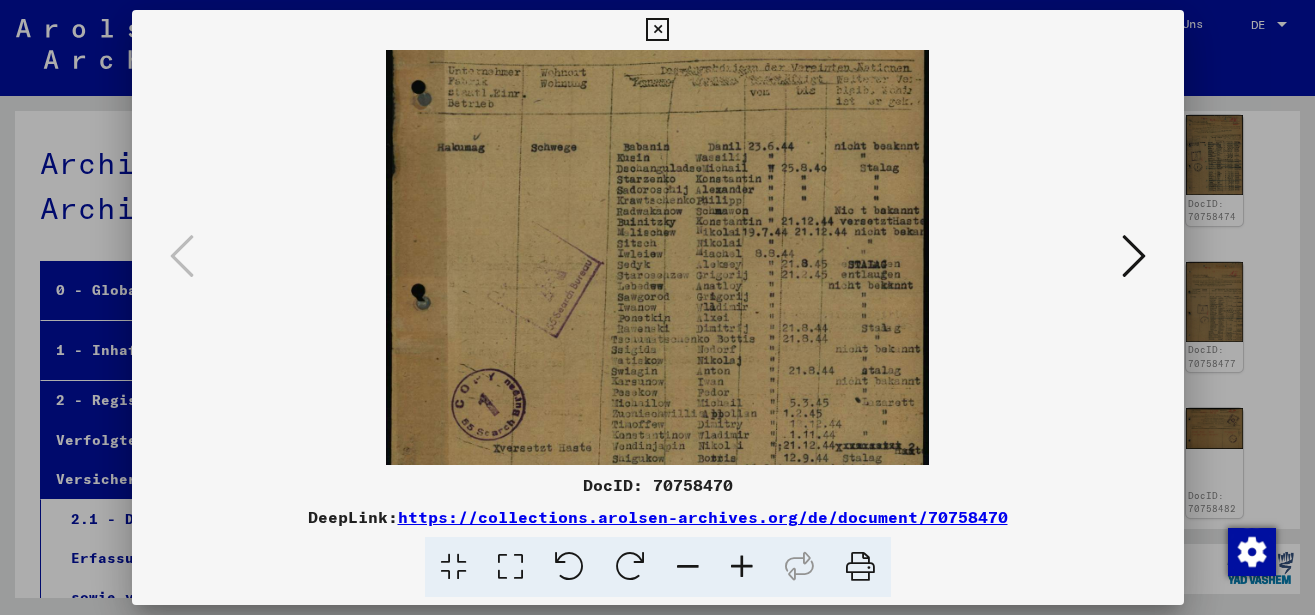 drag, startPoint x: 744, startPoint y: 287, endPoint x: 751, endPoint y: 245, distance: 42.579338 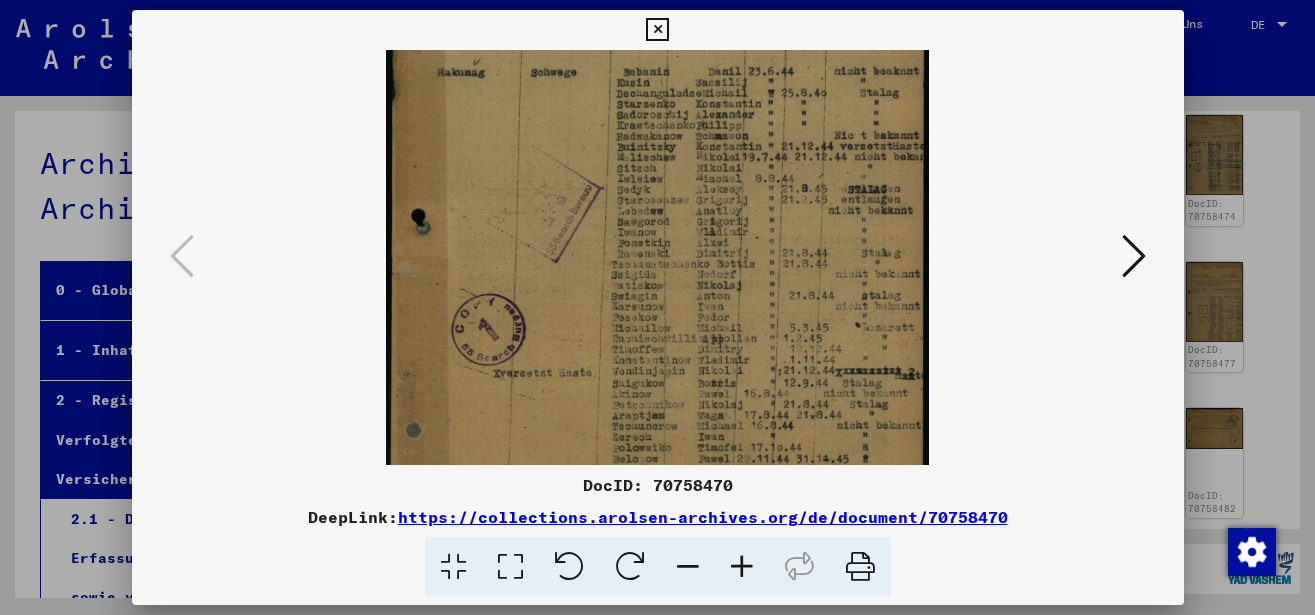 scroll, scrollTop: 320, scrollLeft: 0, axis: vertical 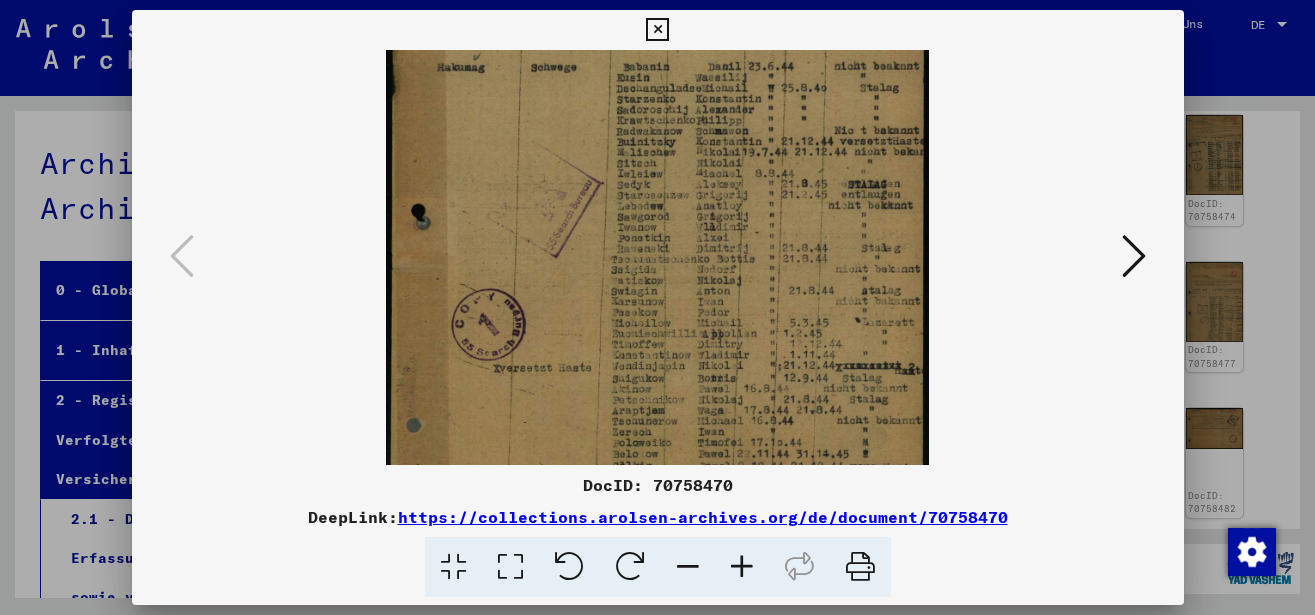 drag, startPoint x: 750, startPoint y: 301, endPoint x: 750, endPoint y: 224, distance: 77 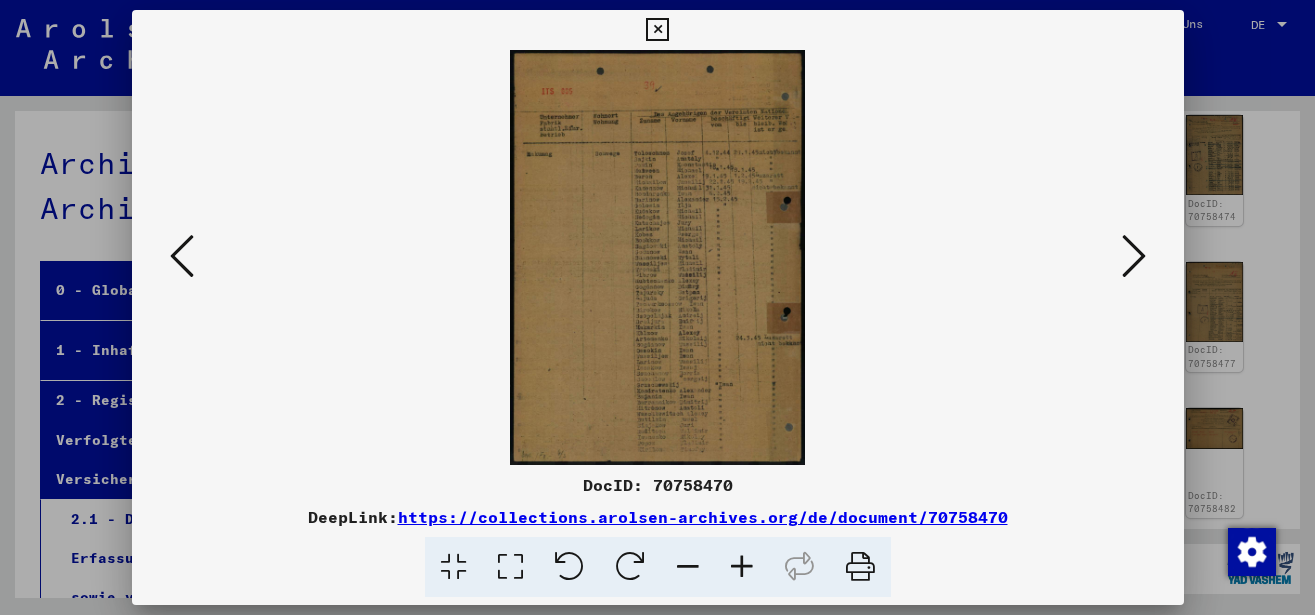 click at bounding box center [742, 567] 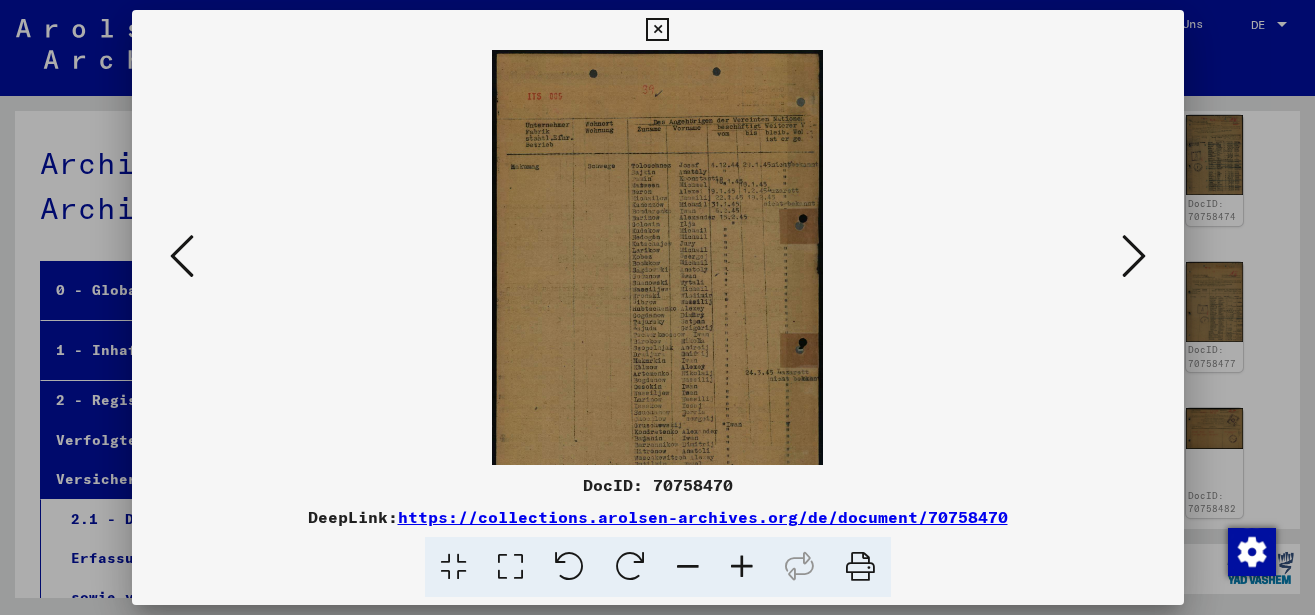 click at bounding box center (742, 567) 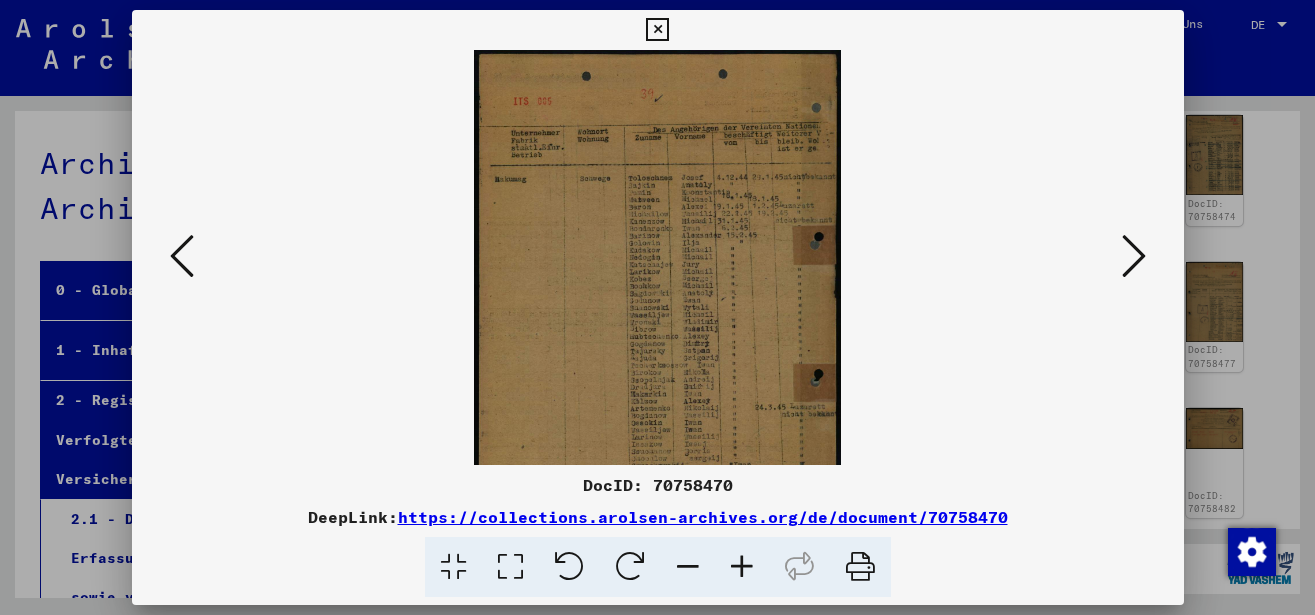 click at bounding box center [742, 567] 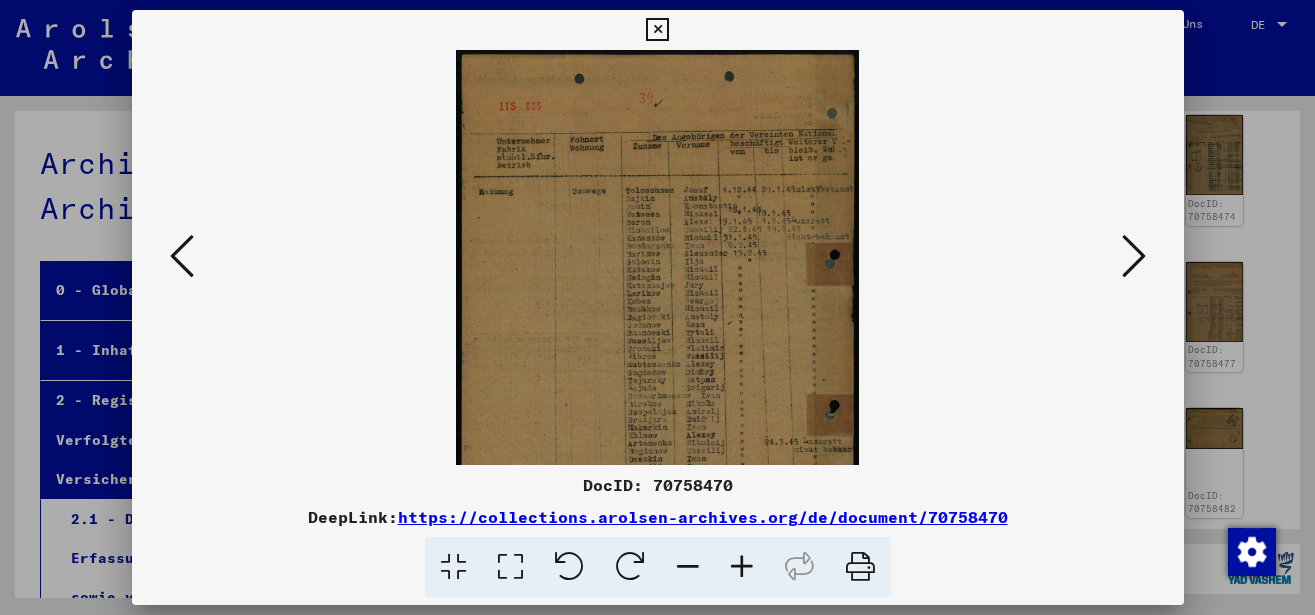 click at bounding box center (742, 567) 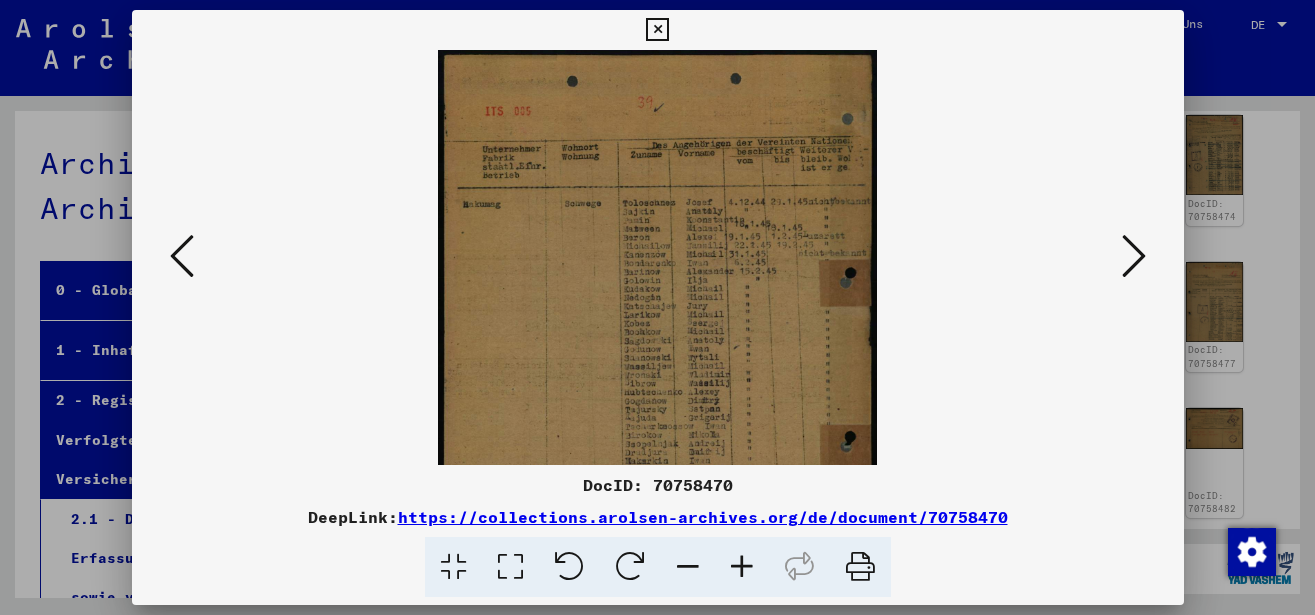 click at bounding box center [742, 567] 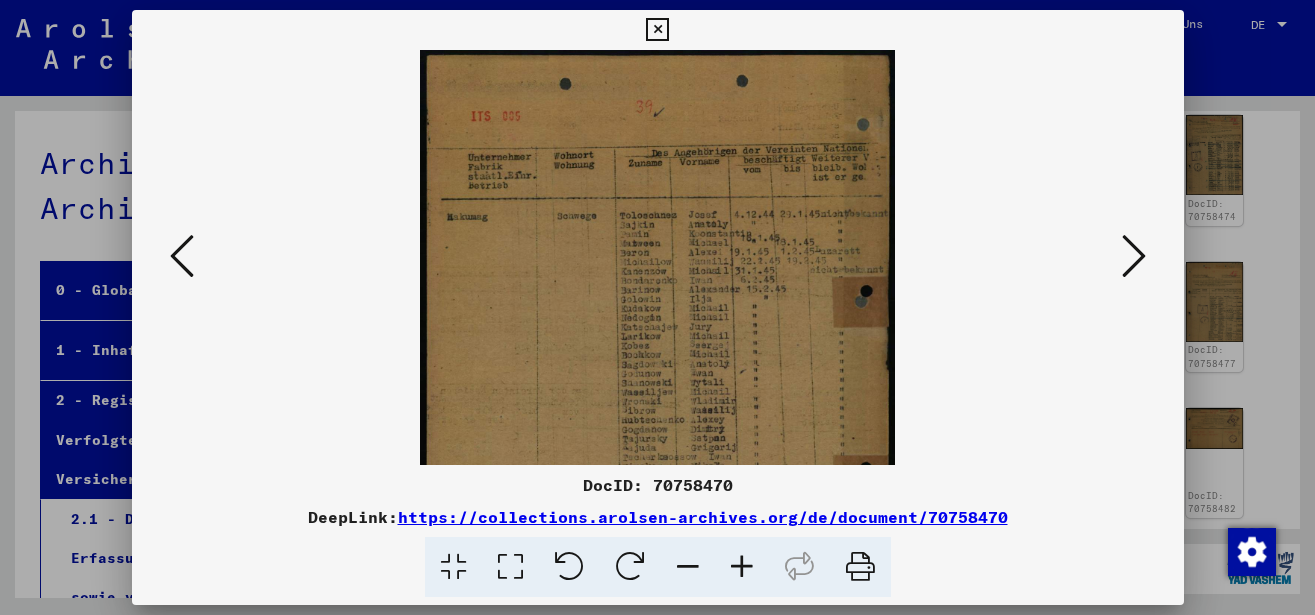 click at bounding box center (742, 567) 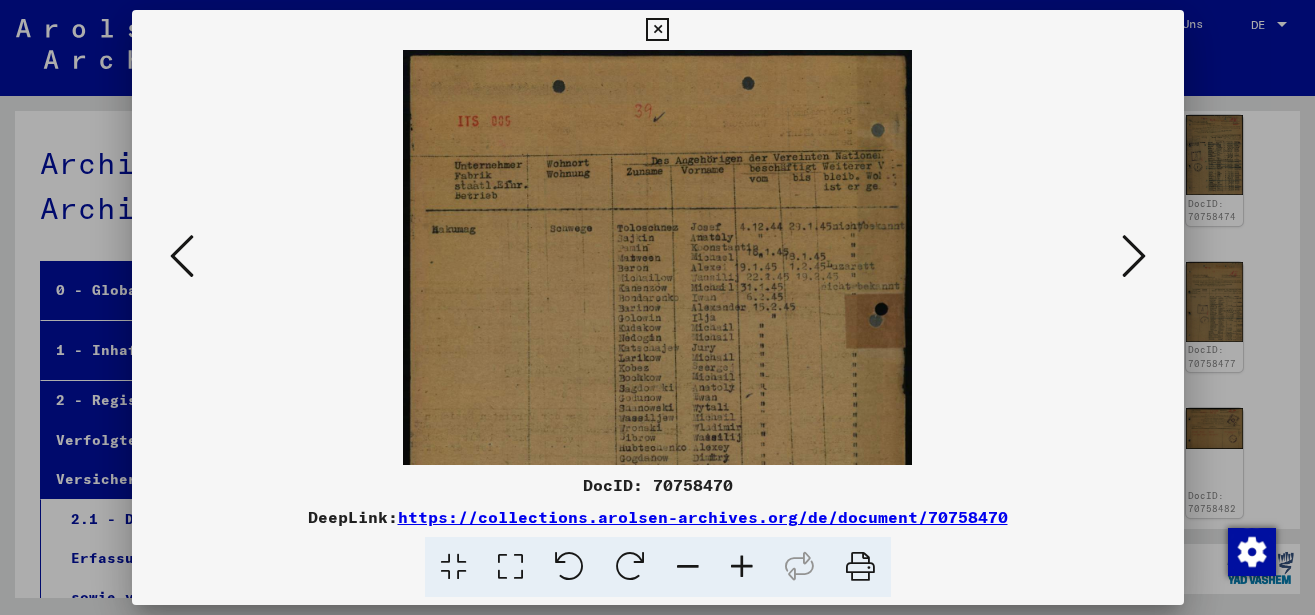 click at bounding box center [742, 567] 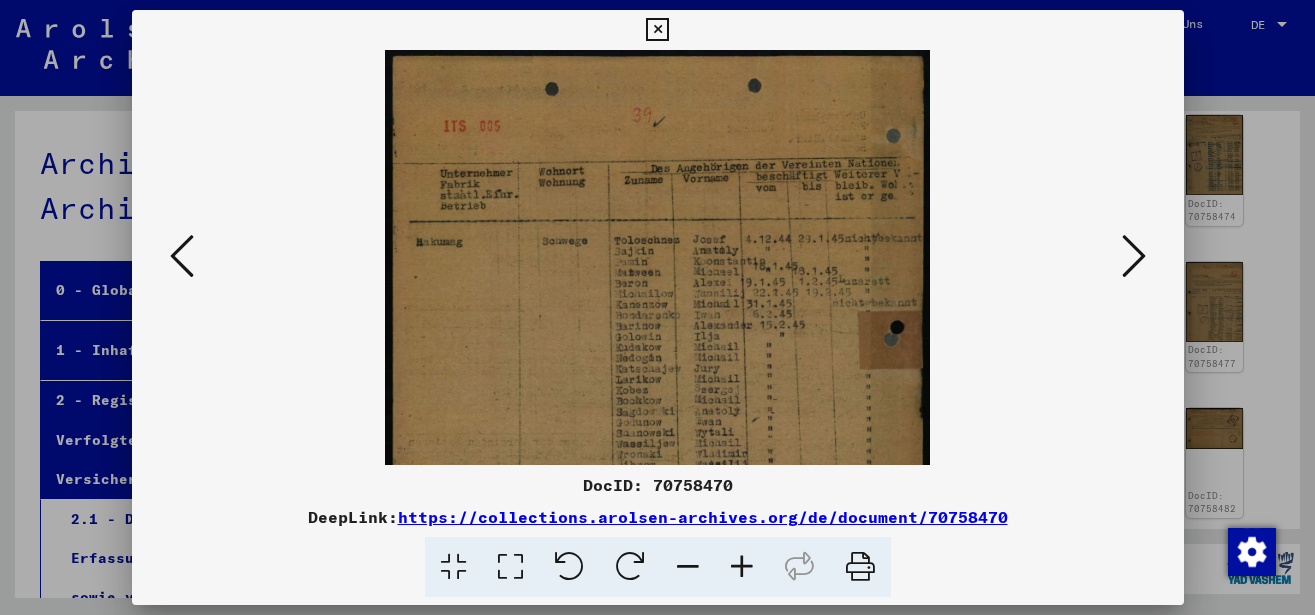click at bounding box center [742, 567] 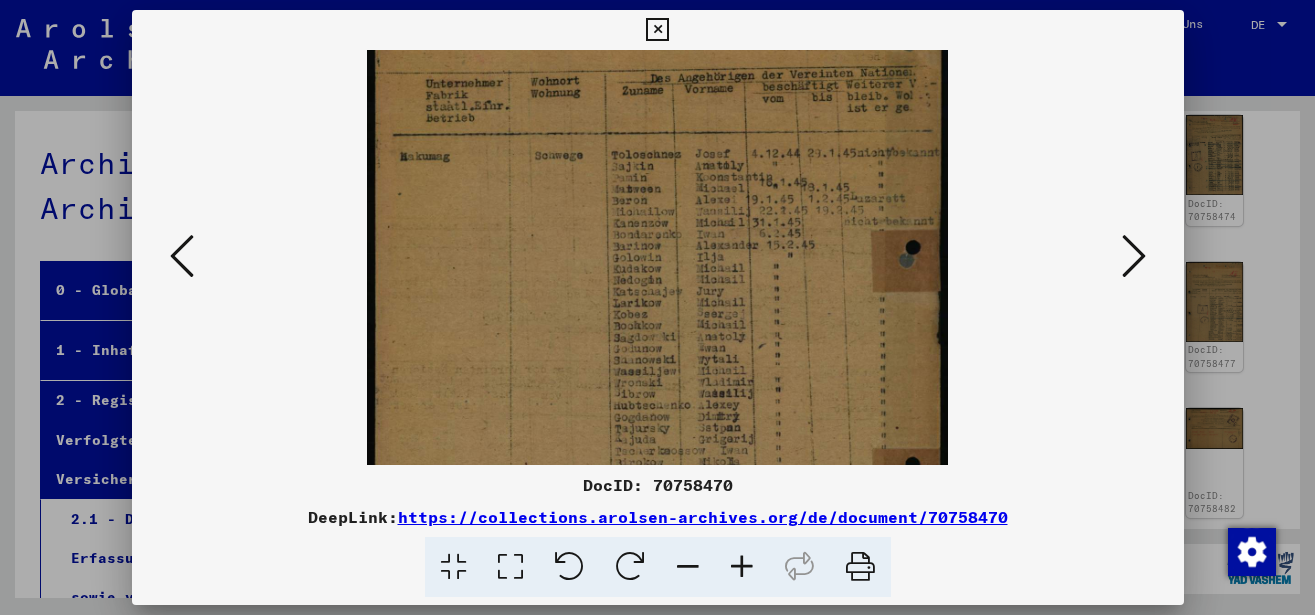 scroll, scrollTop: 109, scrollLeft: 0, axis: vertical 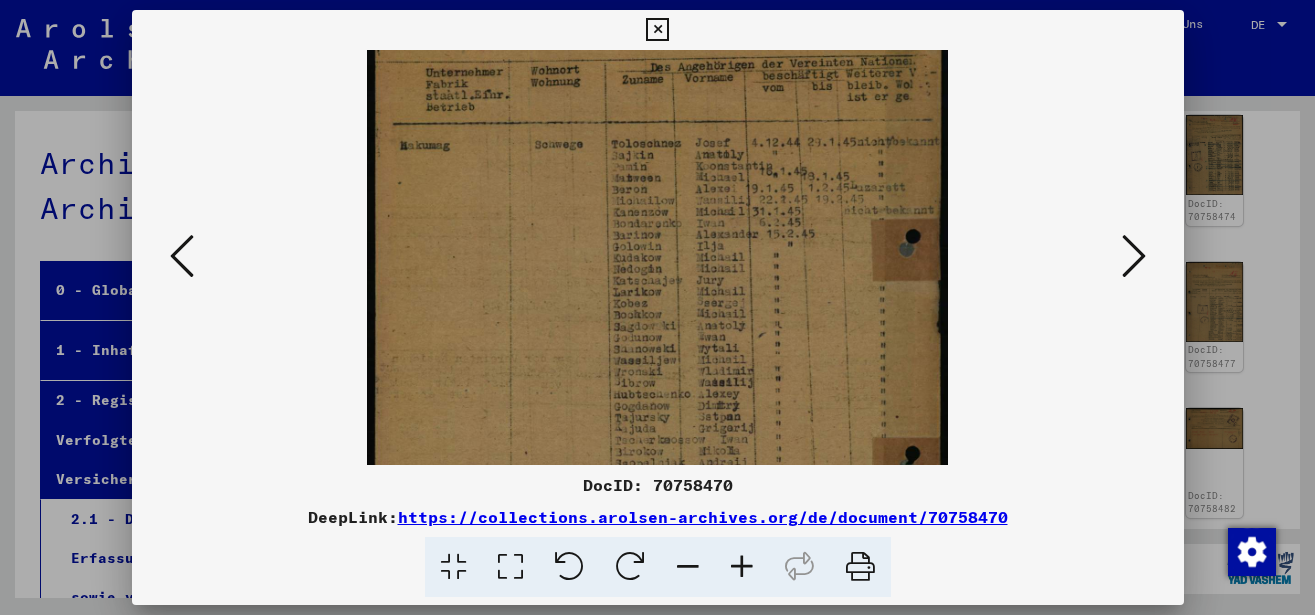 drag, startPoint x: 739, startPoint y: 375, endPoint x: 757, endPoint y: 266, distance: 110.47624 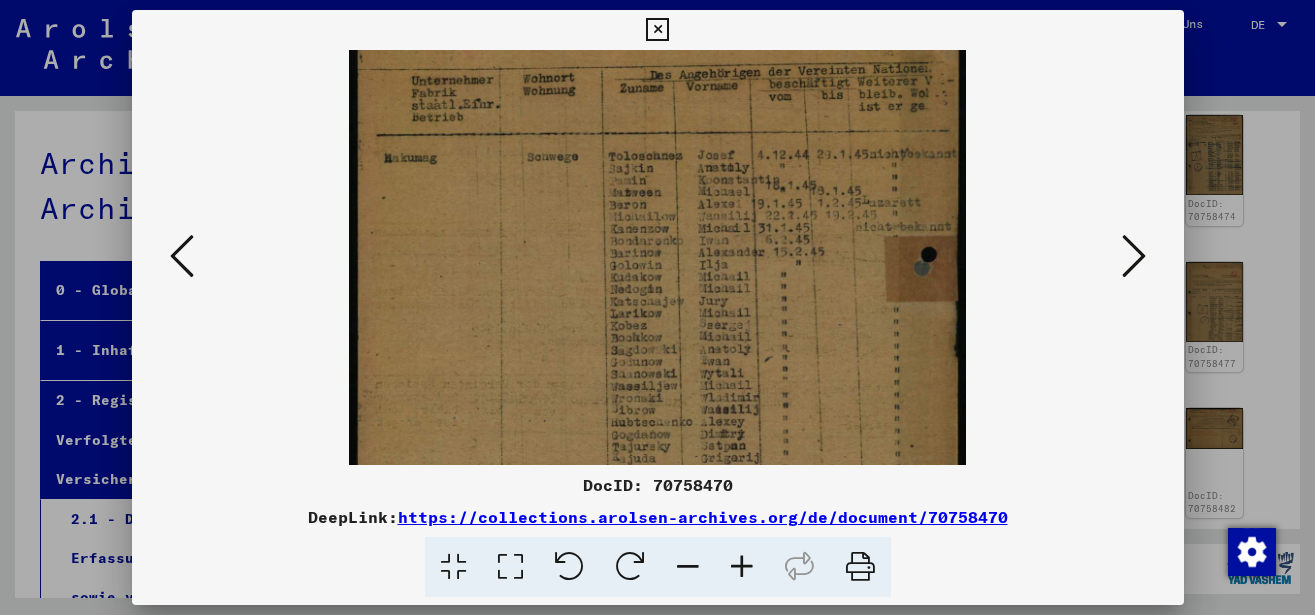 click at bounding box center (742, 567) 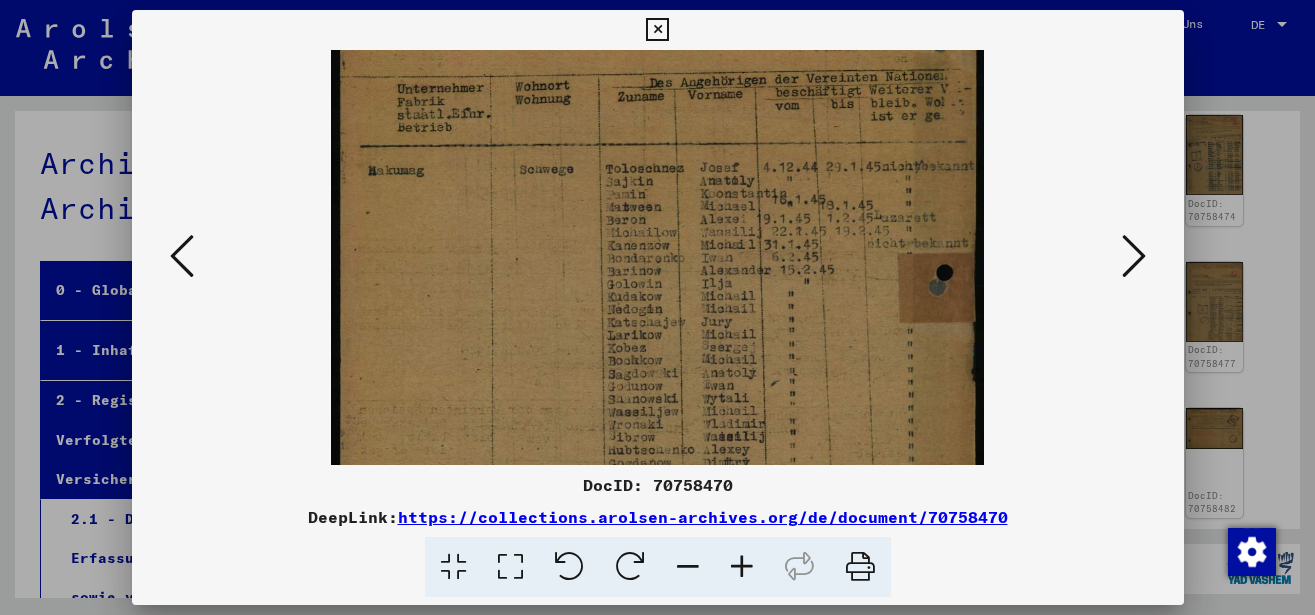 click at bounding box center (742, 567) 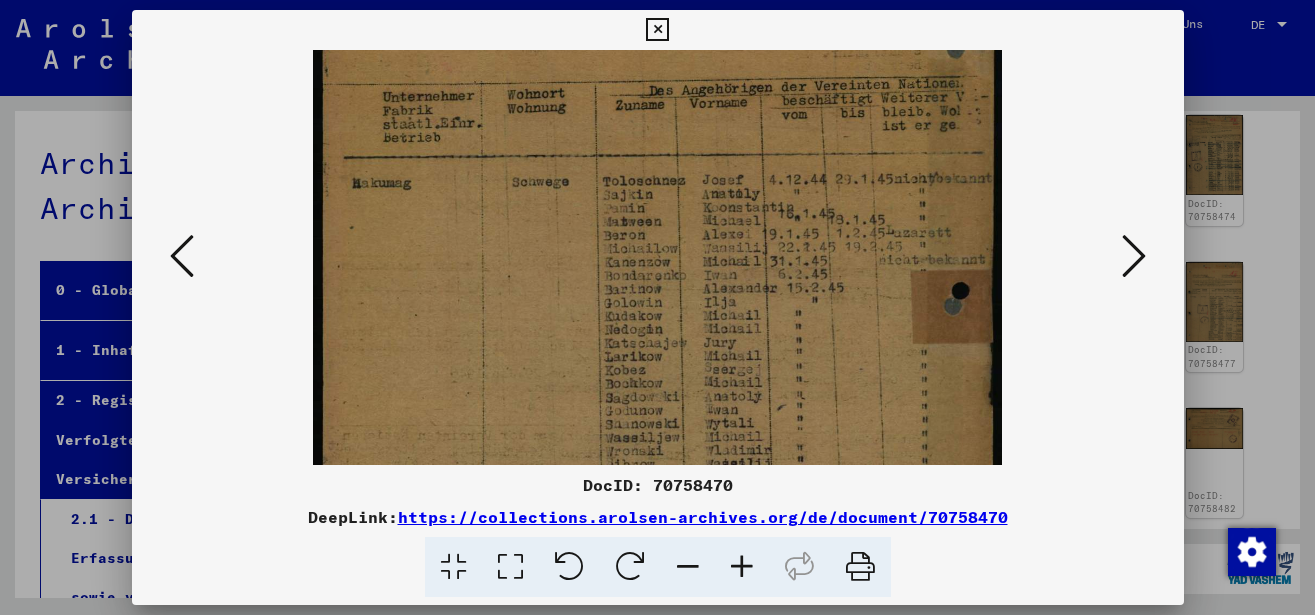 click at bounding box center [742, 567] 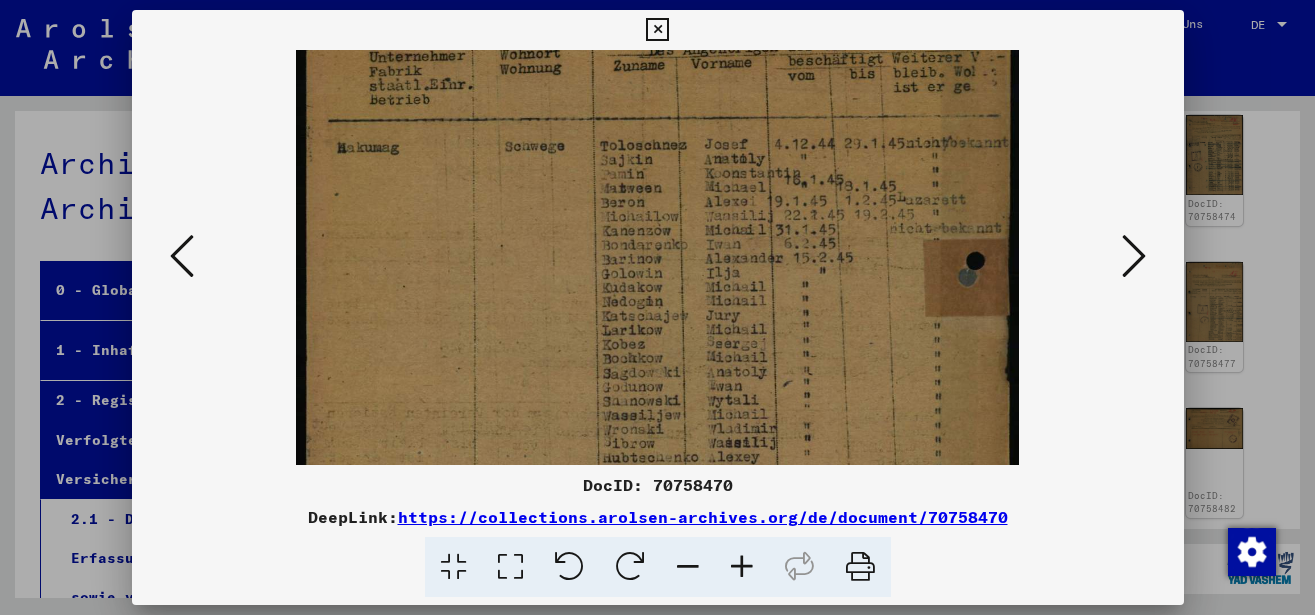 scroll, scrollTop: 185, scrollLeft: 0, axis: vertical 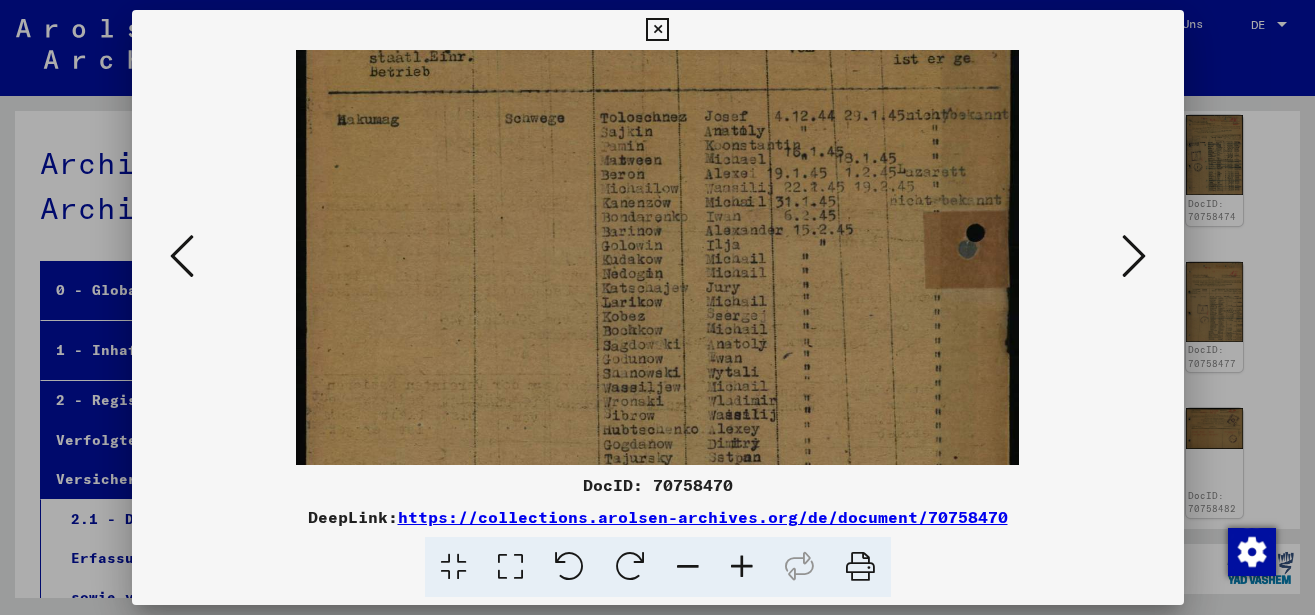 drag, startPoint x: 747, startPoint y: 371, endPoint x: 752, endPoint y: 295, distance: 76.1643 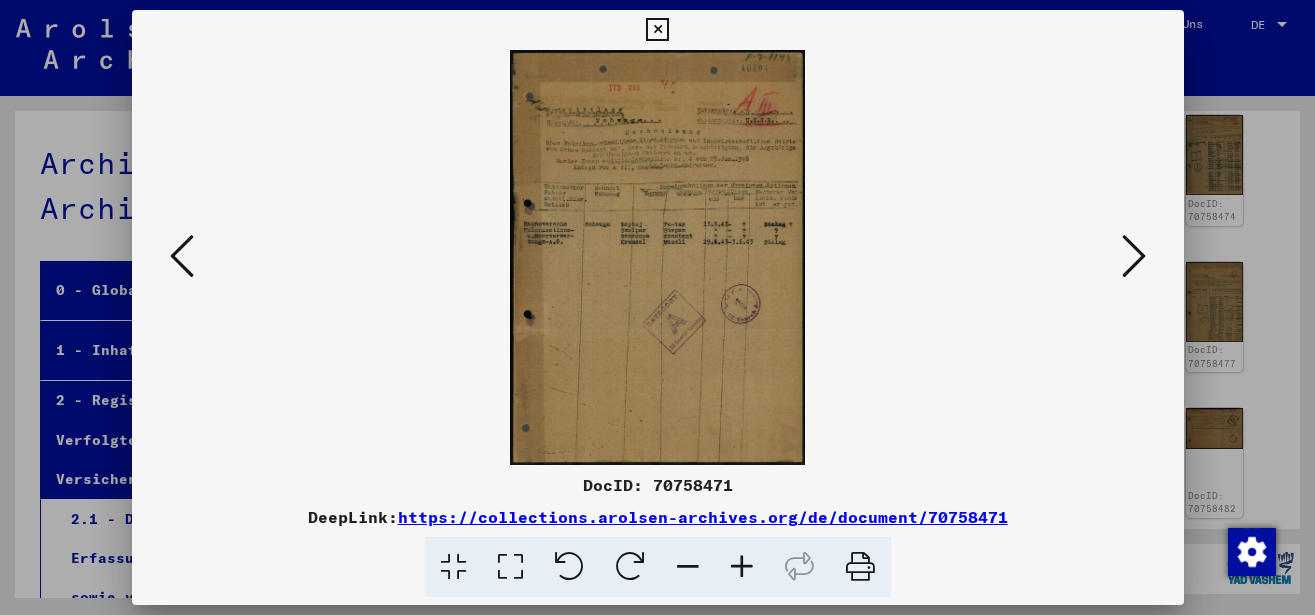 click at bounding box center [742, 567] 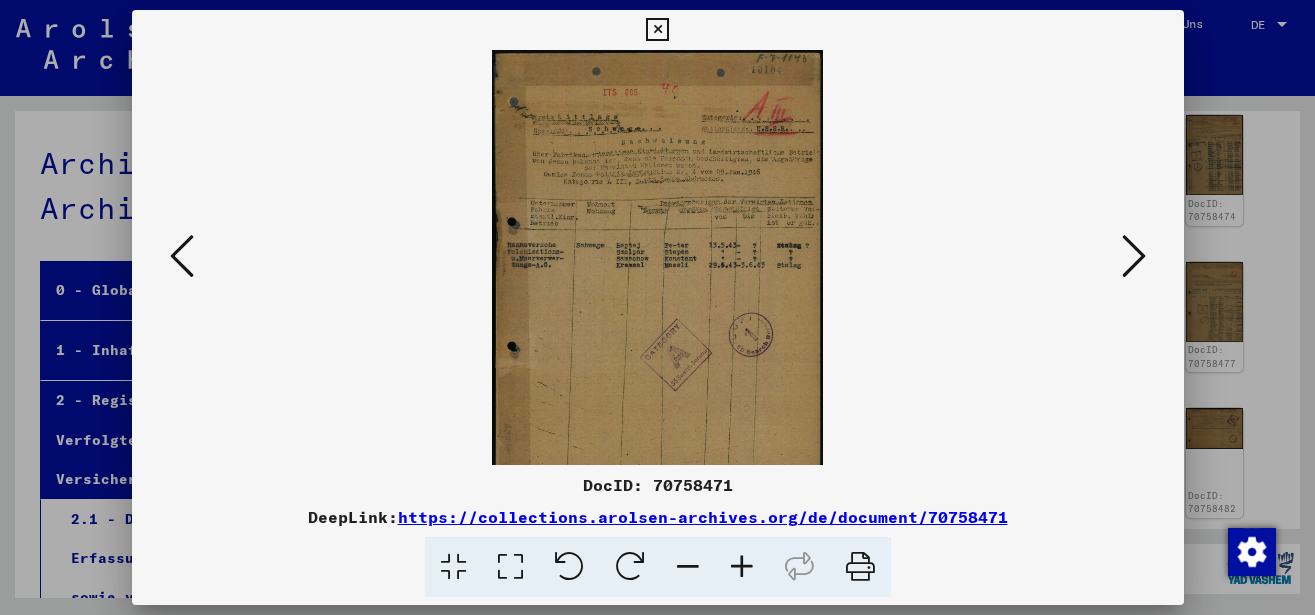 click at bounding box center [742, 567] 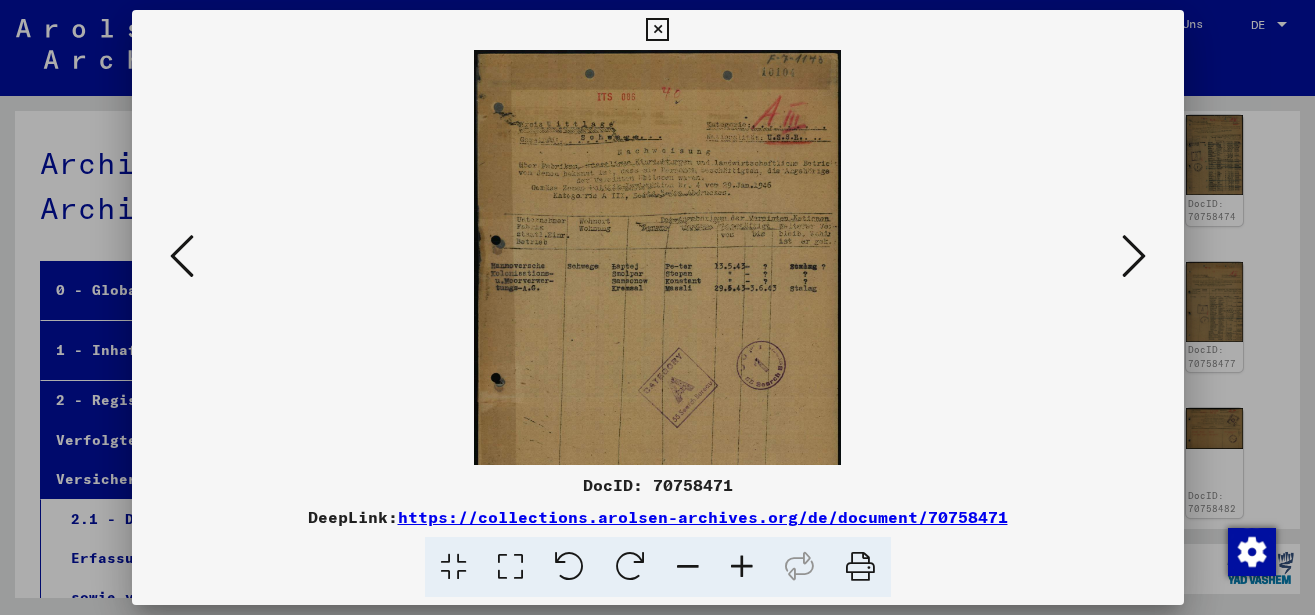 click at bounding box center [742, 567] 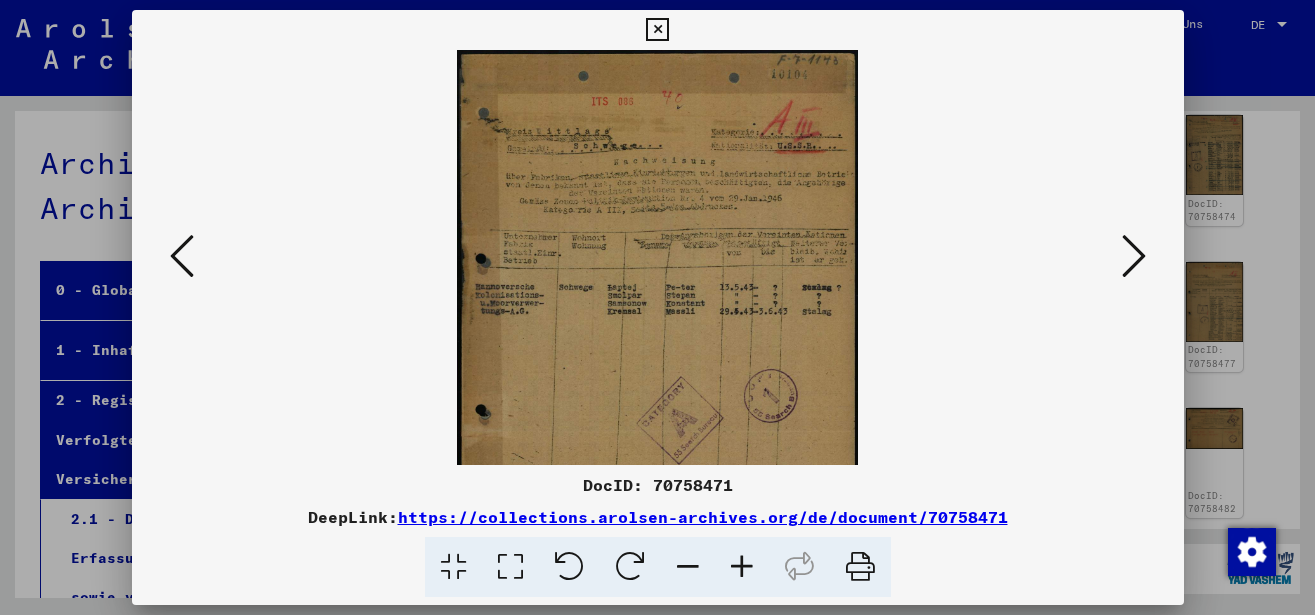 click at bounding box center (742, 567) 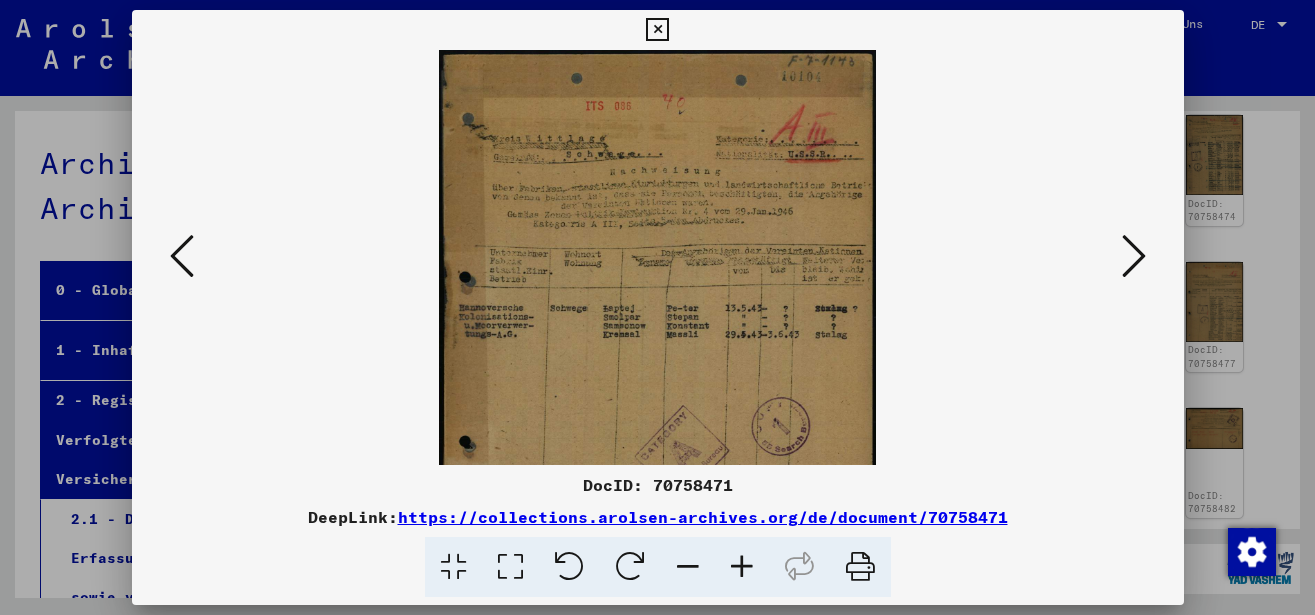 click at bounding box center (742, 567) 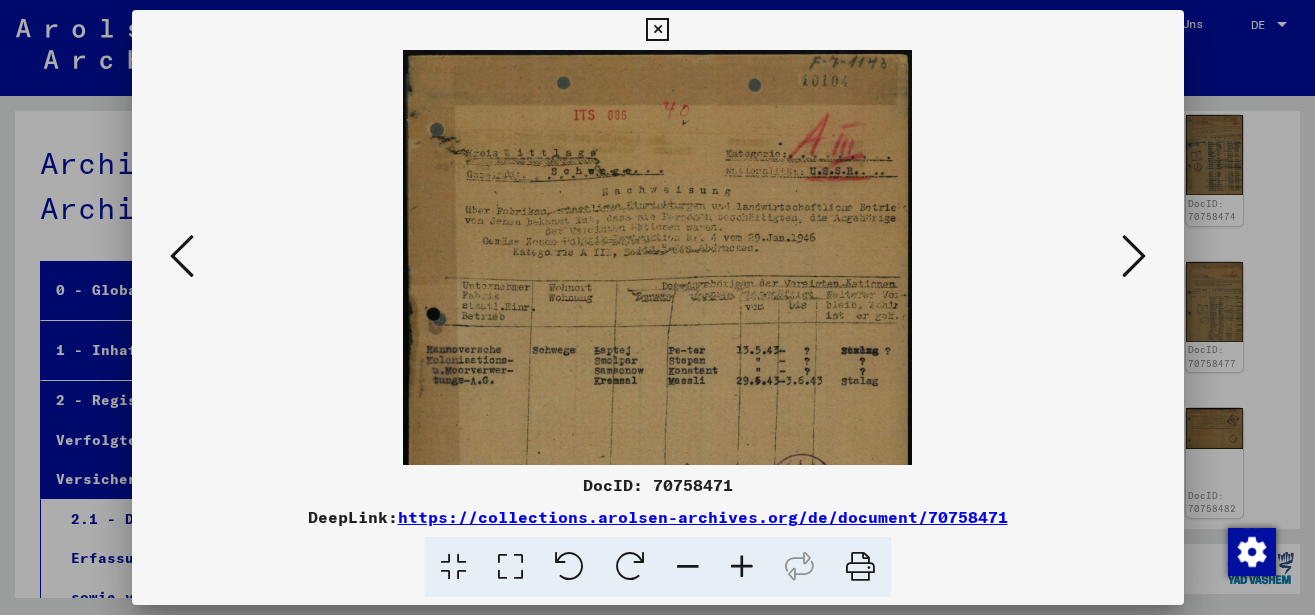 click at bounding box center (742, 567) 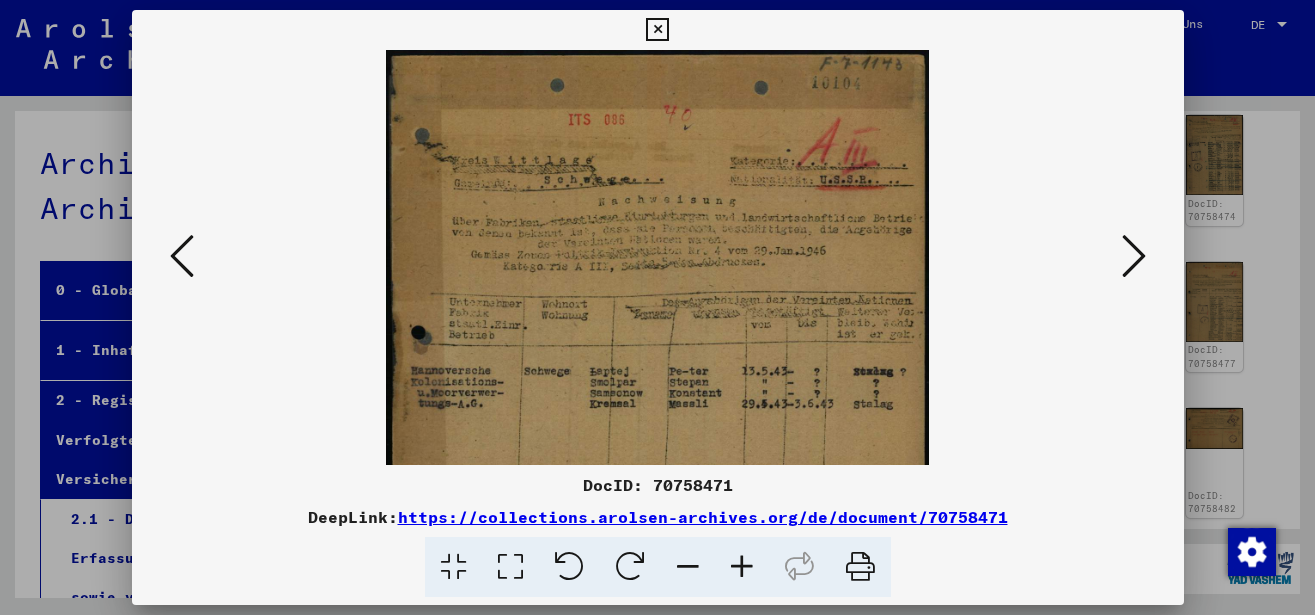 click at bounding box center [742, 567] 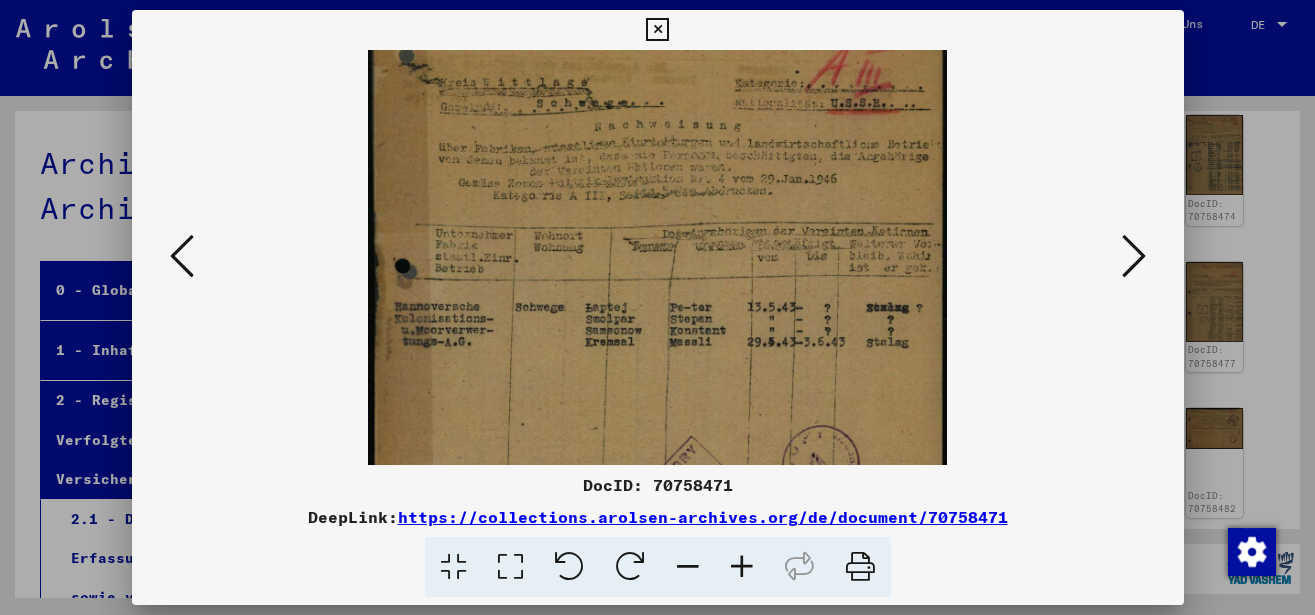 scroll, scrollTop: 148, scrollLeft: 0, axis: vertical 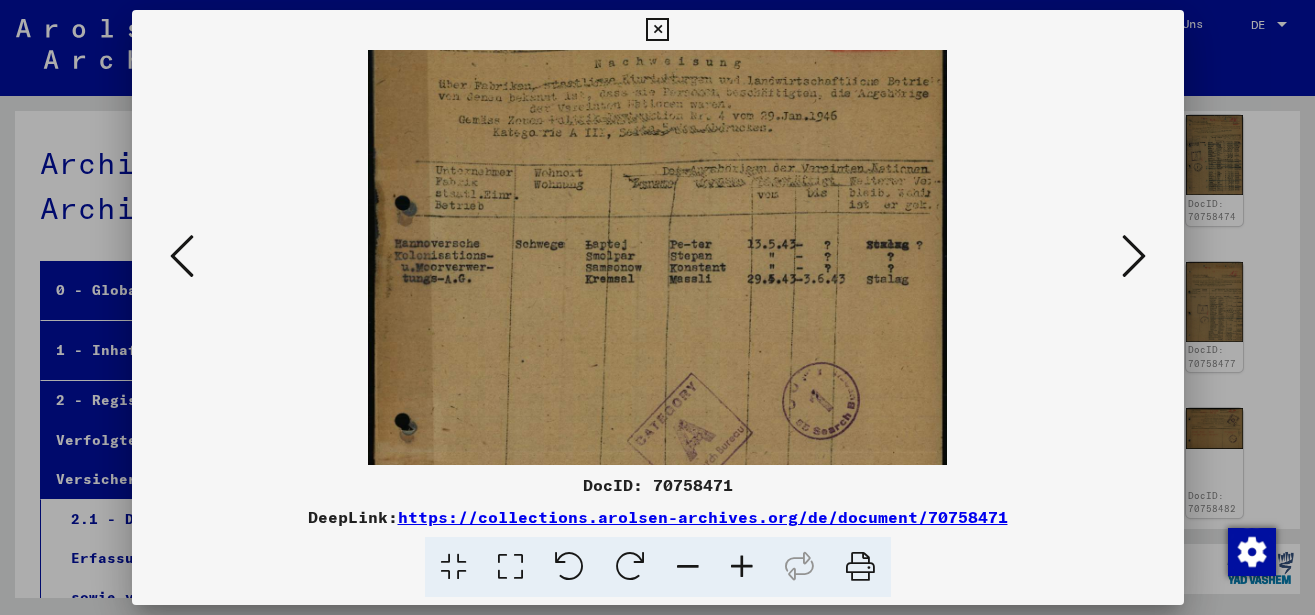 drag, startPoint x: 741, startPoint y: 405, endPoint x: 760, endPoint y: 265, distance: 141.2834 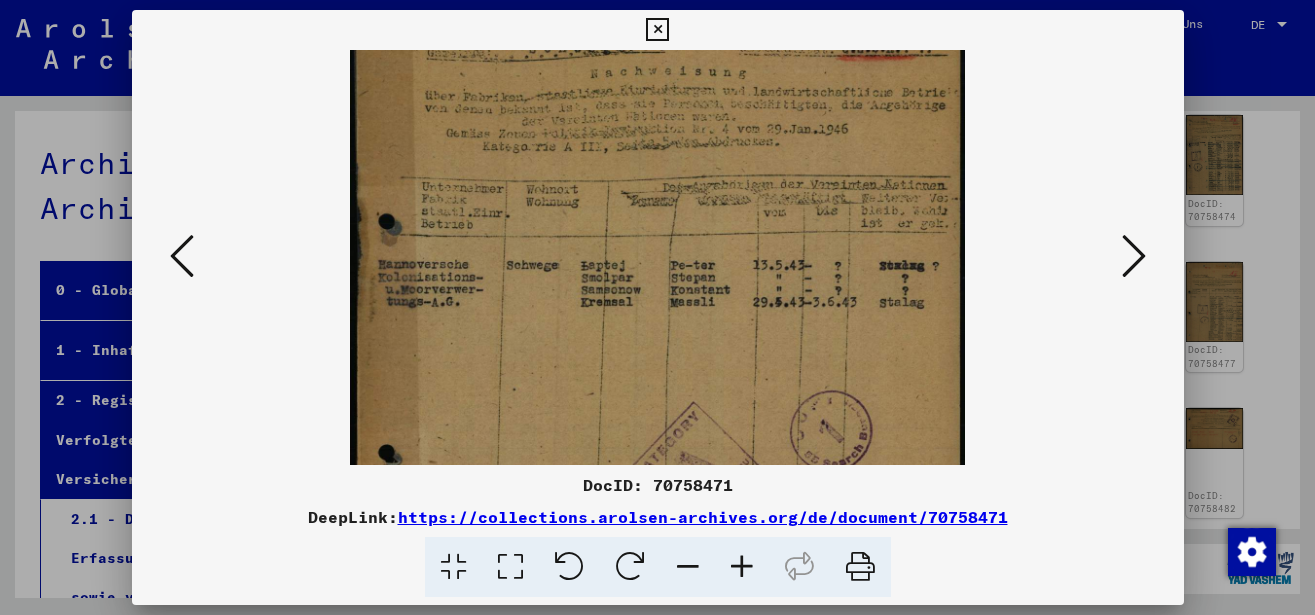 click at bounding box center [742, 567] 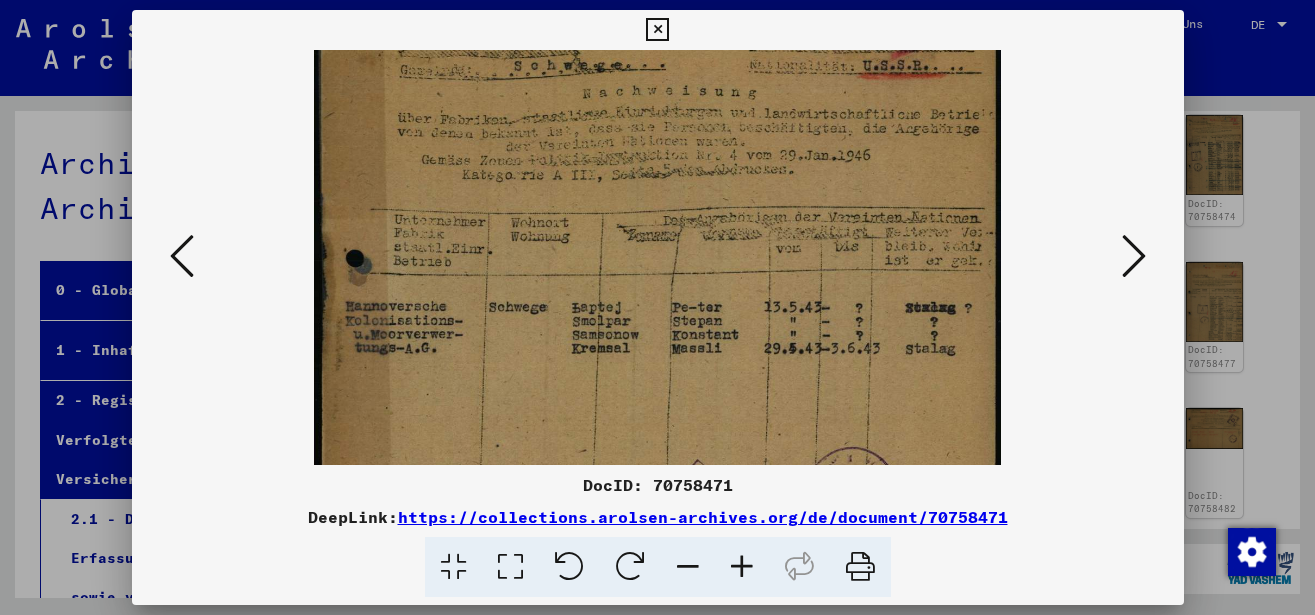 click at bounding box center [742, 567] 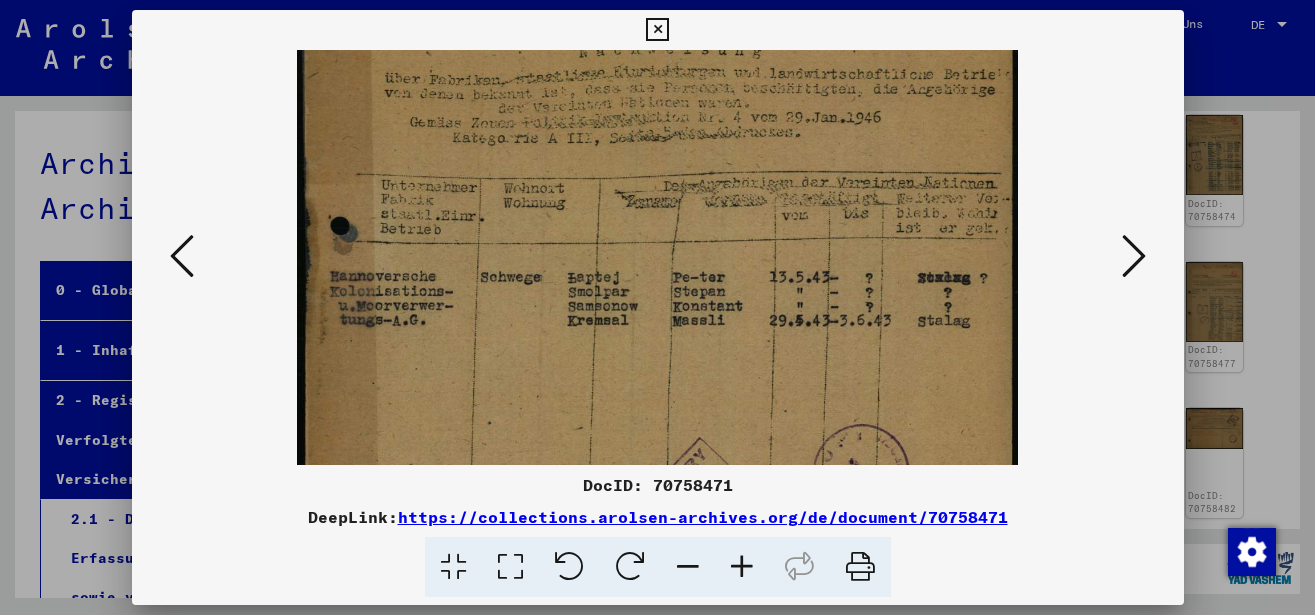 scroll, scrollTop: 205, scrollLeft: 0, axis: vertical 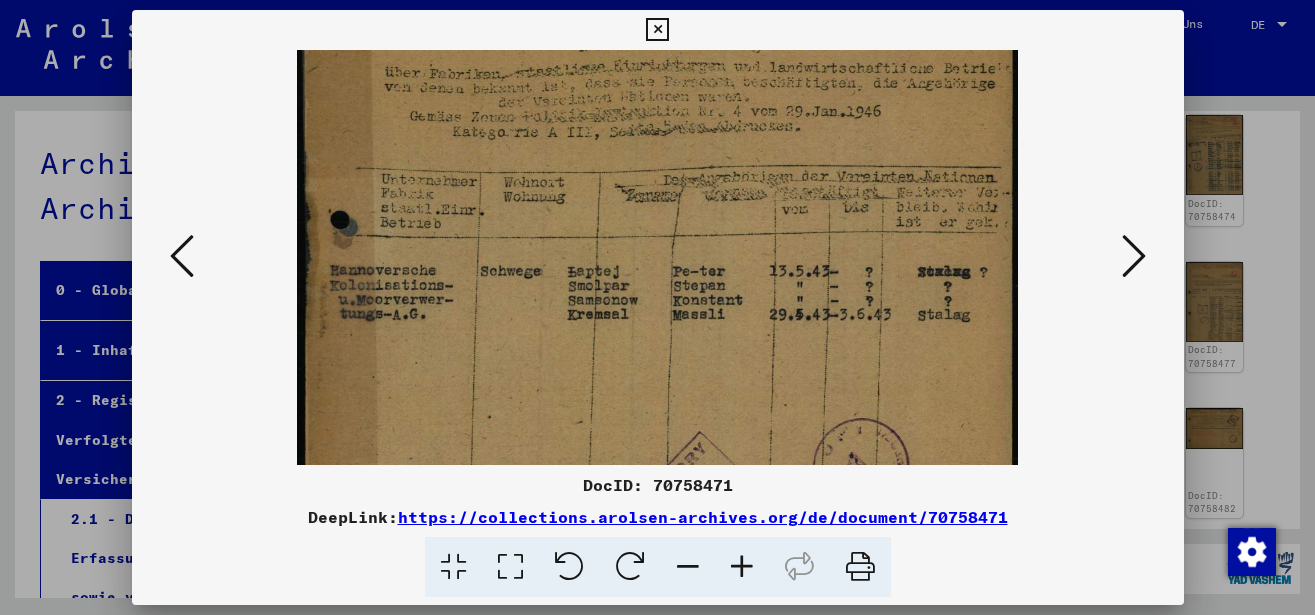 drag, startPoint x: 696, startPoint y: 365, endPoint x: 703, endPoint y: 308, distance: 57.428215 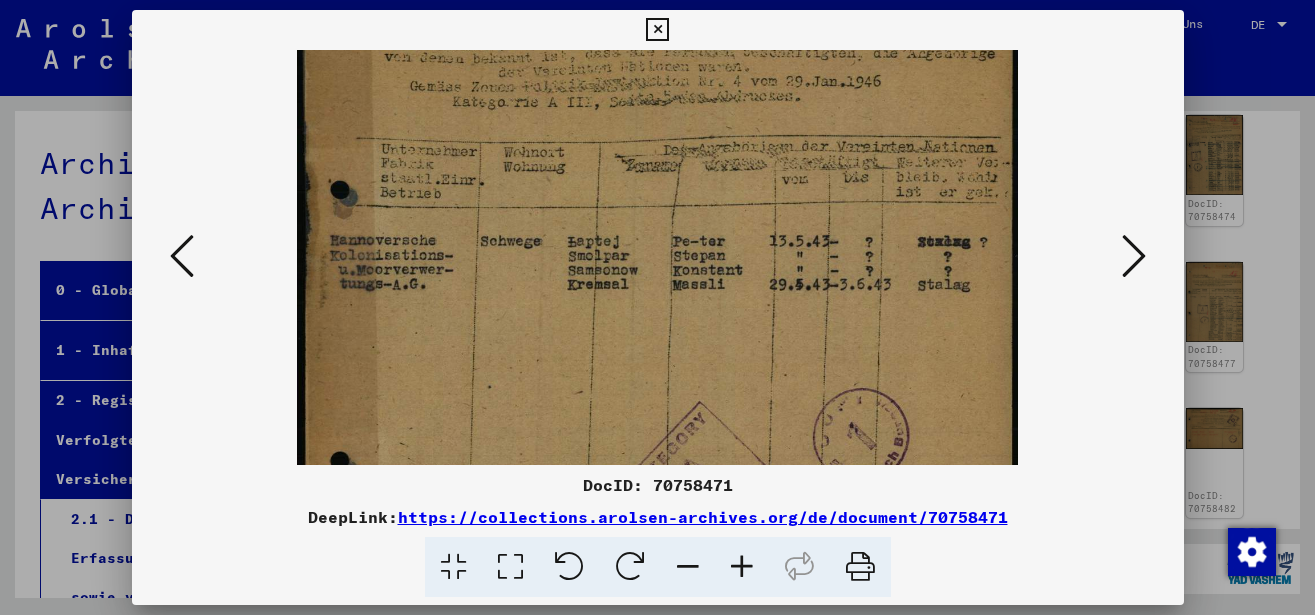 drag, startPoint x: 705, startPoint y: 354, endPoint x: 710, endPoint y: 324, distance: 30.413813 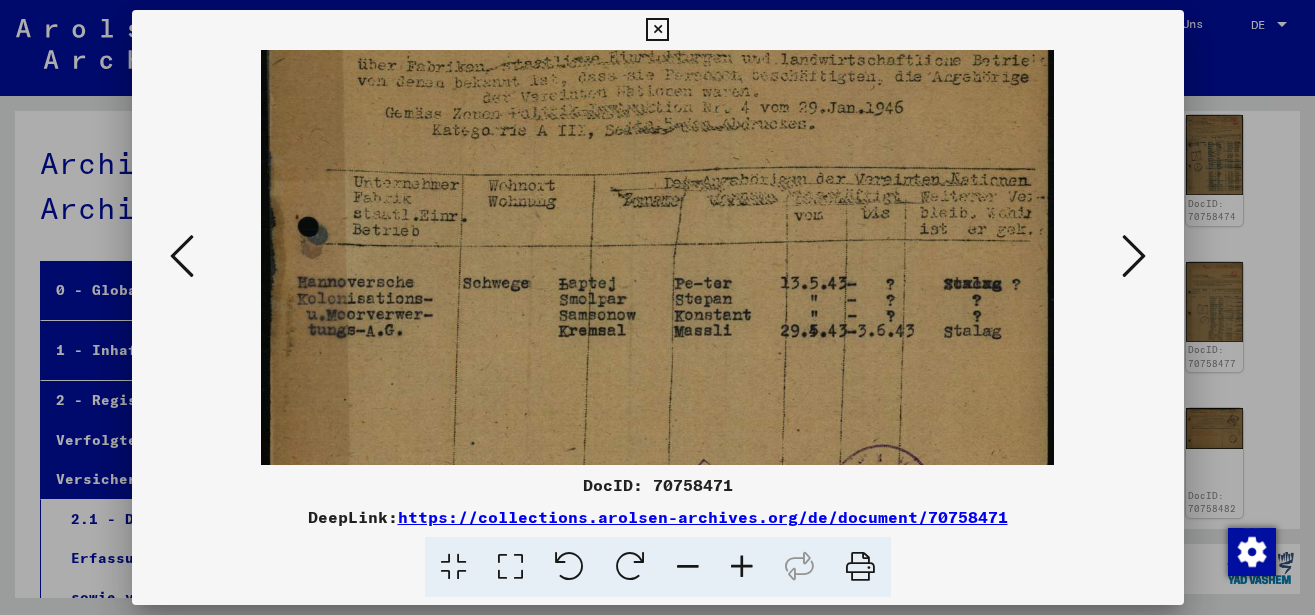 click at bounding box center (742, 567) 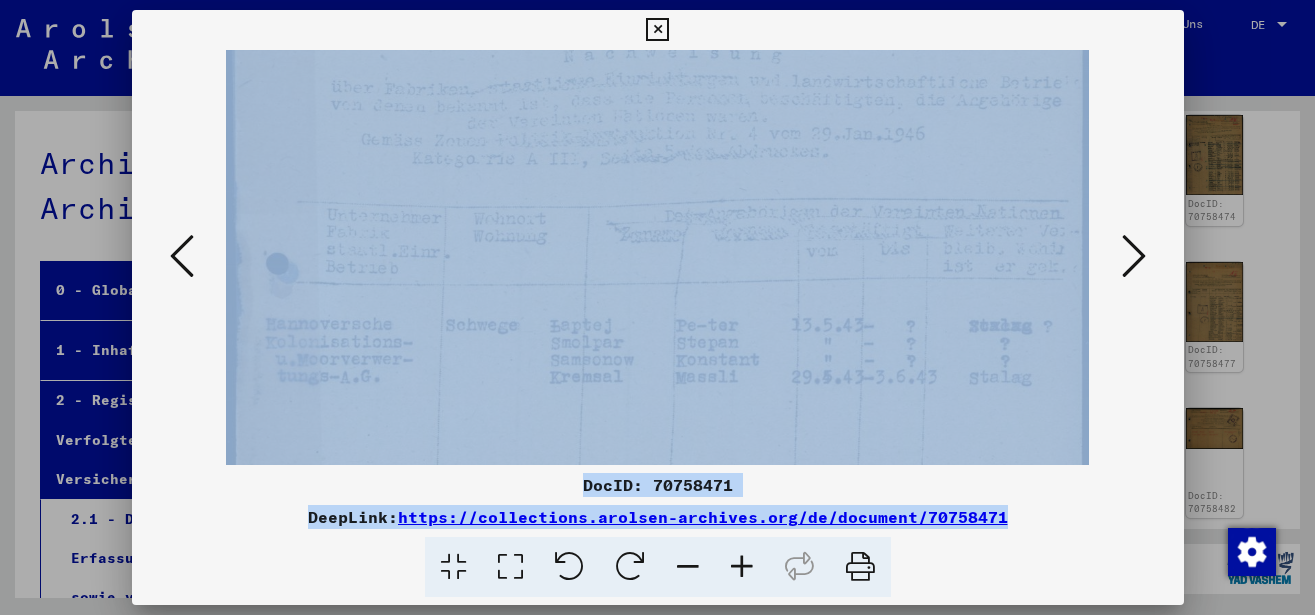 click at bounding box center (742, 567) 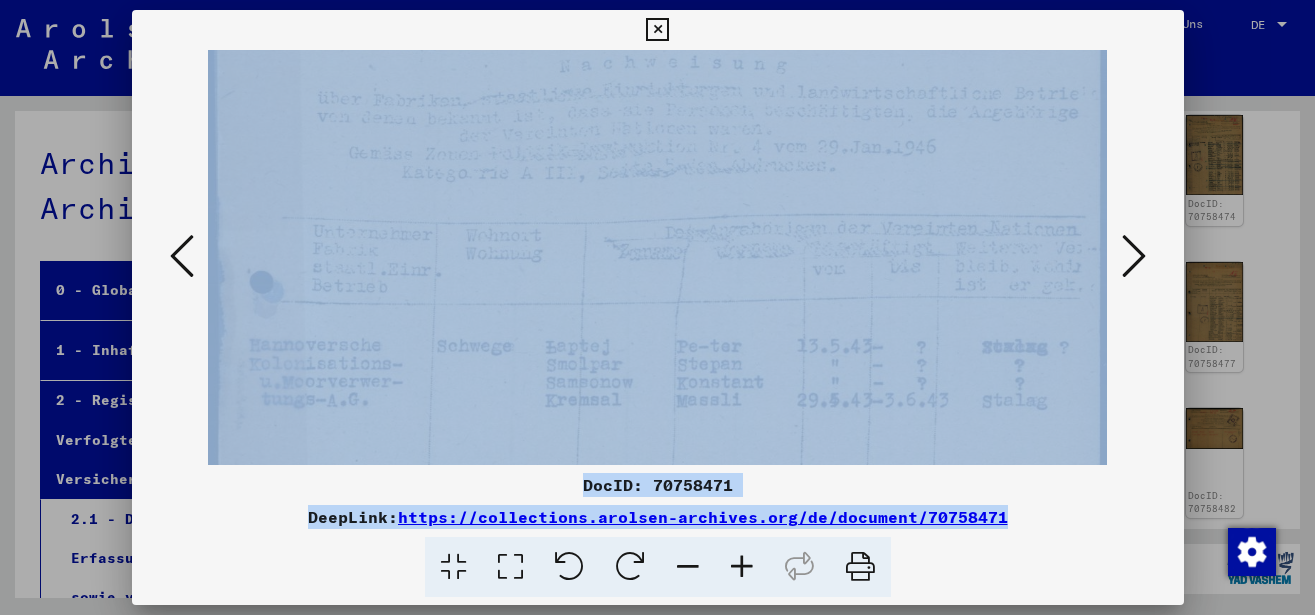 scroll, scrollTop: 310, scrollLeft: 0, axis: vertical 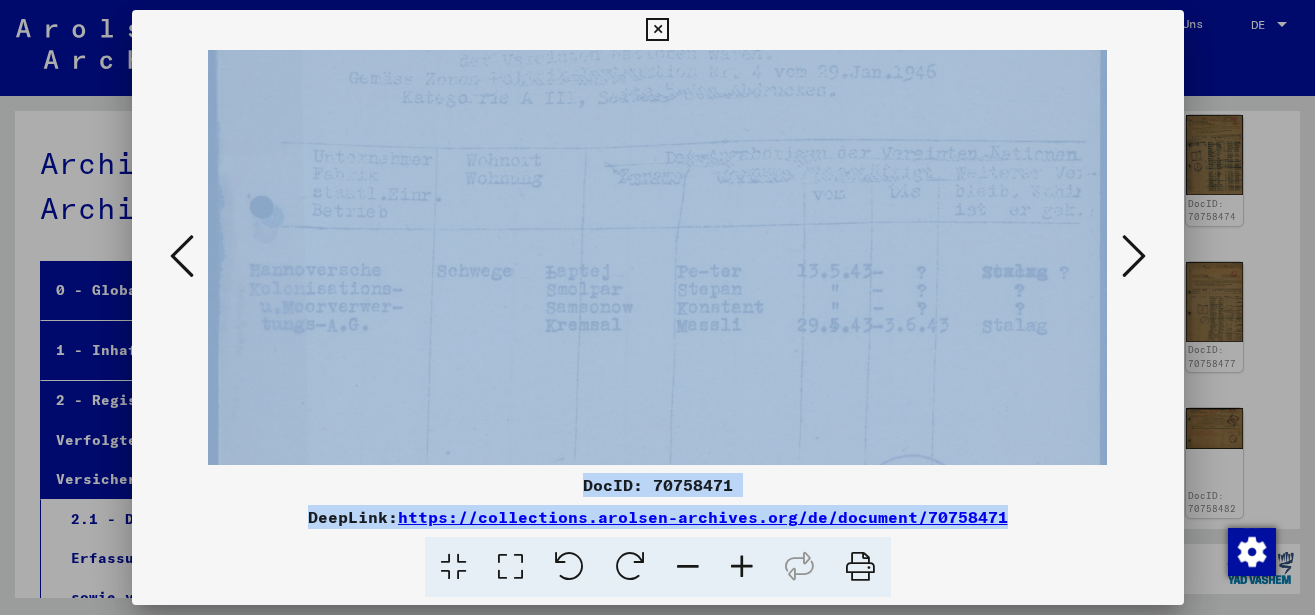 drag, startPoint x: 698, startPoint y: 402, endPoint x: 696, endPoint y: 327, distance: 75.026665 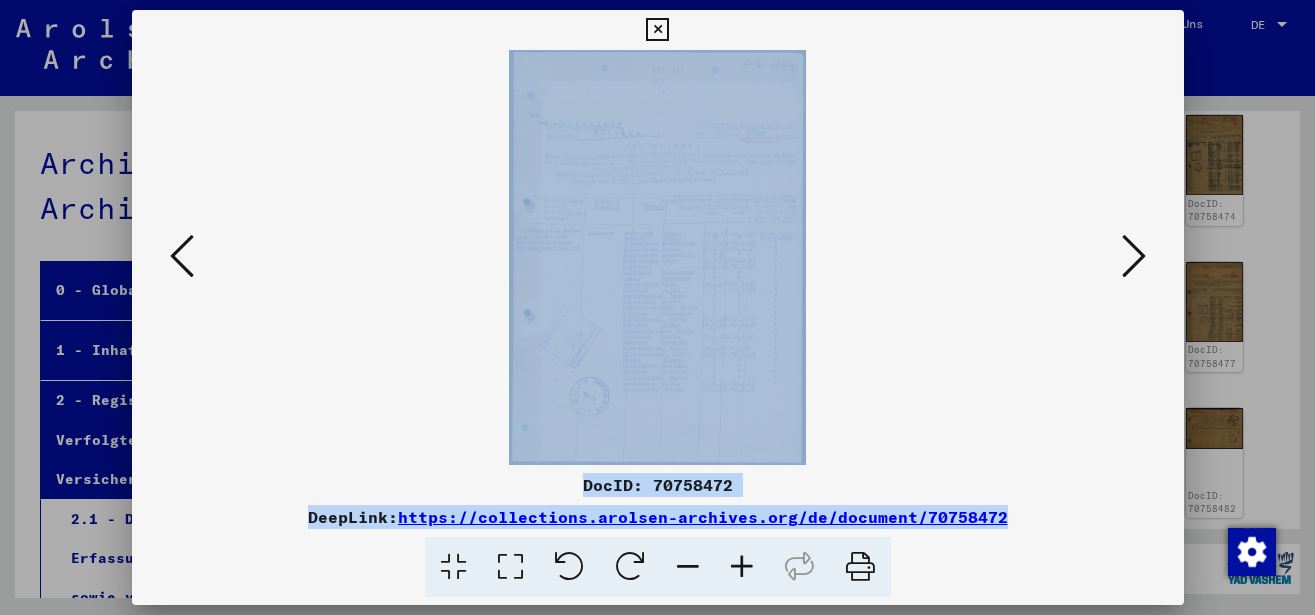 click at bounding box center [742, 567] 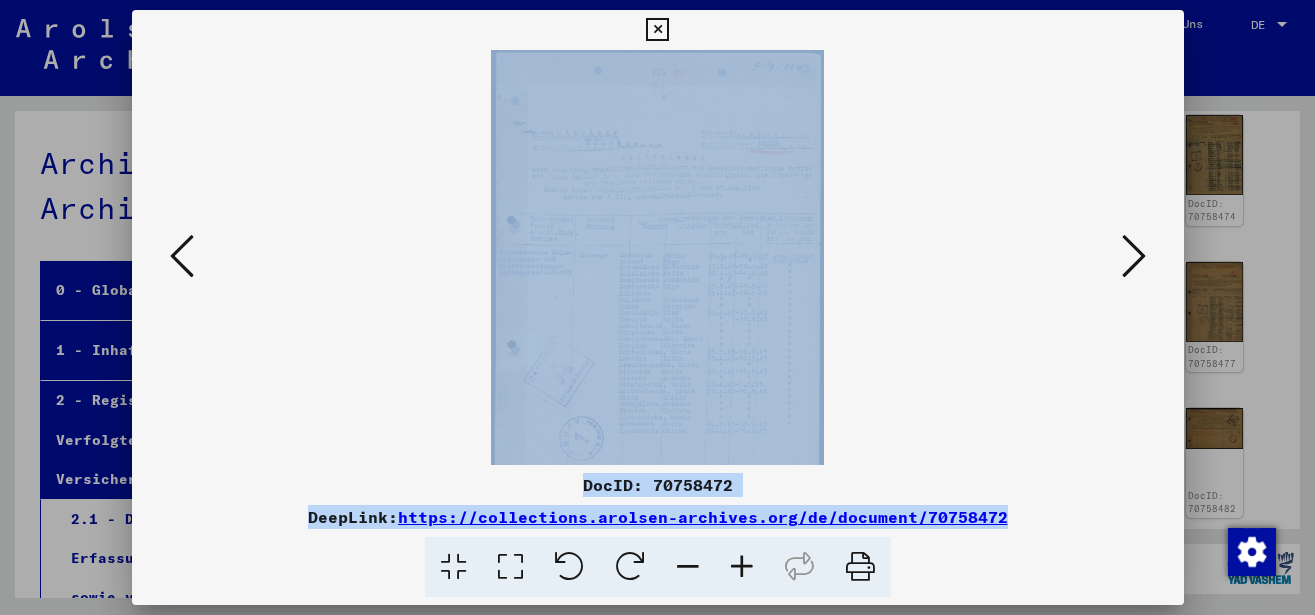 click at bounding box center [742, 567] 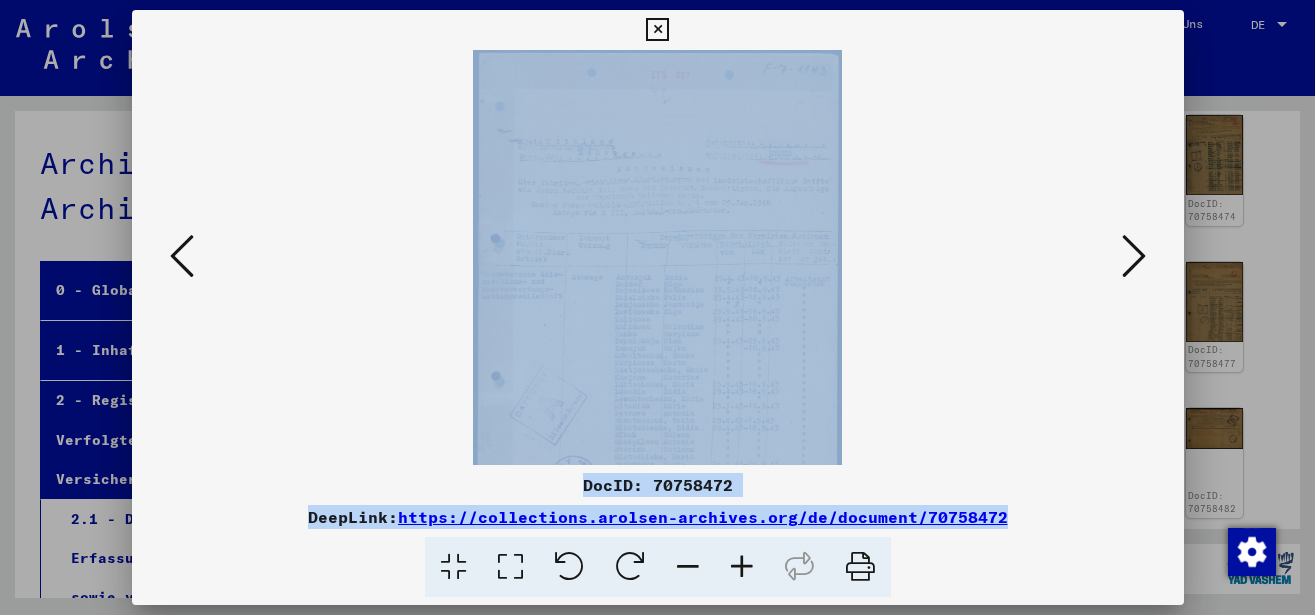 click at bounding box center [742, 567] 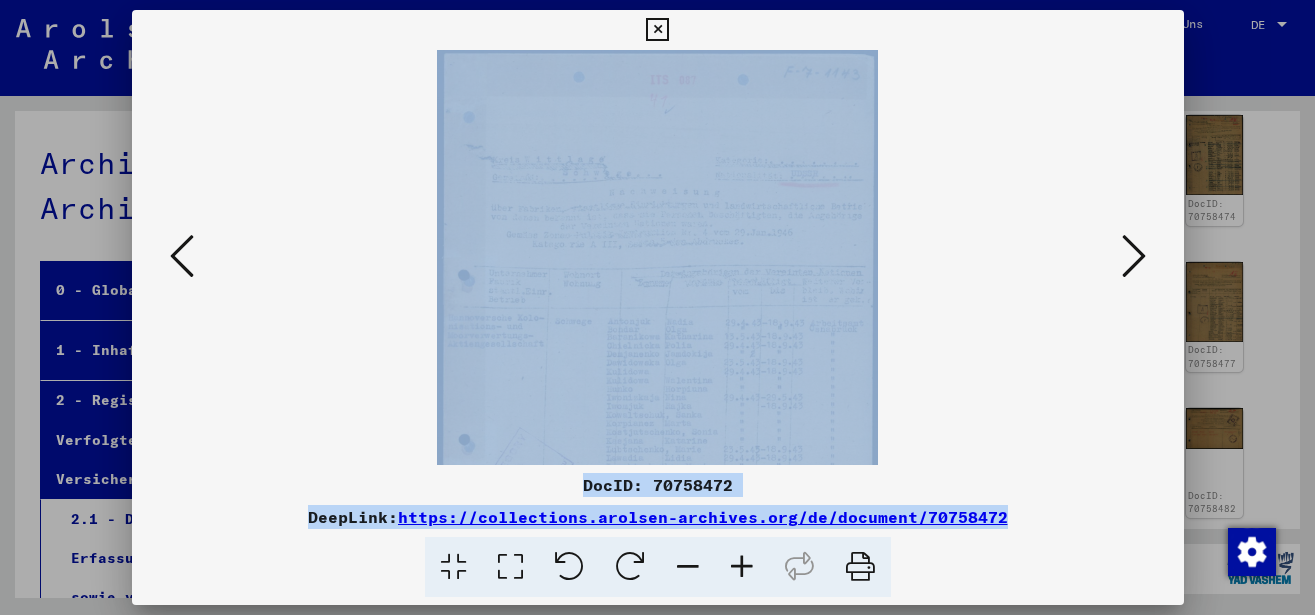 click at bounding box center (742, 567) 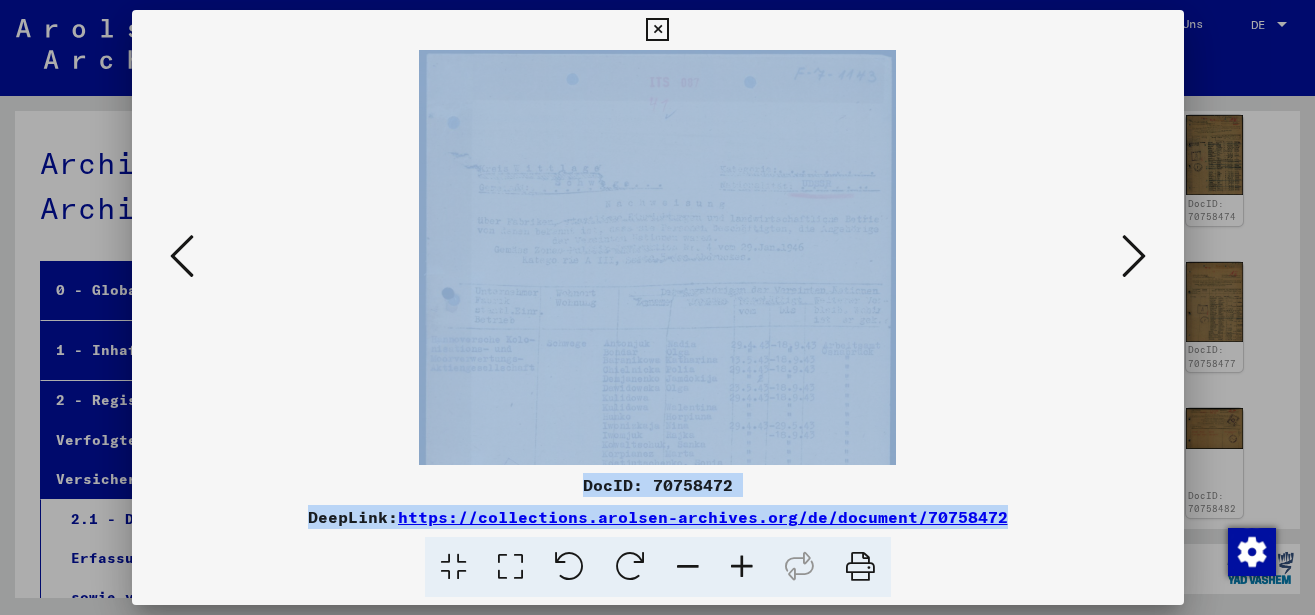 click at bounding box center [742, 567] 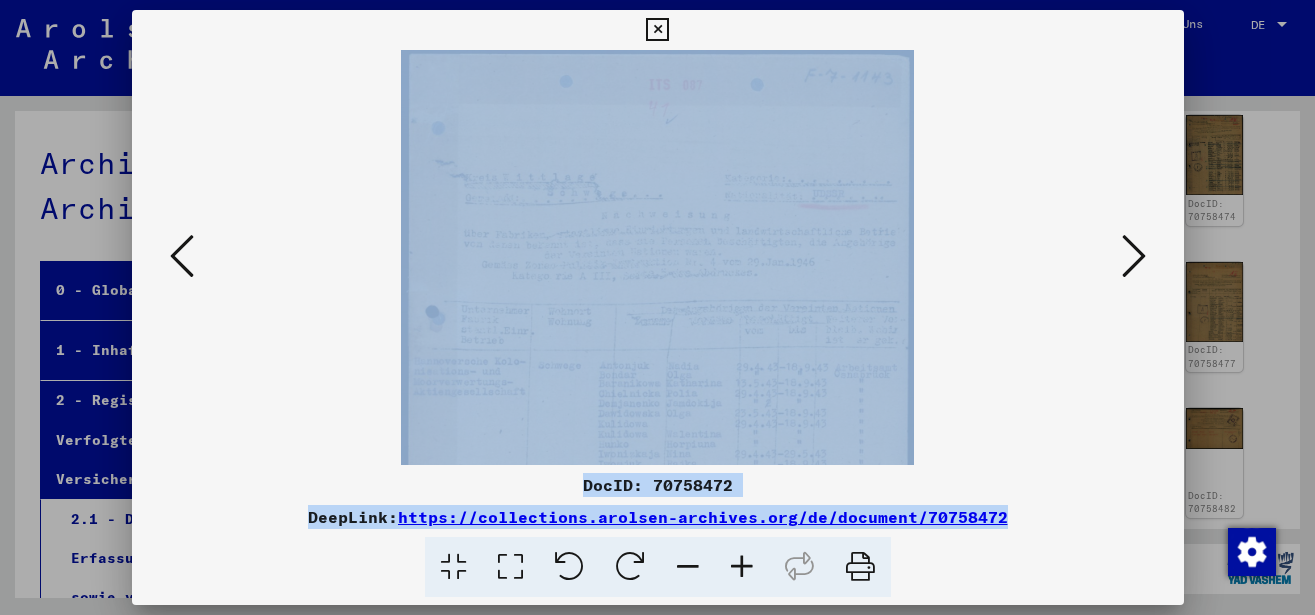 click at bounding box center [742, 567] 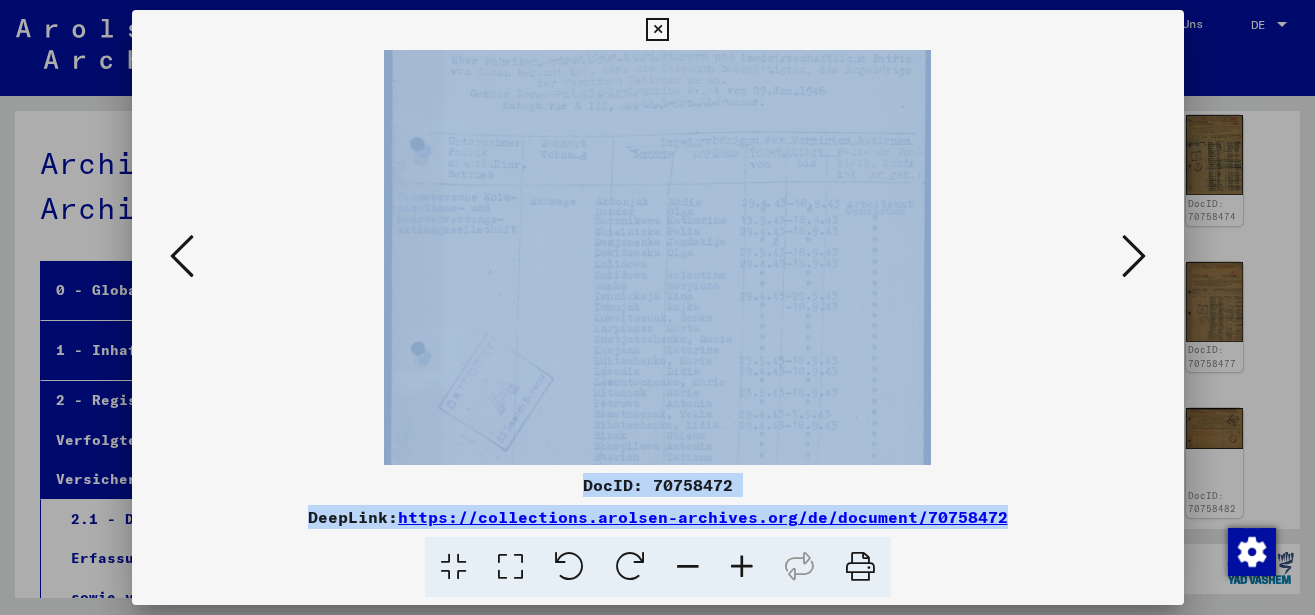 scroll, scrollTop: 199, scrollLeft: 0, axis: vertical 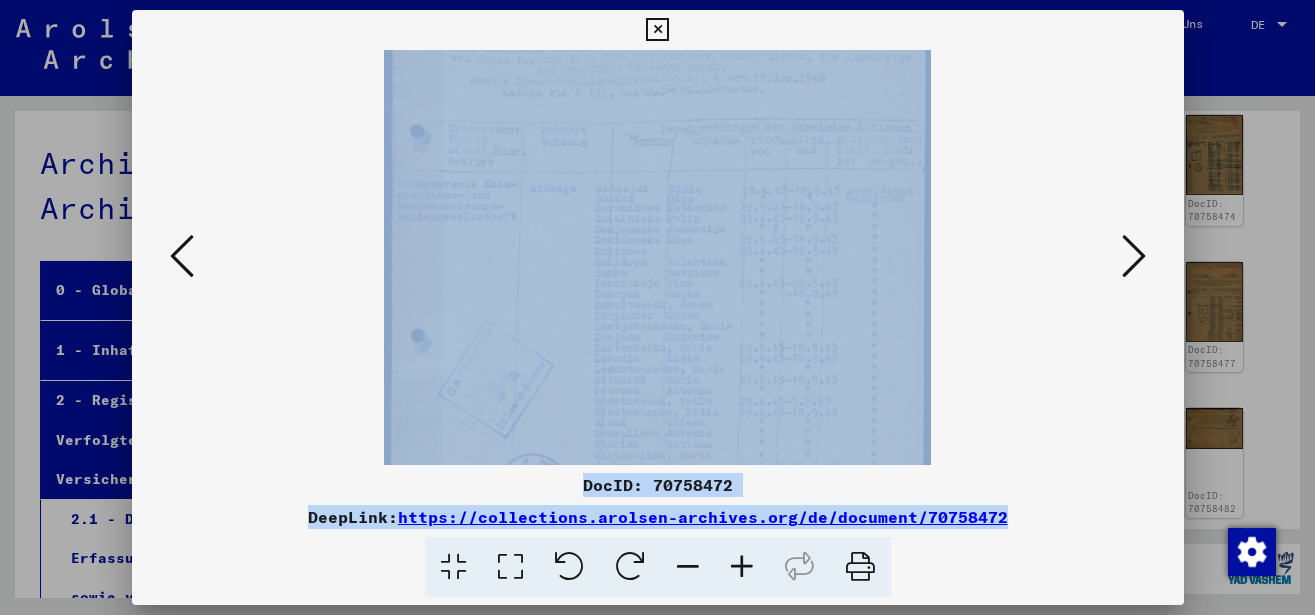 drag, startPoint x: 737, startPoint y: 386, endPoint x: 738, endPoint y: 187, distance: 199.00252 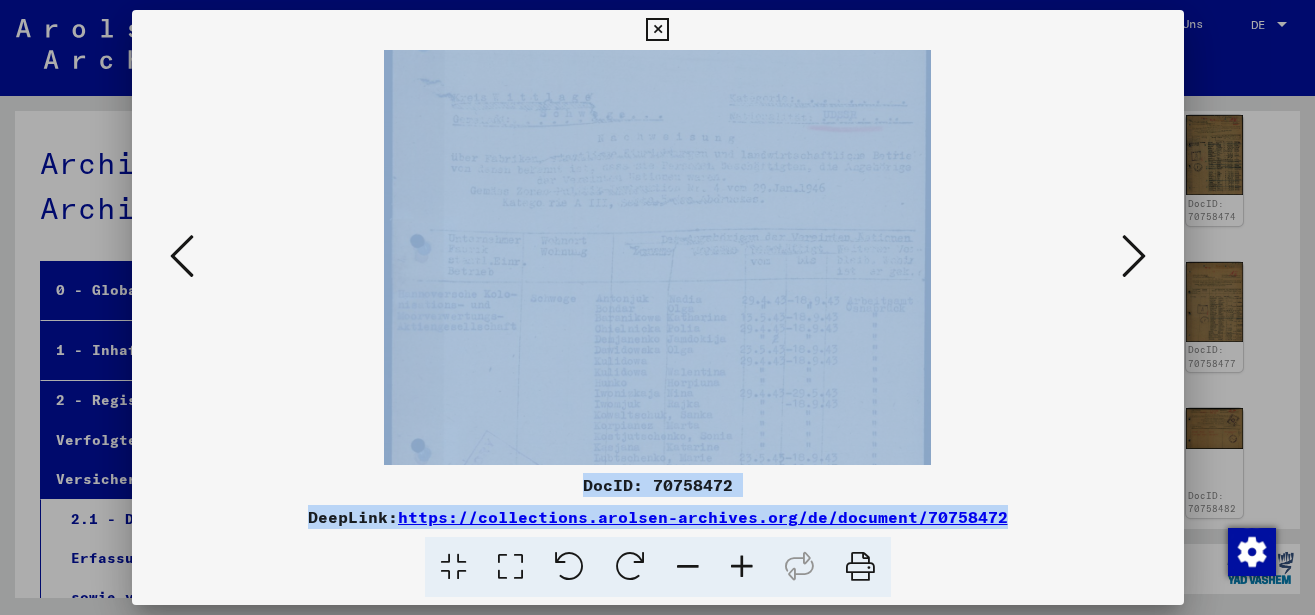 scroll, scrollTop: 113, scrollLeft: 0, axis: vertical 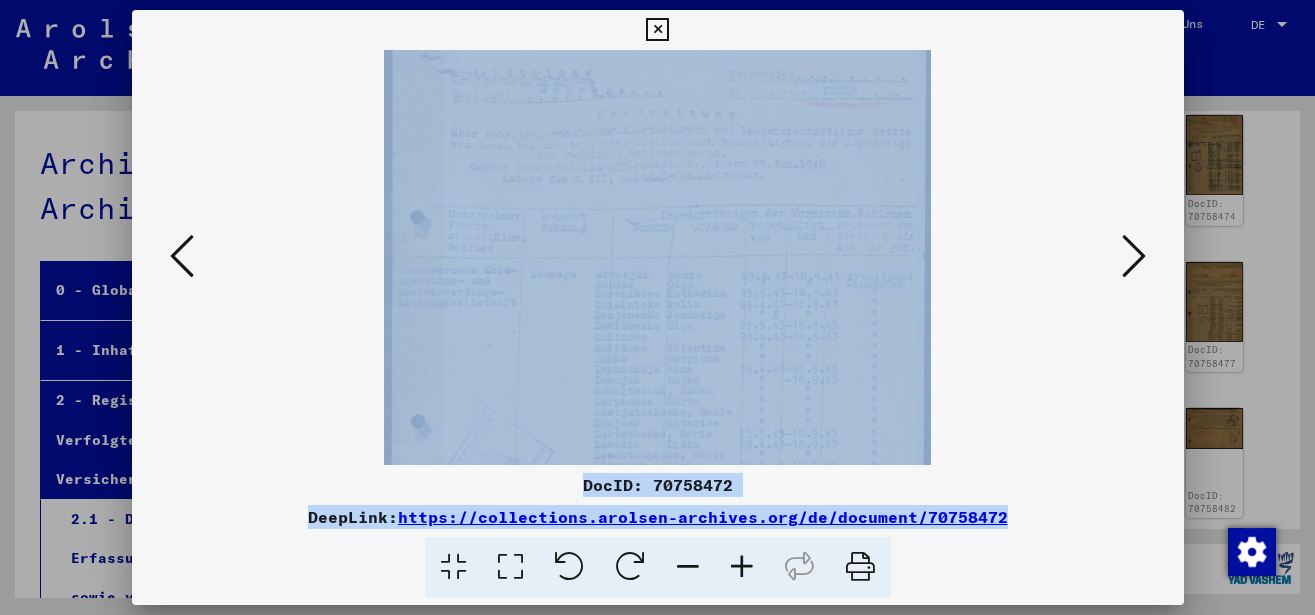 drag, startPoint x: 779, startPoint y: 386, endPoint x: 778, endPoint y: 412, distance: 26.019224 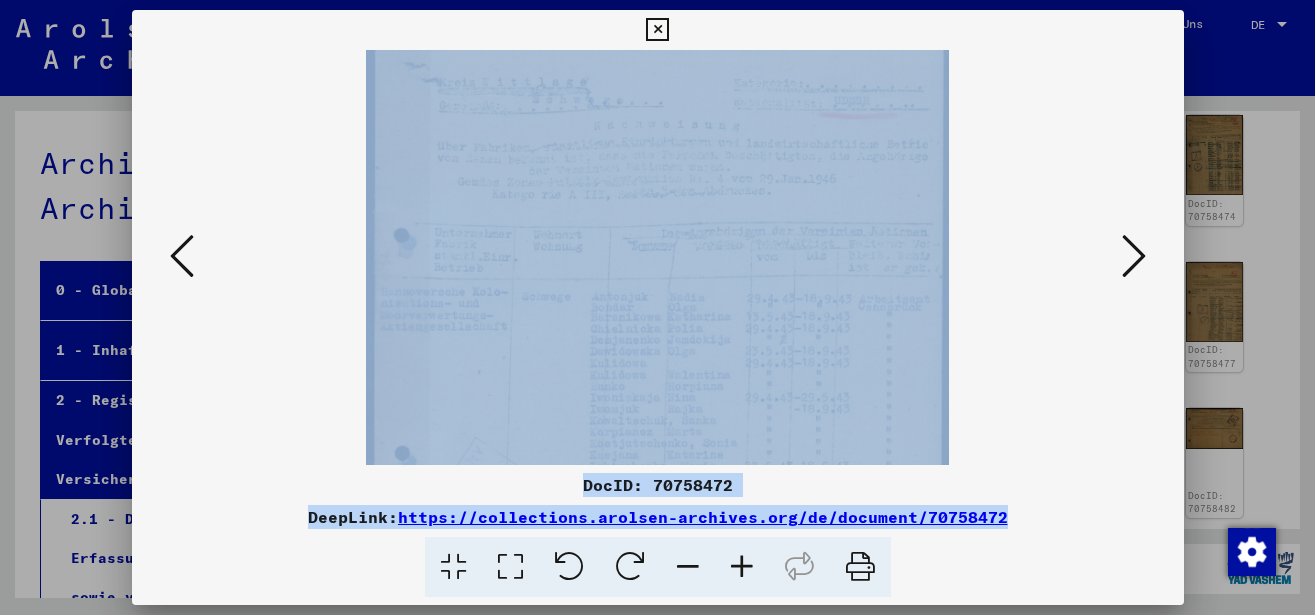 click at bounding box center [742, 567] 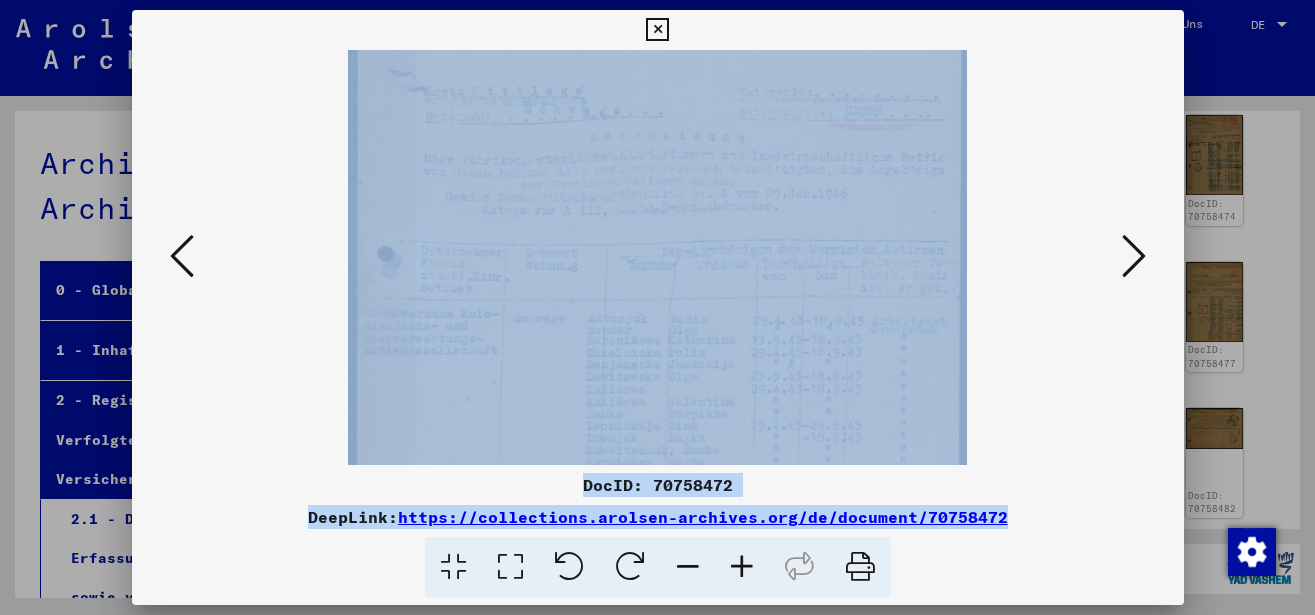 click at bounding box center (742, 567) 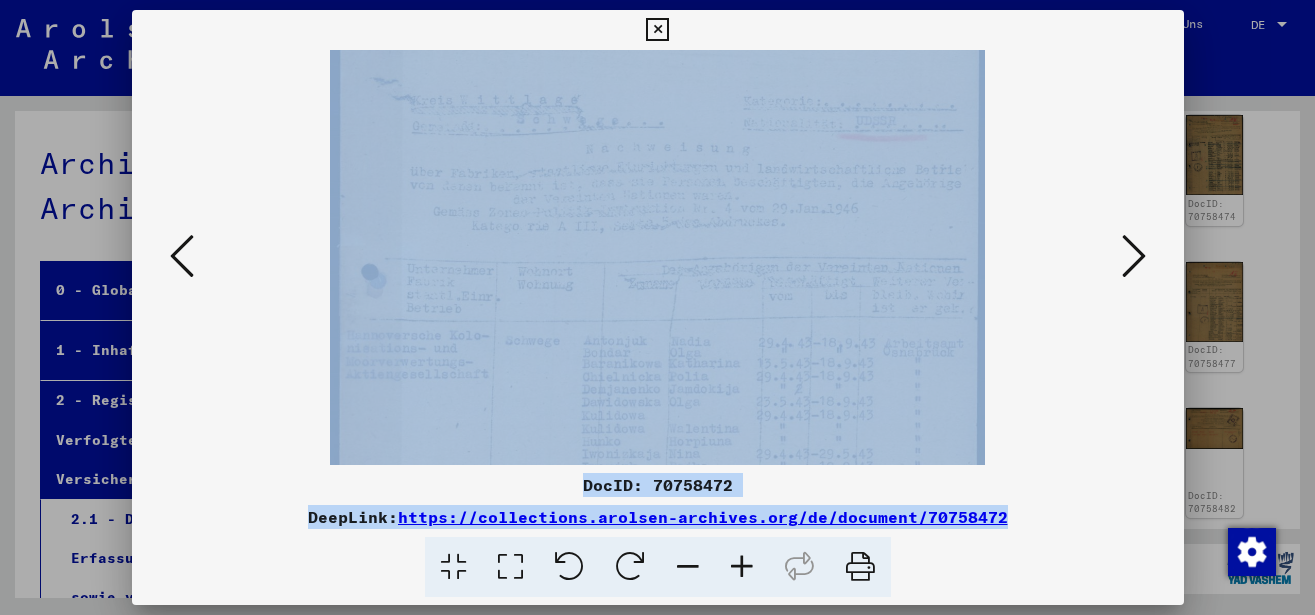 click at bounding box center (742, 567) 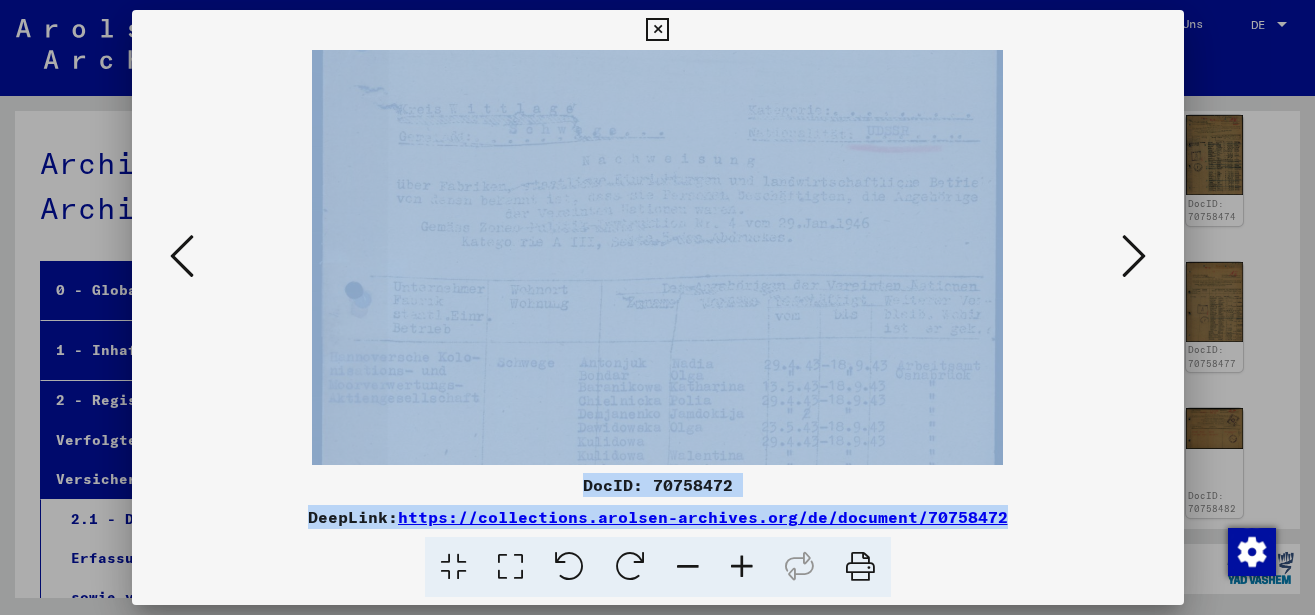 click at bounding box center [742, 567] 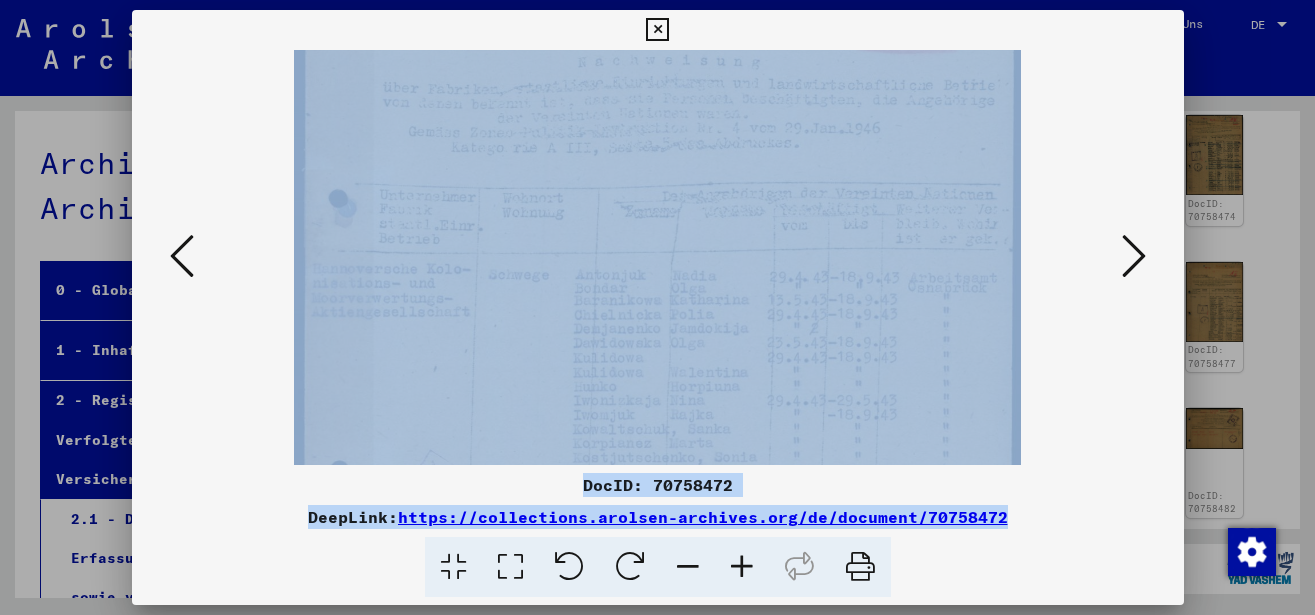 scroll, scrollTop: 255, scrollLeft: 0, axis: vertical 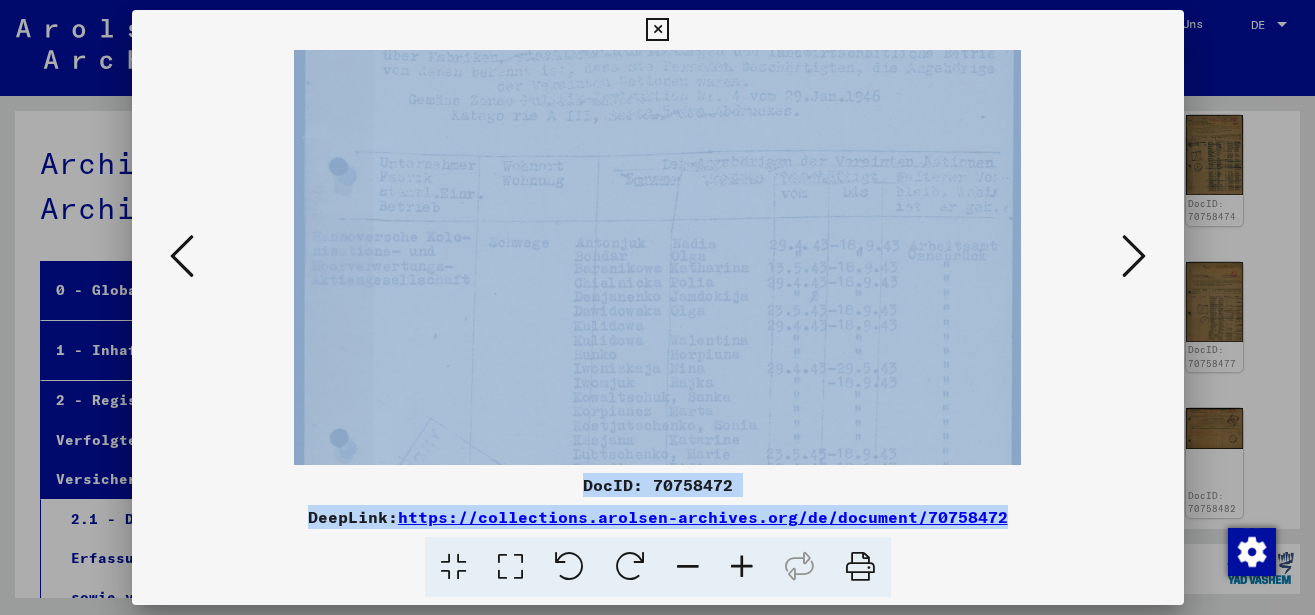 drag, startPoint x: 752, startPoint y: 363, endPoint x: 745, endPoint y: 221, distance: 142.17242 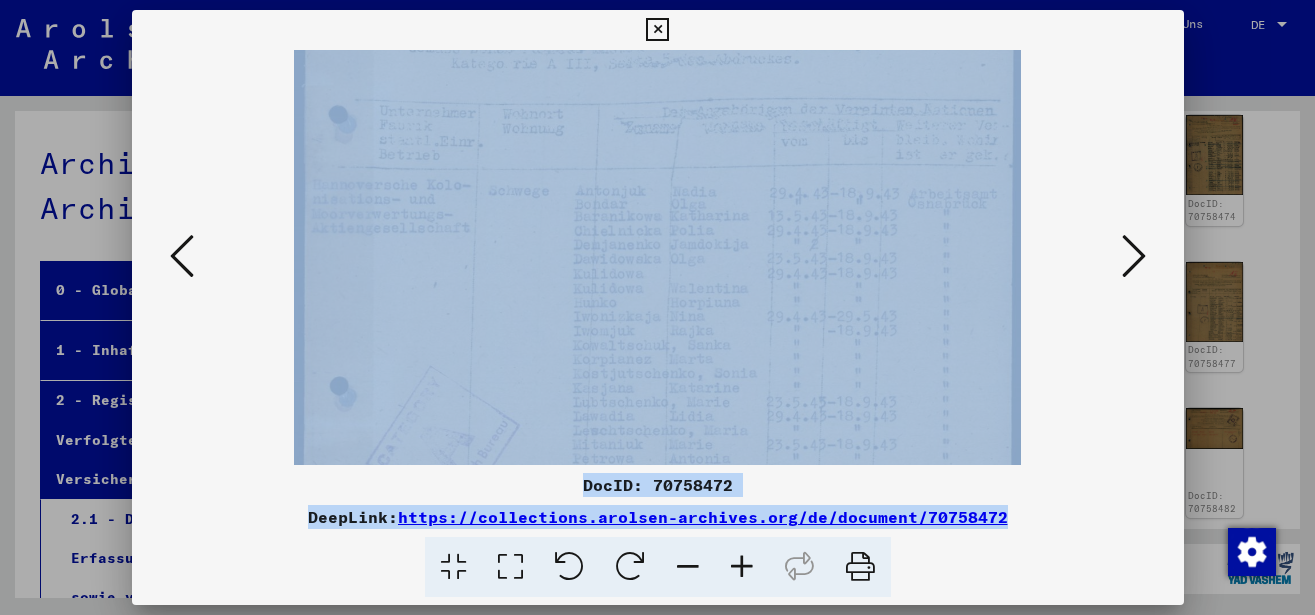 scroll, scrollTop: 311, scrollLeft: 0, axis: vertical 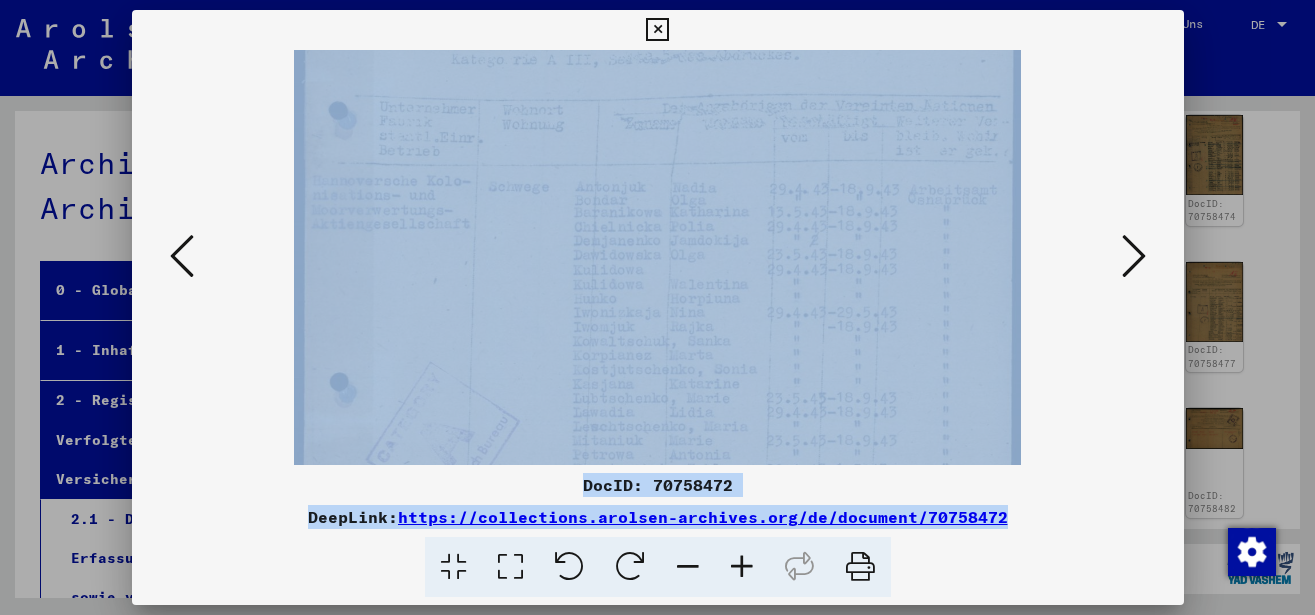 drag, startPoint x: 757, startPoint y: 322, endPoint x: 764, endPoint y: 266, distance: 56.435802 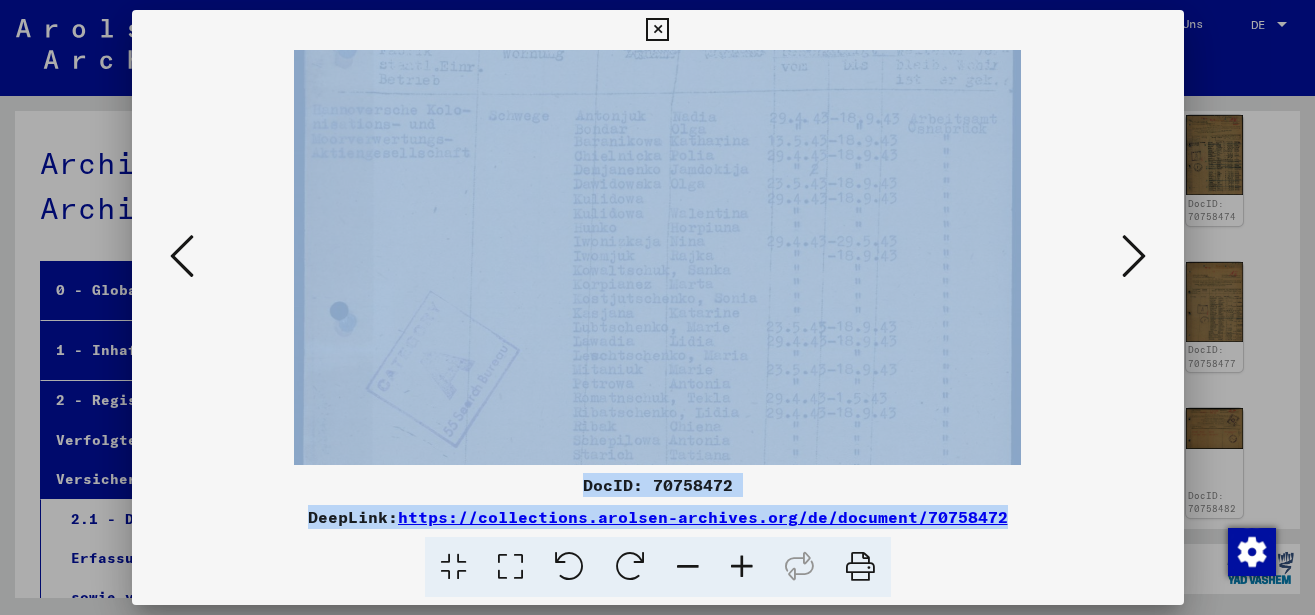 drag, startPoint x: 770, startPoint y: 305, endPoint x: 784, endPoint y: 234, distance: 72.36712 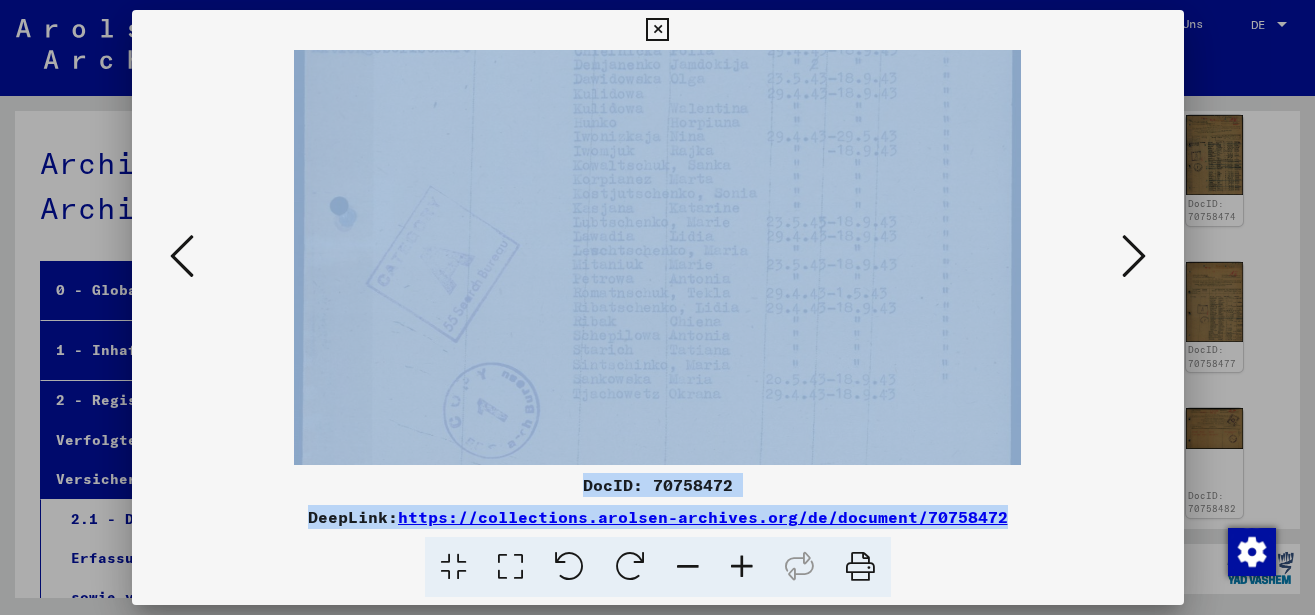 drag, startPoint x: 782, startPoint y: 324, endPoint x: 794, endPoint y: 217, distance: 107.67079 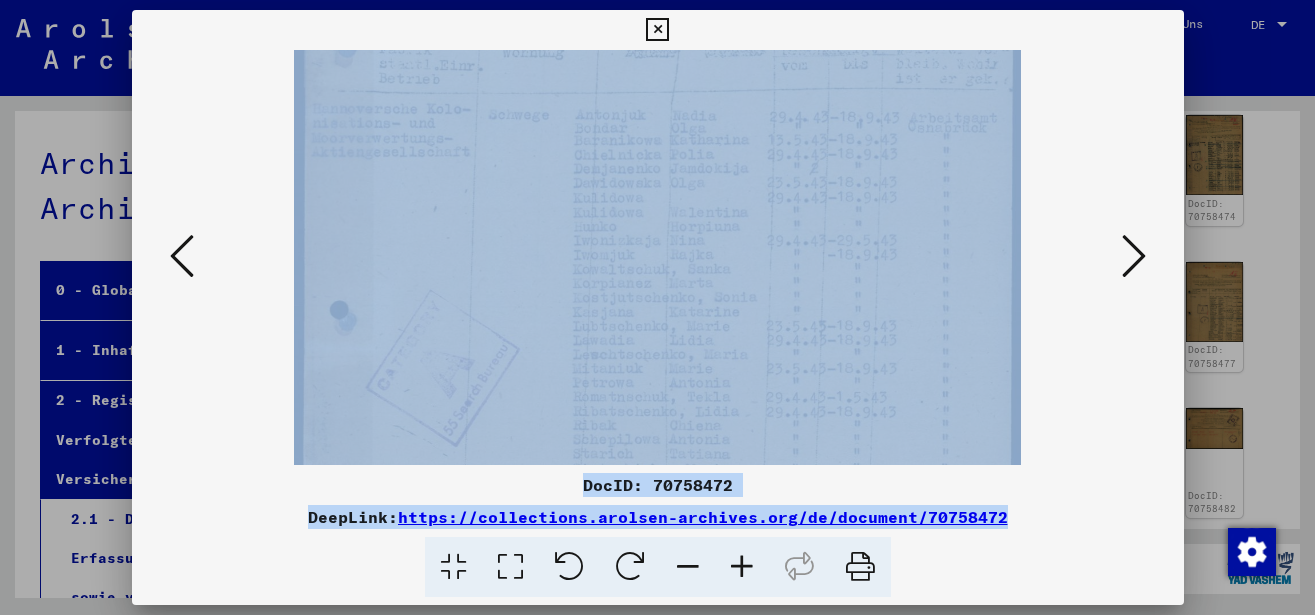 scroll, scrollTop: 341, scrollLeft: 0, axis: vertical 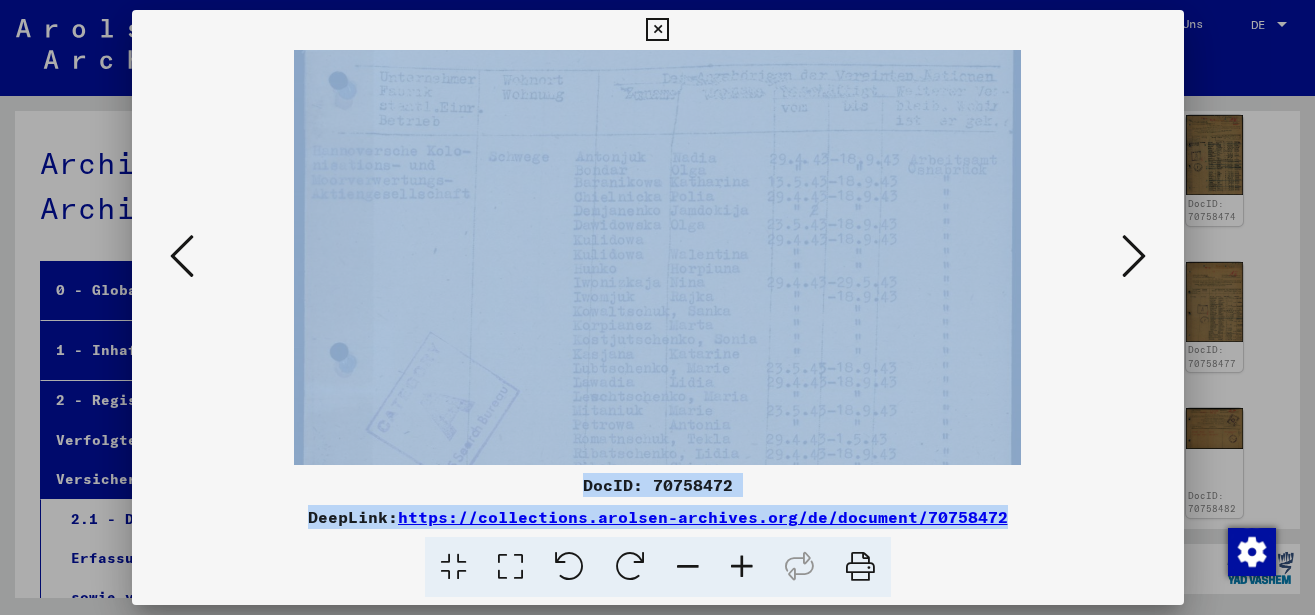 drag, startPoint x: 794, startPoint y: 317, endPoint x: 784, endPoint y: 402, distance: 85.58621 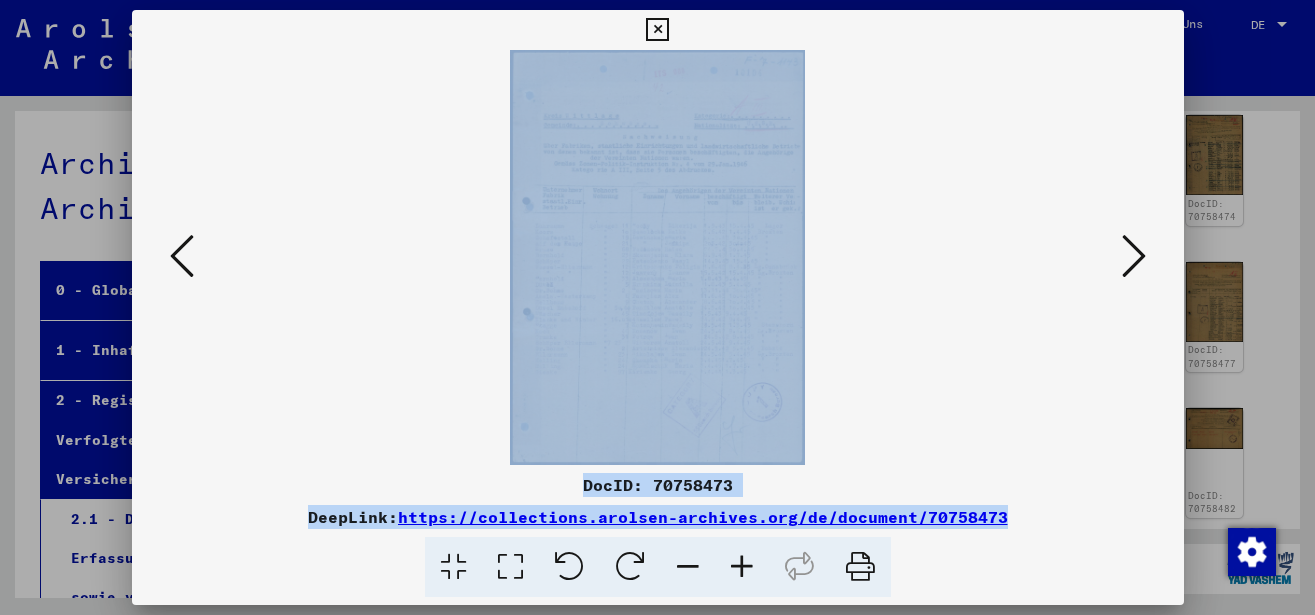 click at bounding box center [742, 567] 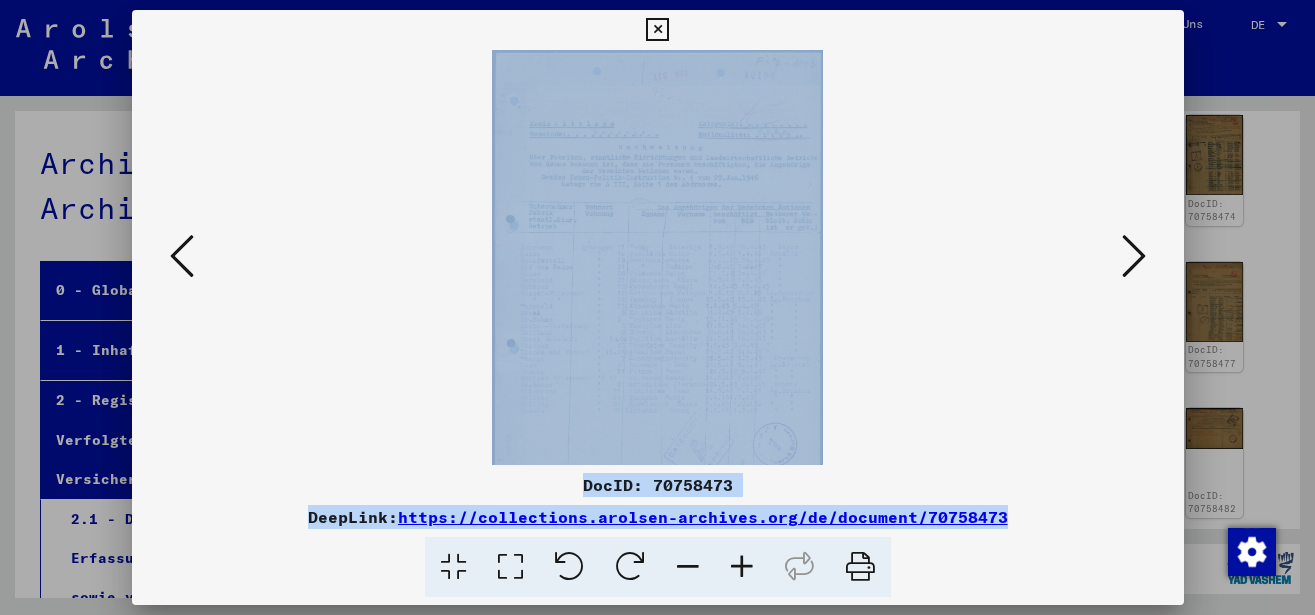click at bounding box center [742, 567] 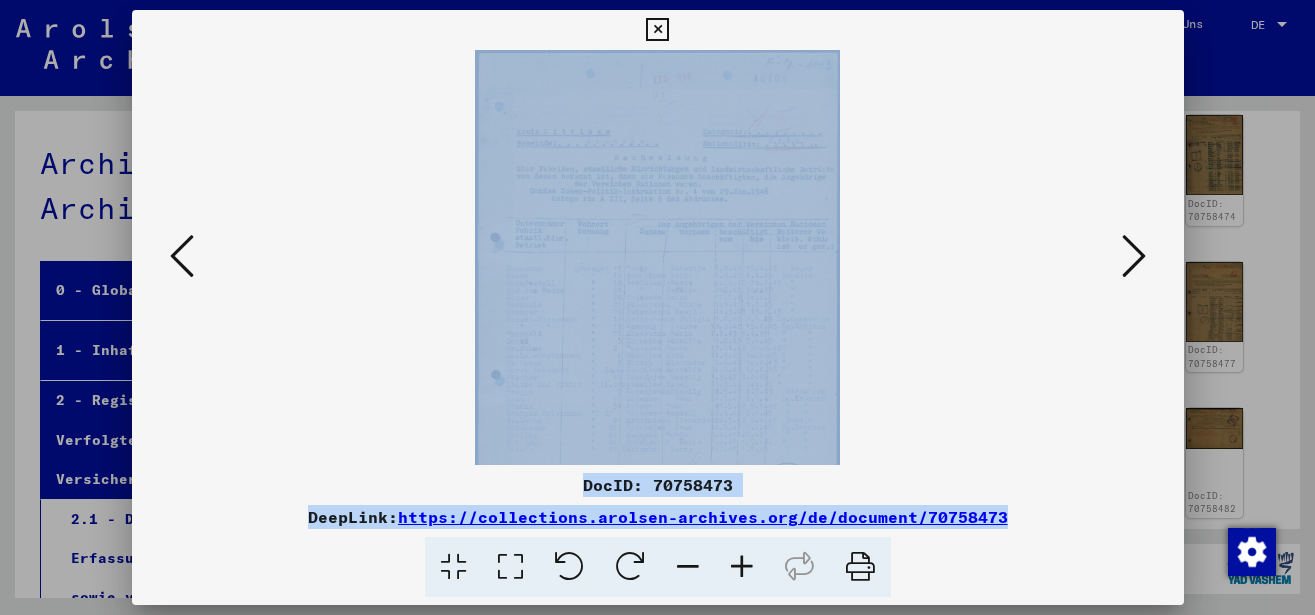 click at bounding box center (742, 567) 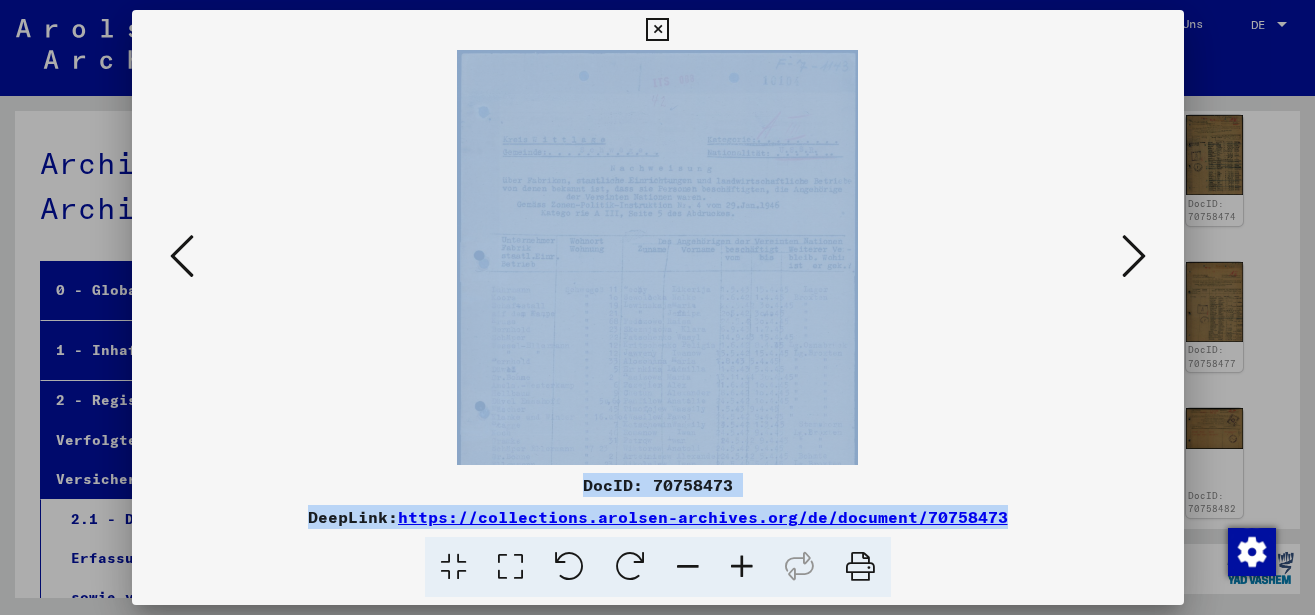click at bounding box center [742, 567] 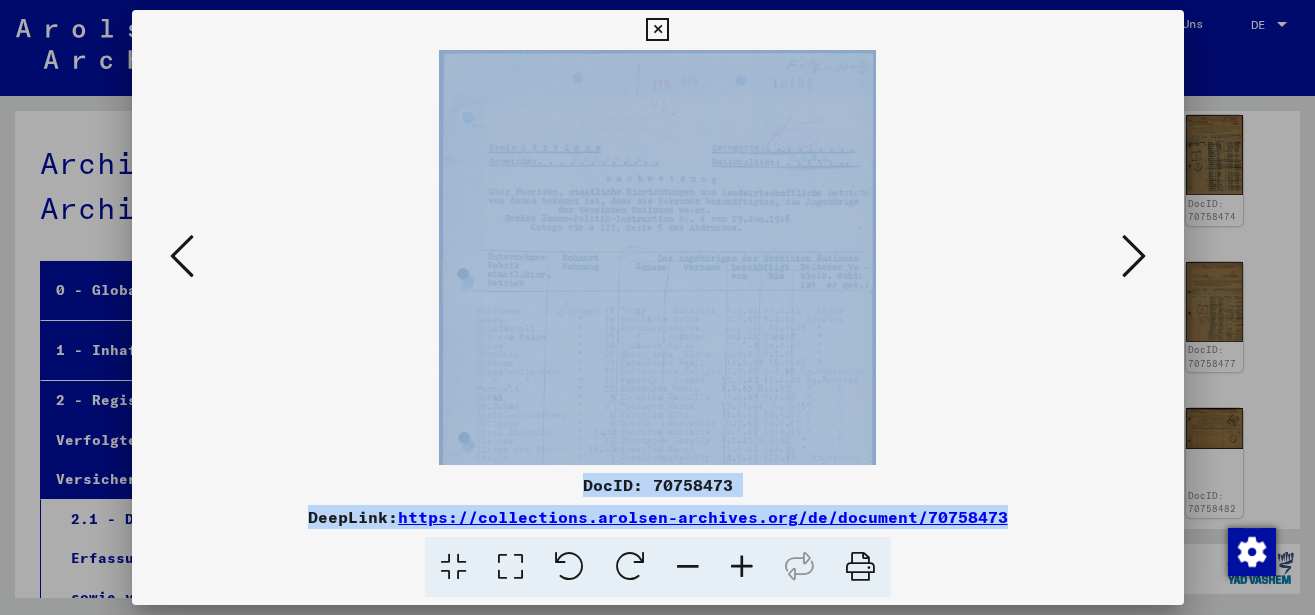 click at bounding box center (742, 567) 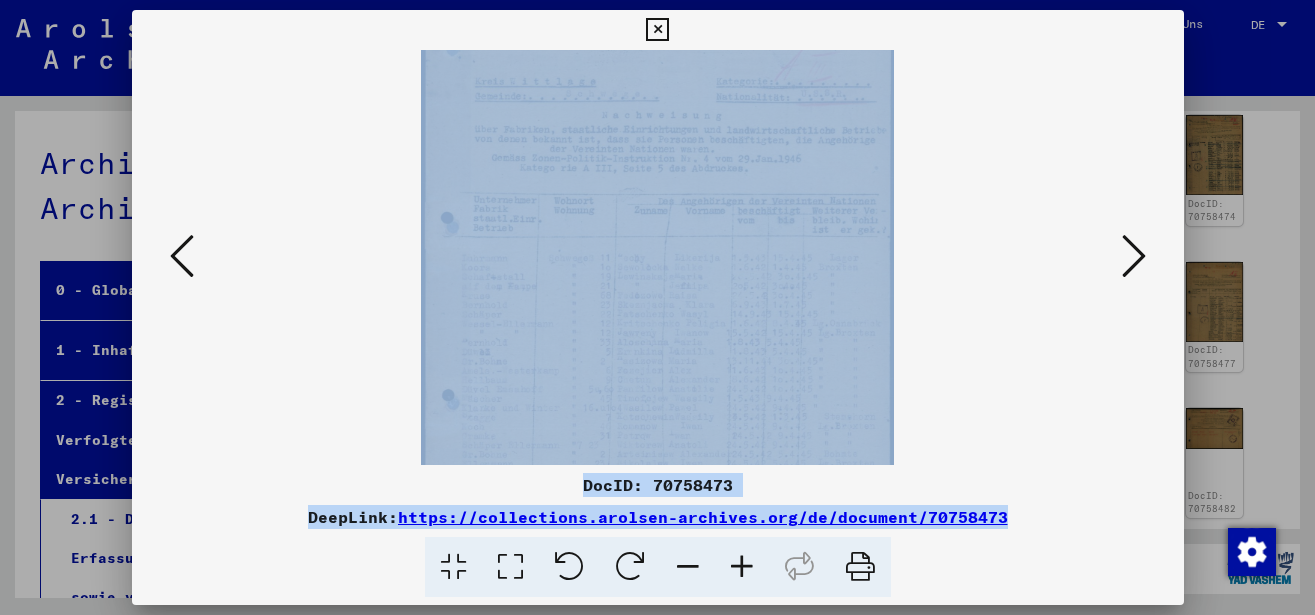 scroll, scrollTop: 130, scrollLeft: 0, axis: vertical 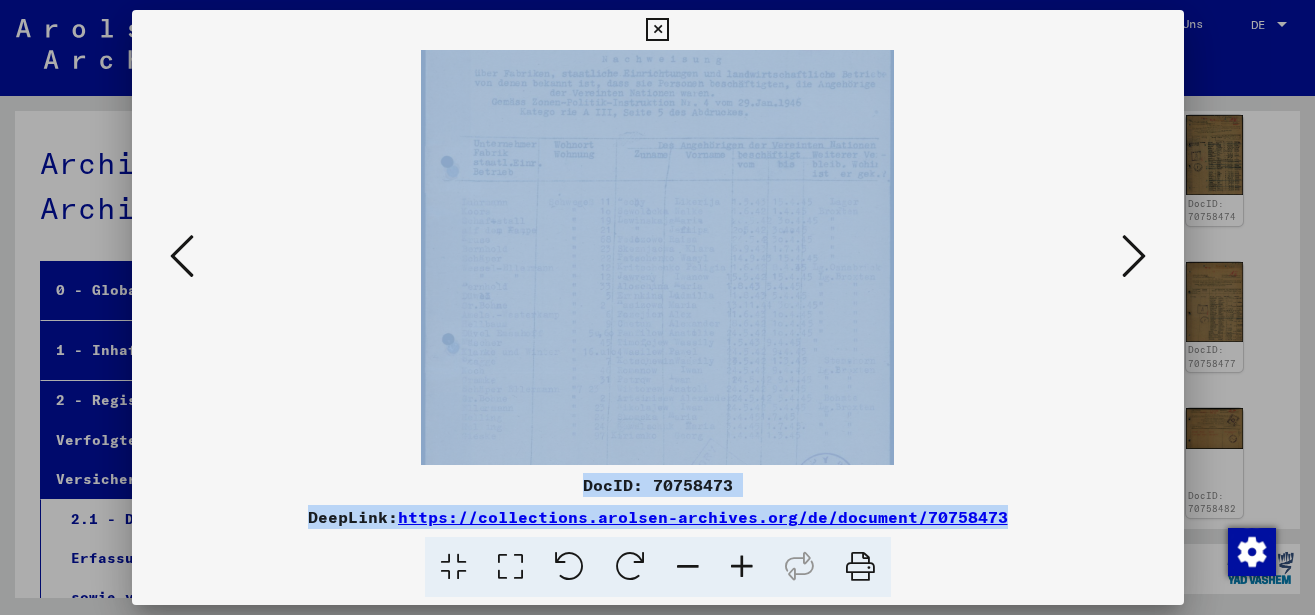 drag, startPoint x: 752, startPoint y: 381, endPoint x: 776, endPoint y: 251, distance: 132.19682 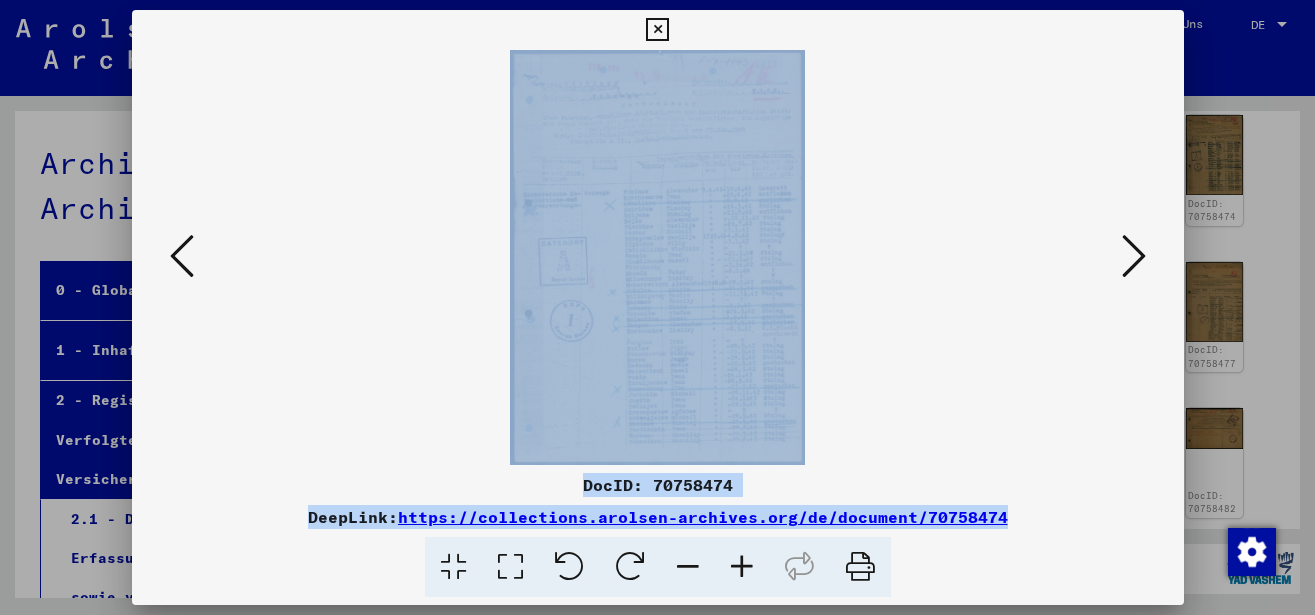 click at bounding box center (742, 567) 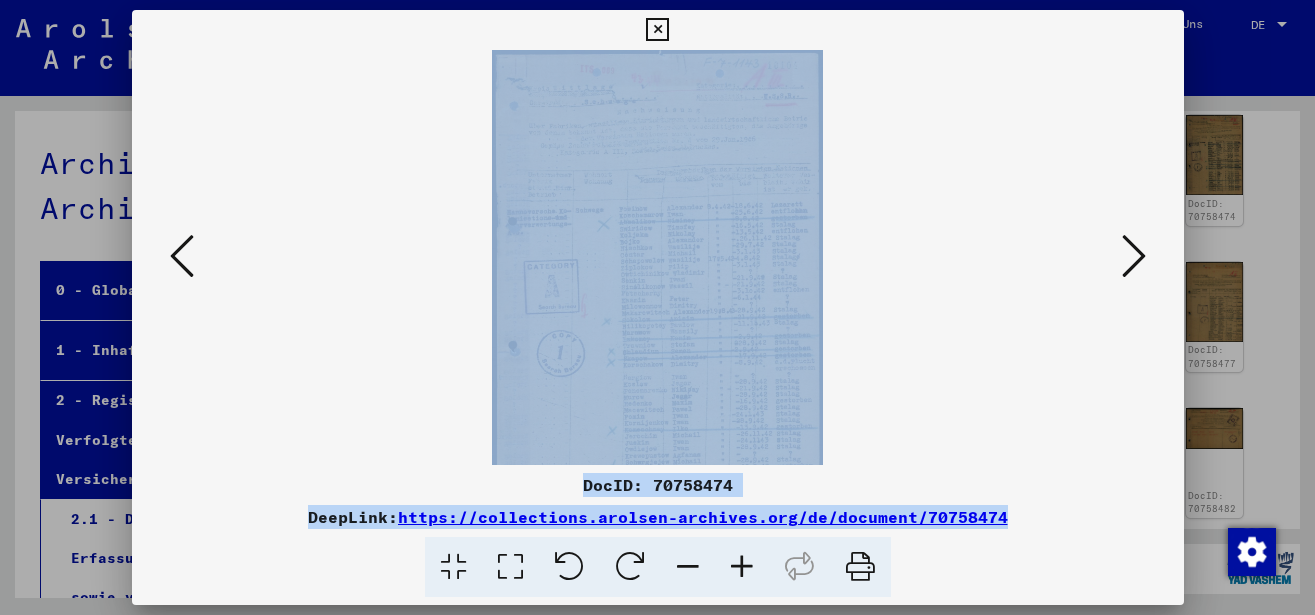 click at bounding box center (742, 567) 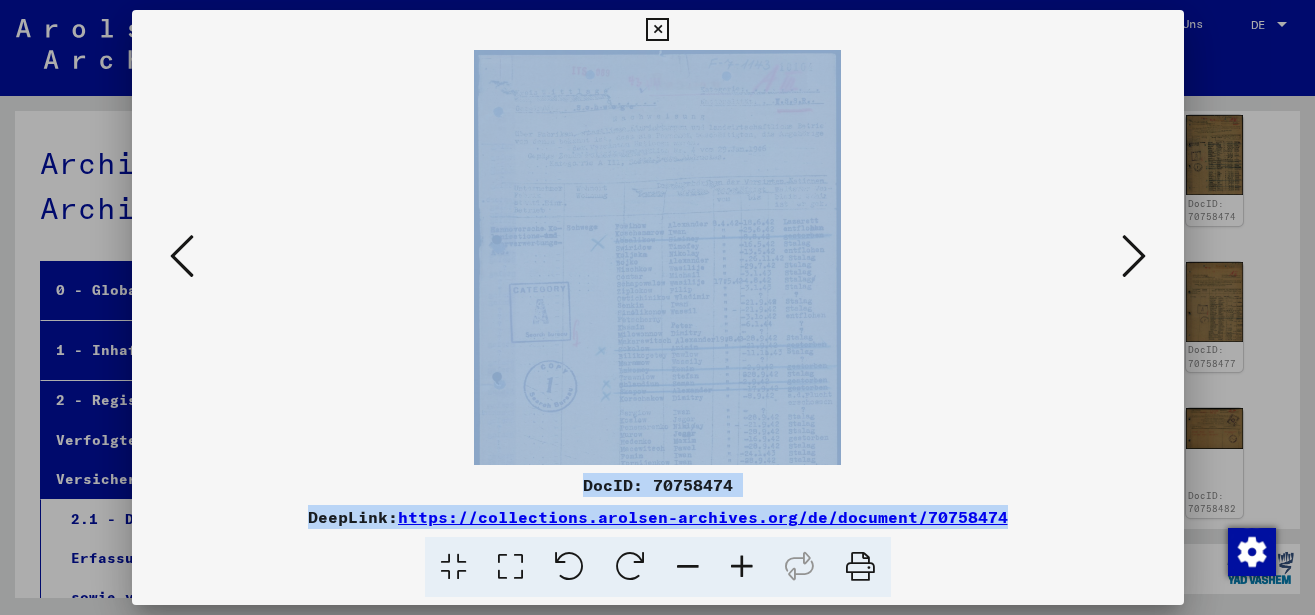 click at bounding box center [742, 567] 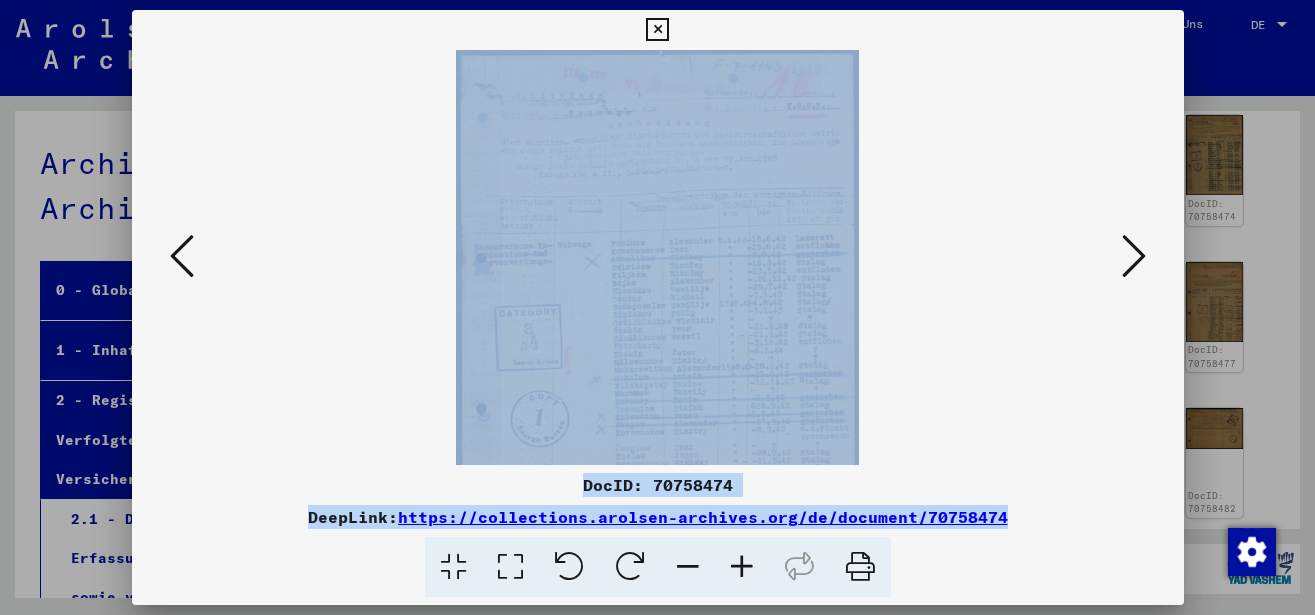 click at bounding box center (742, 567) 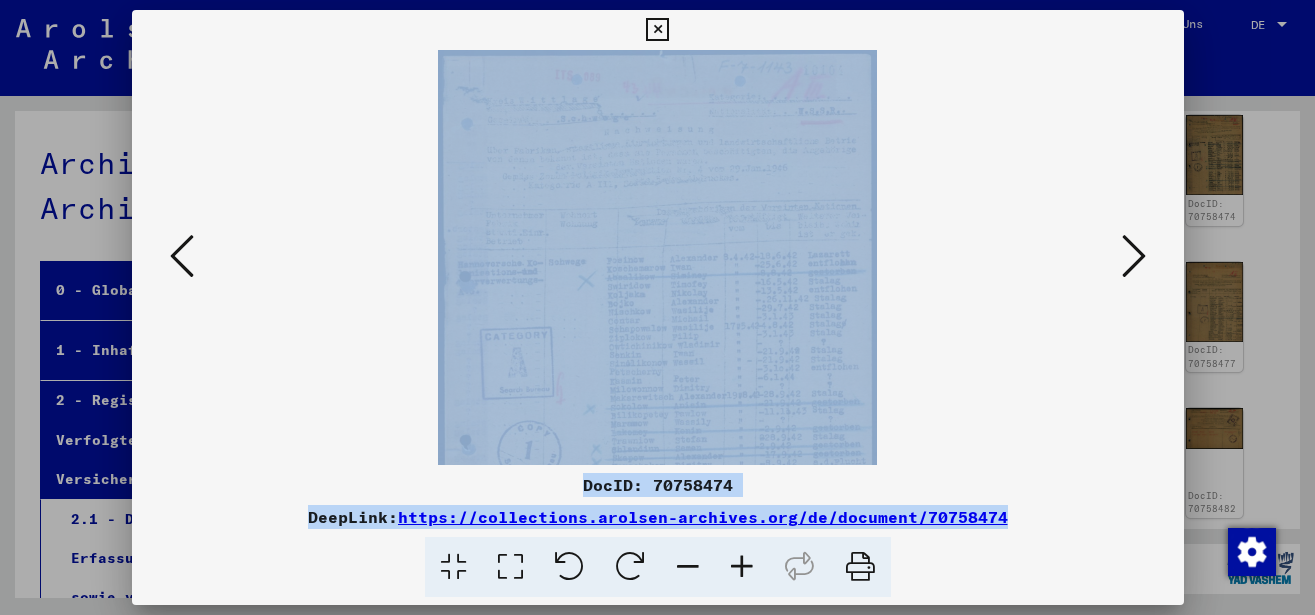 click at bounding box center [742, 567] 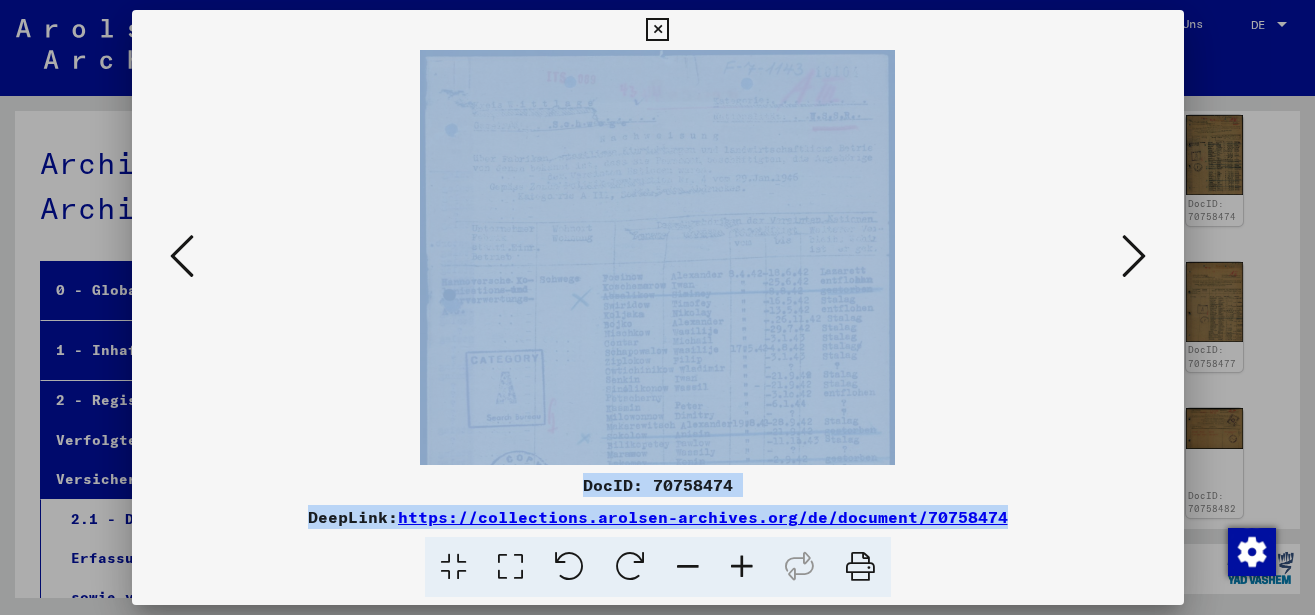 click at bounding box center (742, 567) 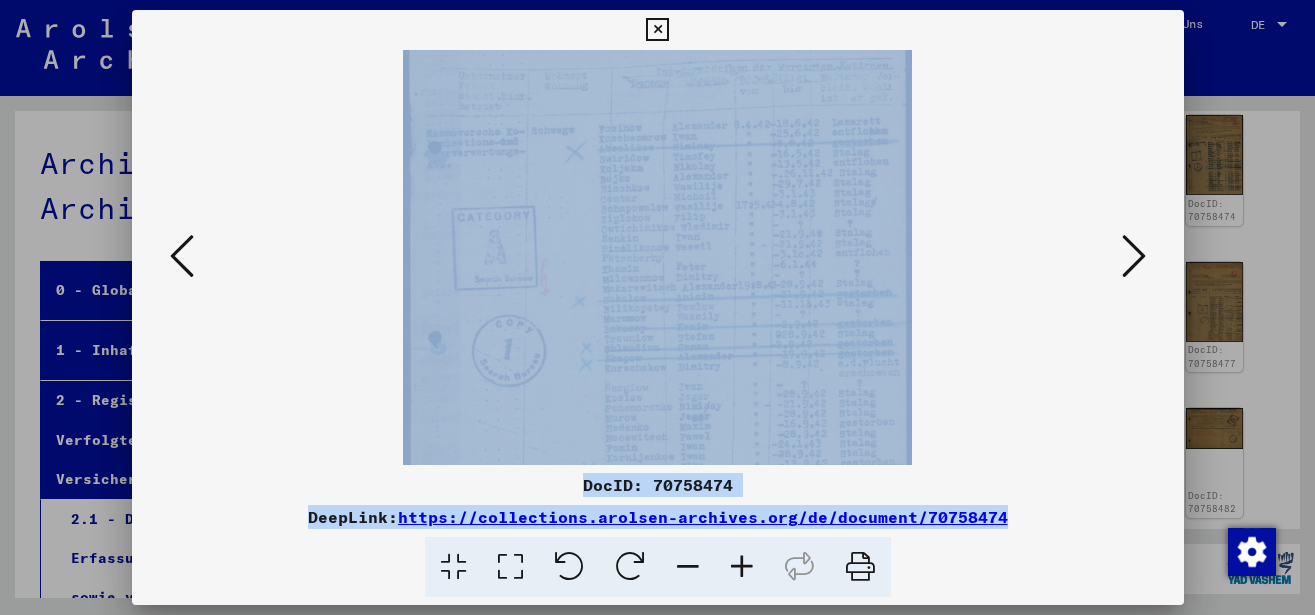 drag, startPoint x: 767, startPoint y: 263, endPoint x: 767, endPoint y: 240, distance: 23 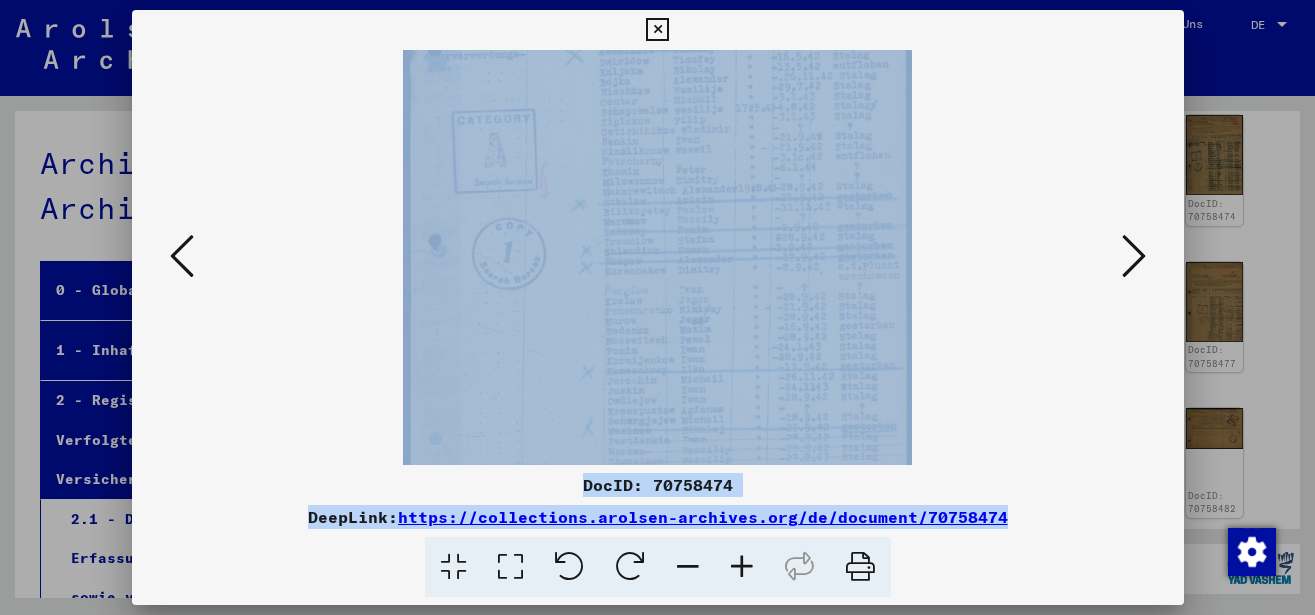 scroll, scrollTop: 300, scrollLeft: 0, axis: vertical 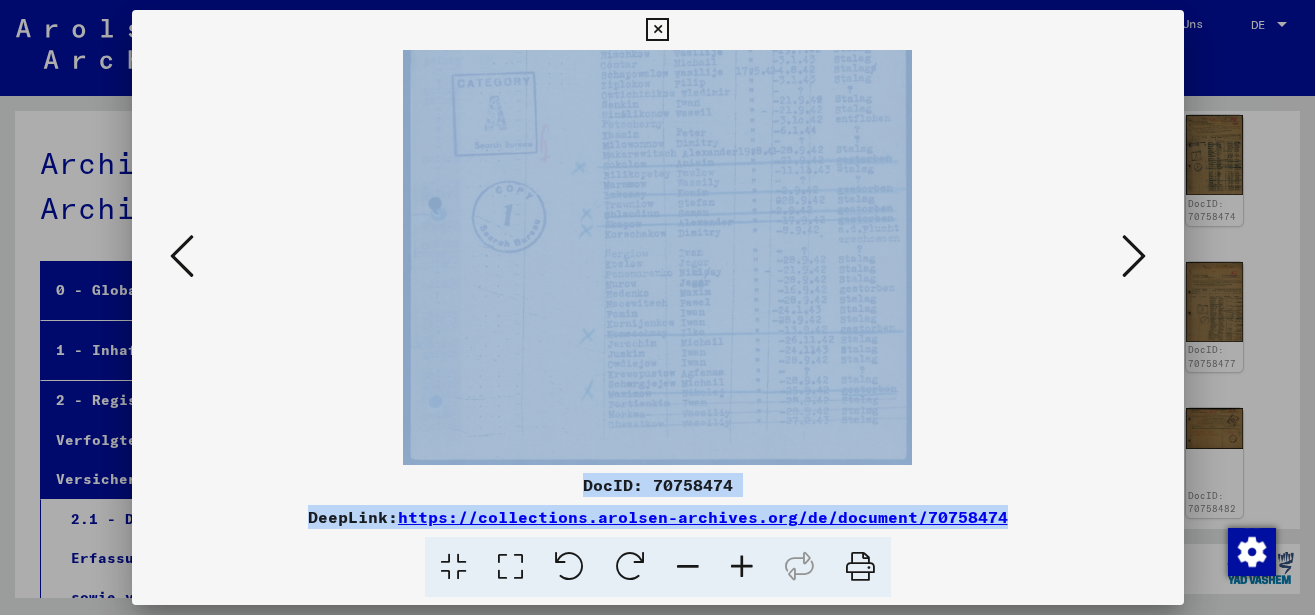 drag, startPoint x: 785, startPoint y: 214, endPoint x: 785, endPoint y: 174, distance: 40 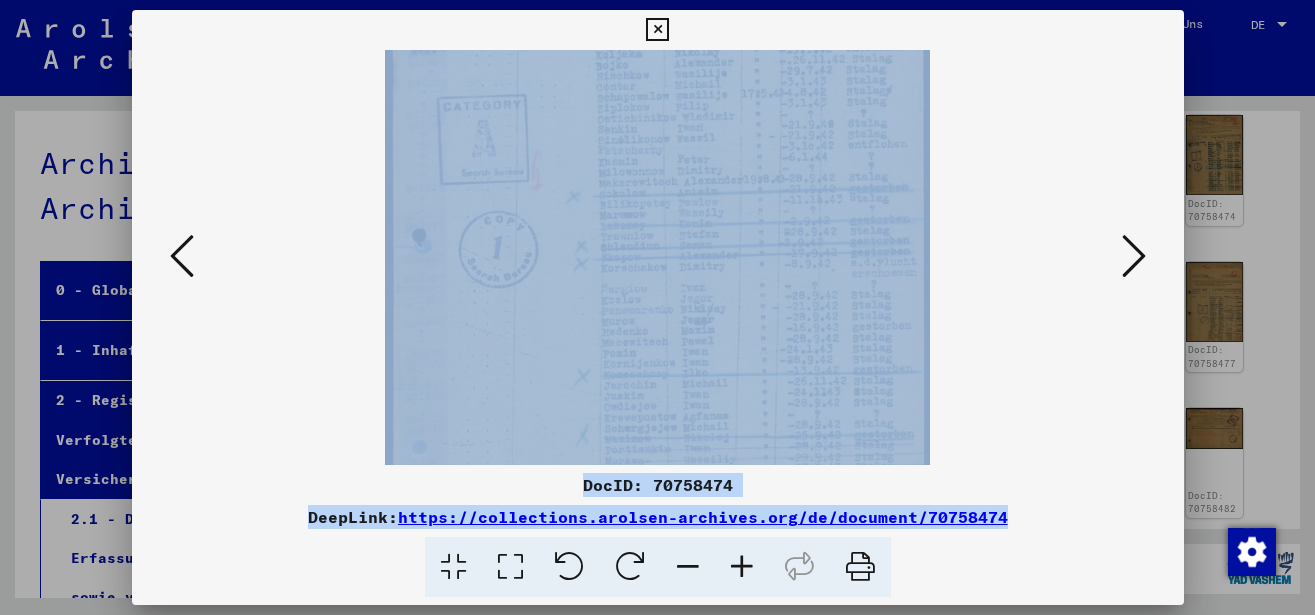 click at bounding box center [742, 567] 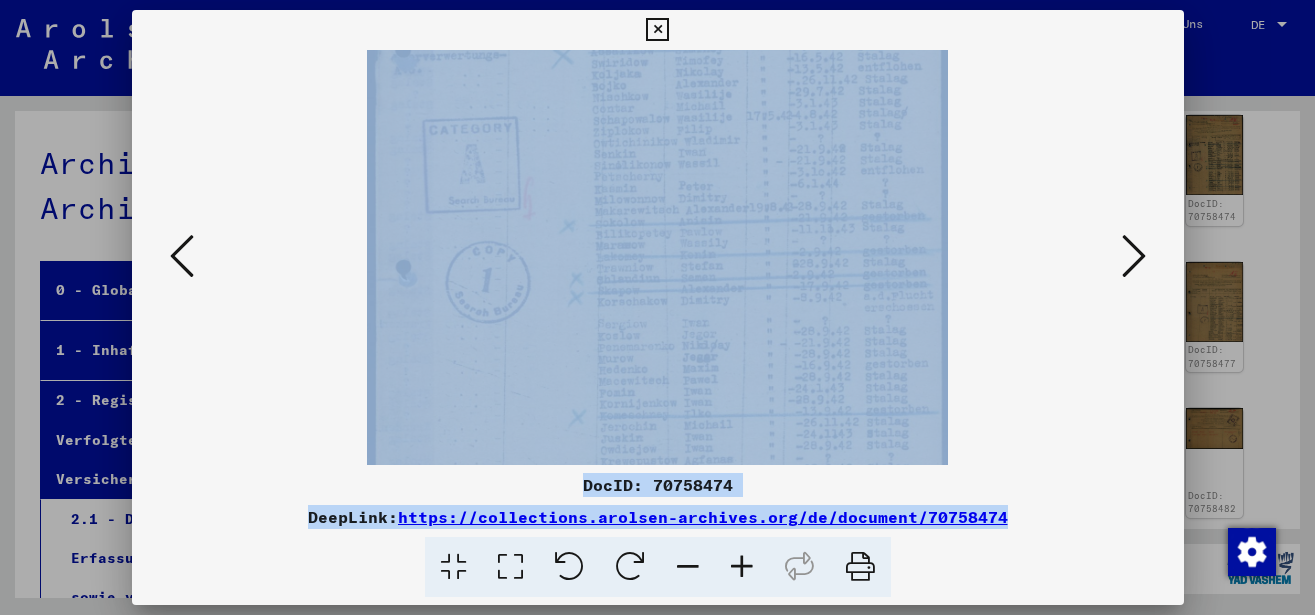 click at bounding box center (742, 567) 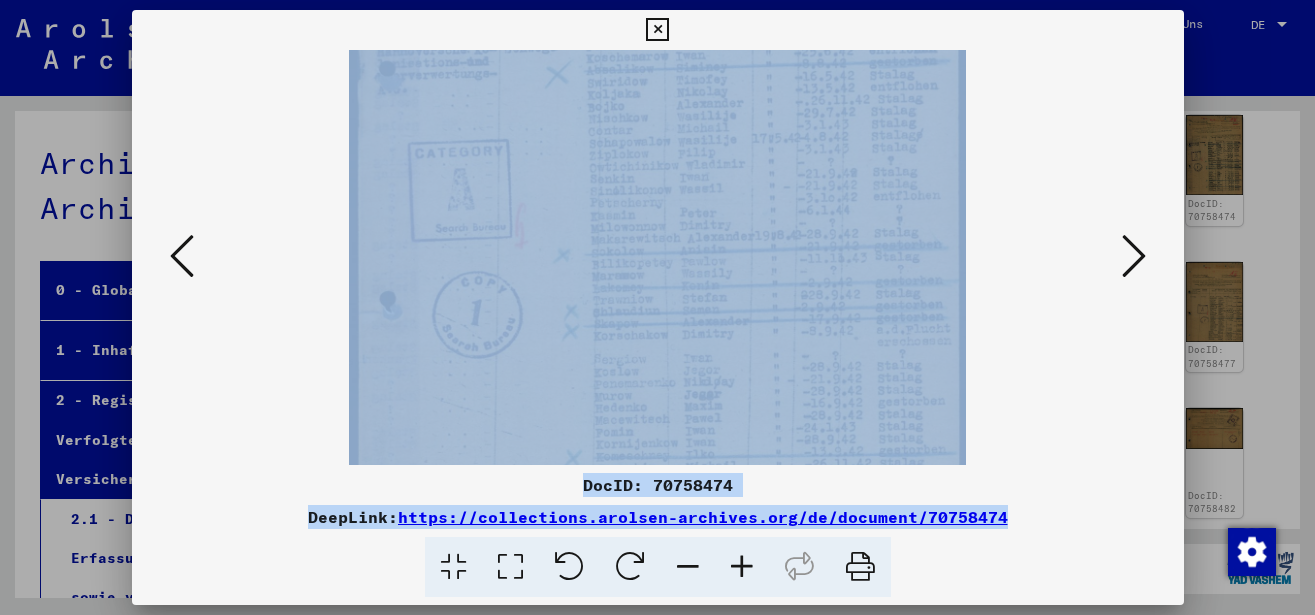 click at bounding box center [742, 567] 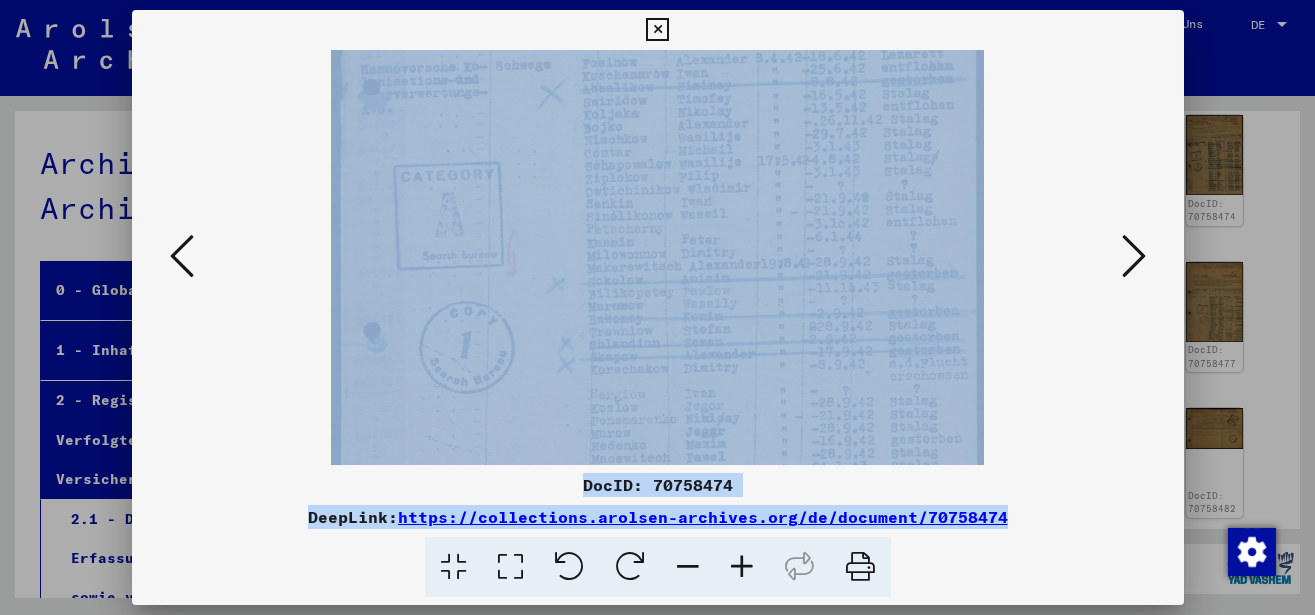 click at bounding box center [742, 567] 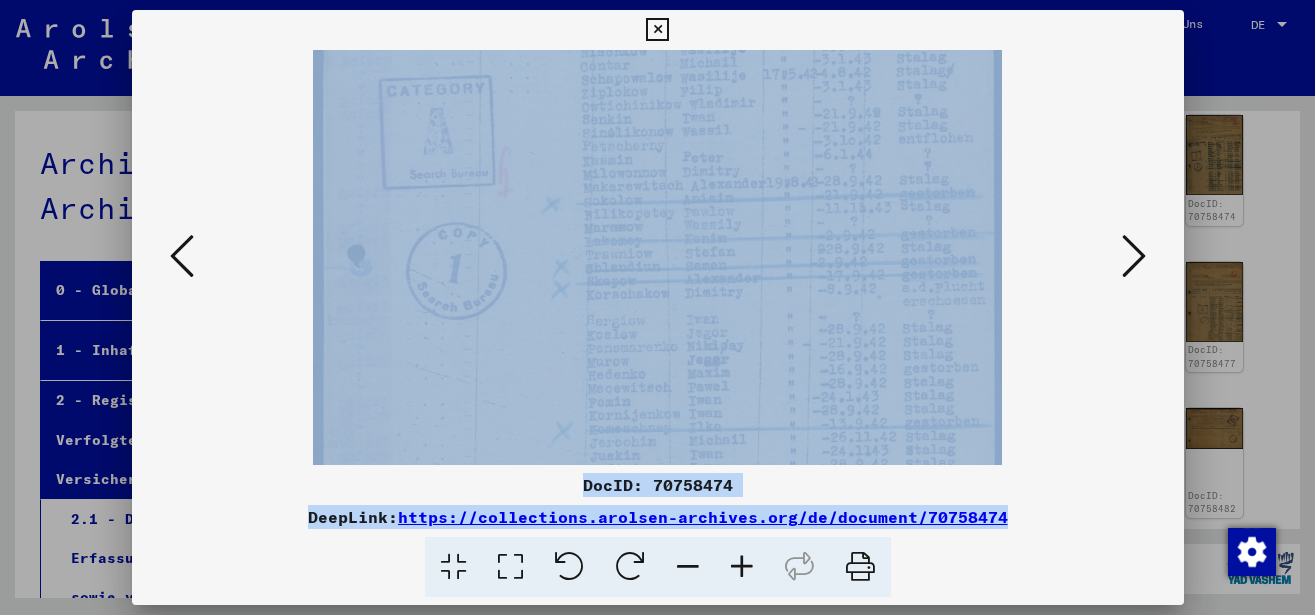 drag, startPoint x: 741, startPoint y: 338, endPoint x: 750, endPoint y: 221, distance: 117.34564 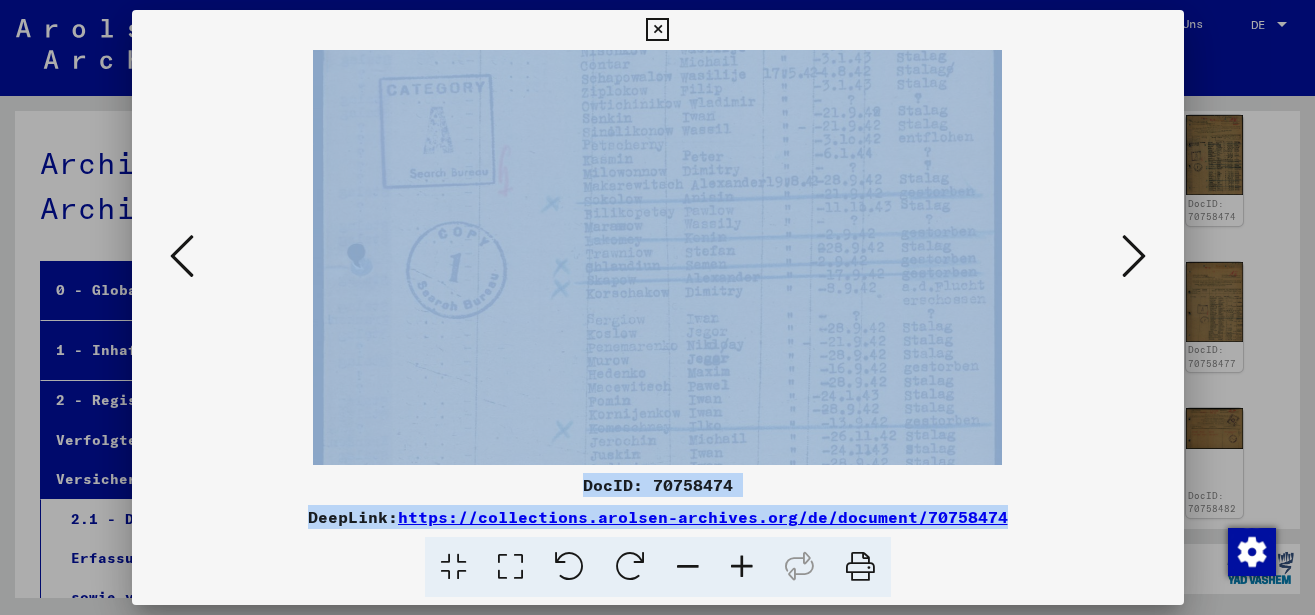 click at bounding box center (1134, 257) 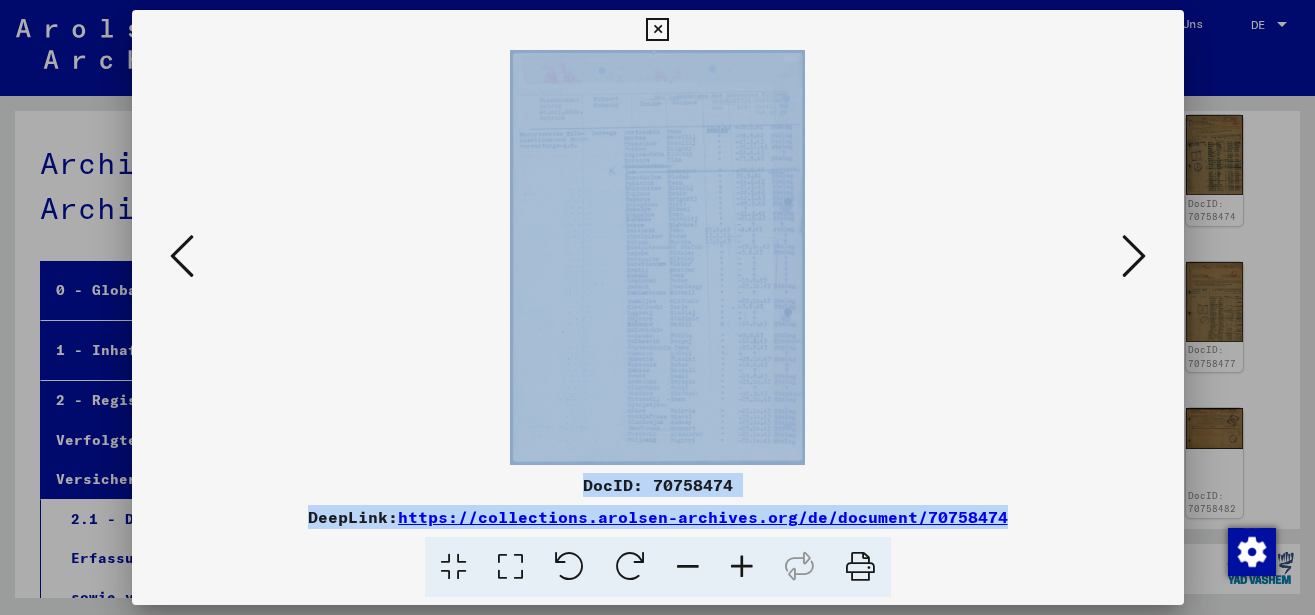 scroll, scrollTop: 0, scrollLeft: 0, axis: both 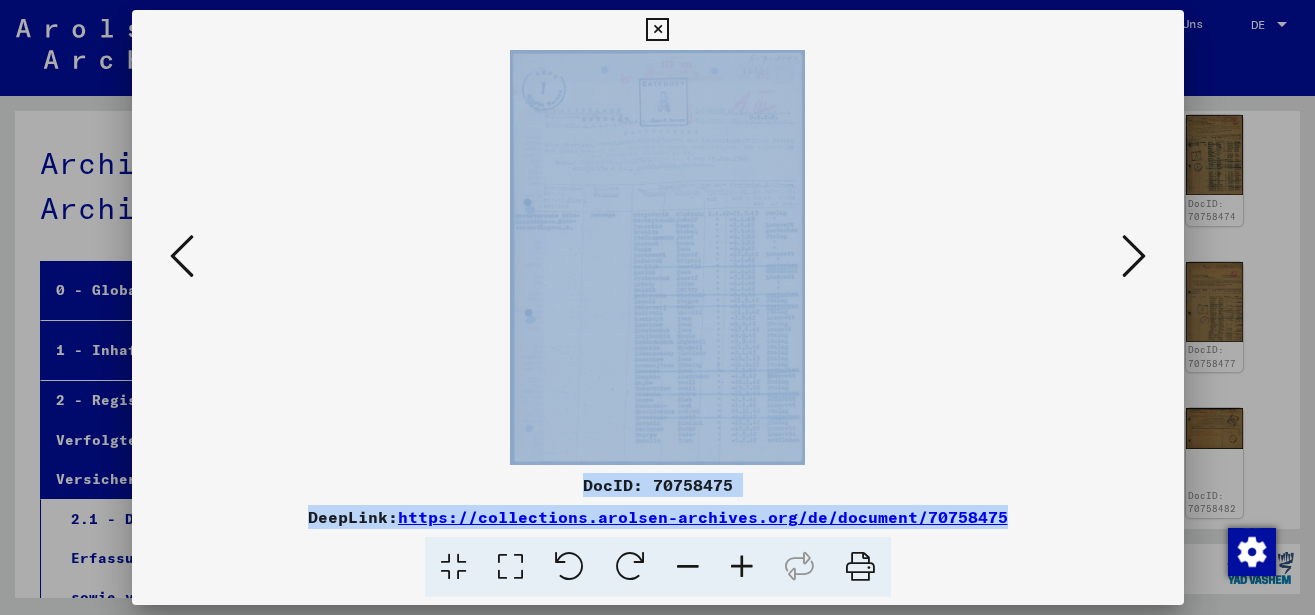 click at bounding box center [742, 567] 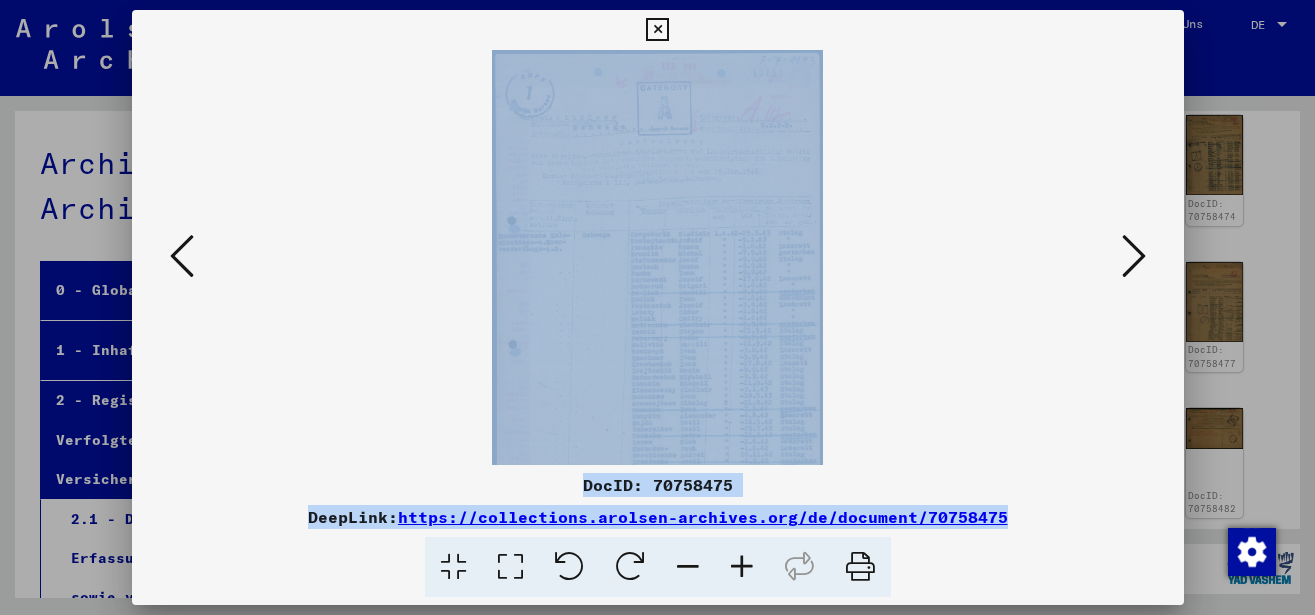 click at bounding box center [742, 567] 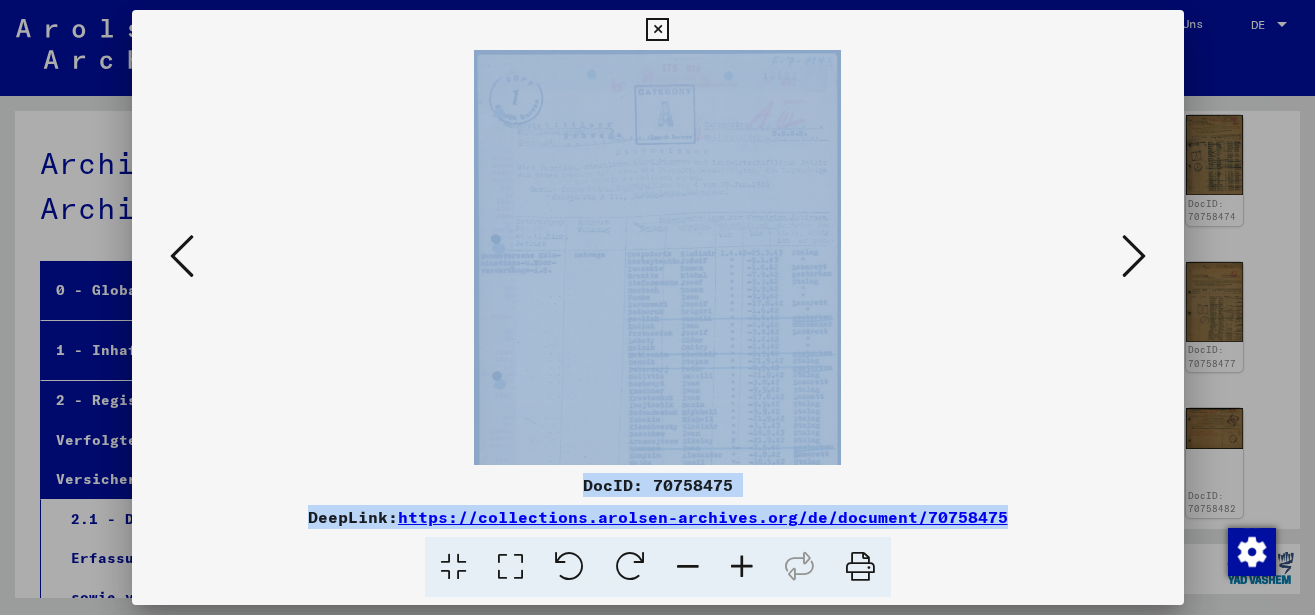 click at bounding box center (742, 567) 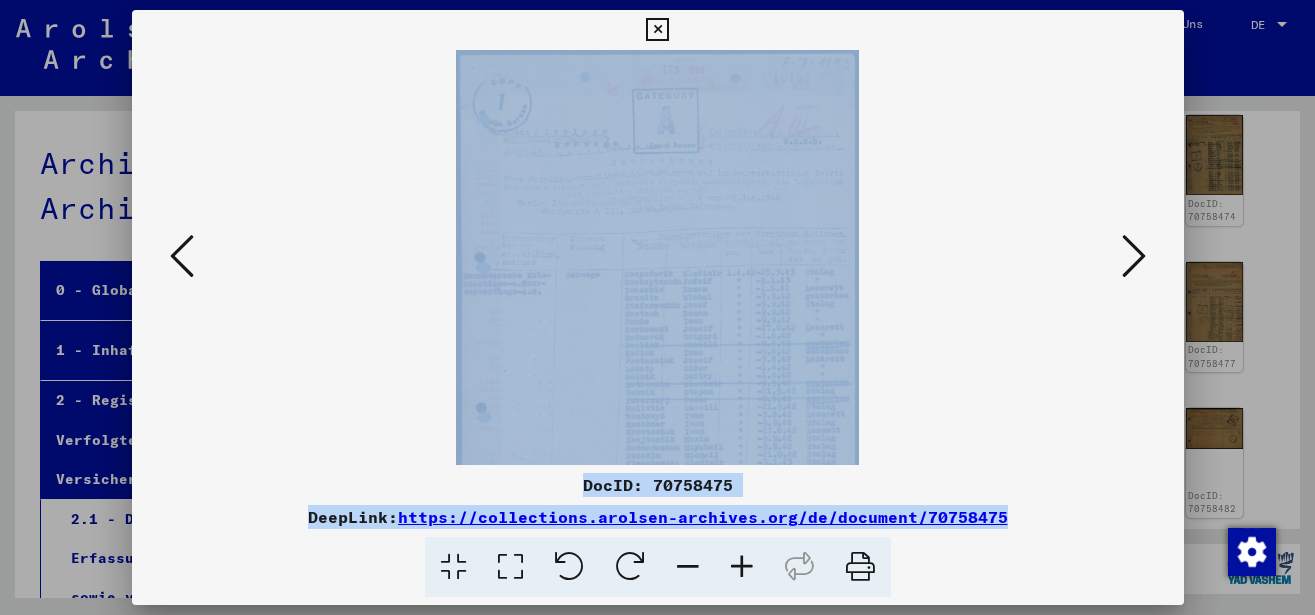 click at bounding box center [742, 567] 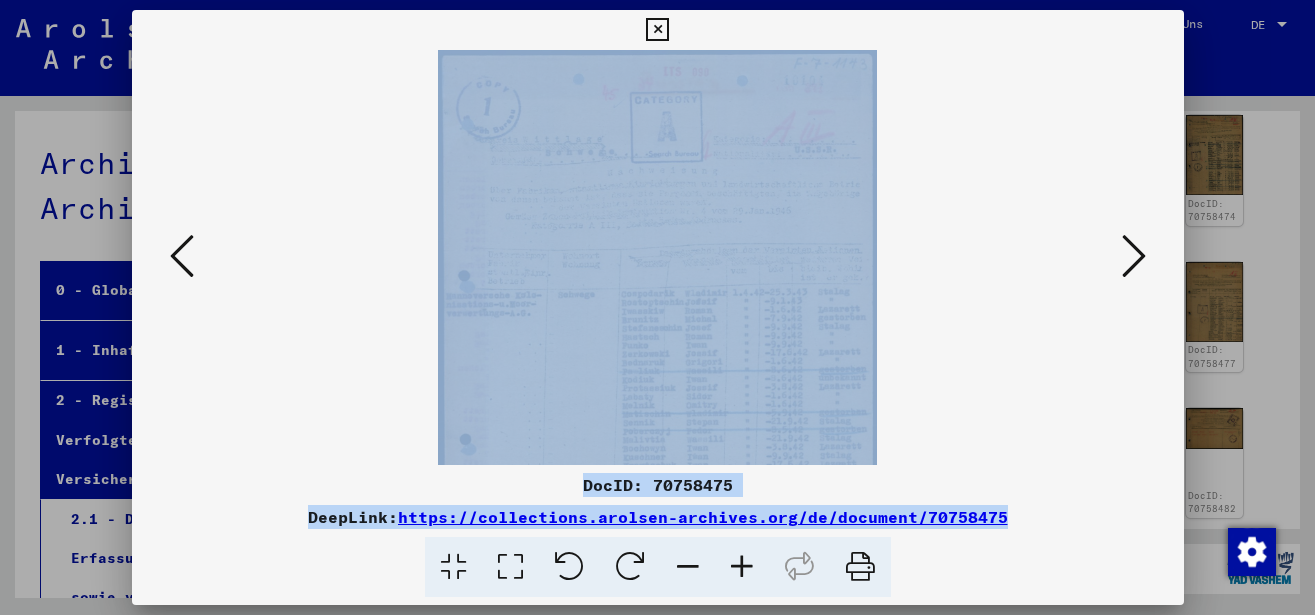 click at bounding box center (742, 567) 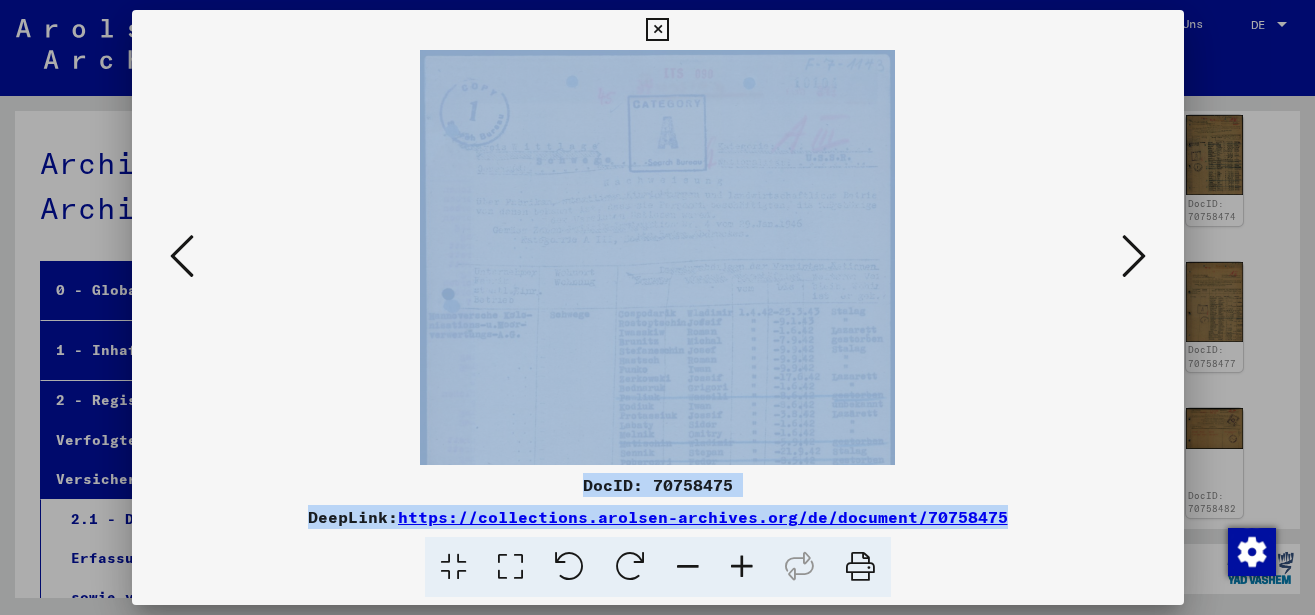 click at bounding box center (742, 567) 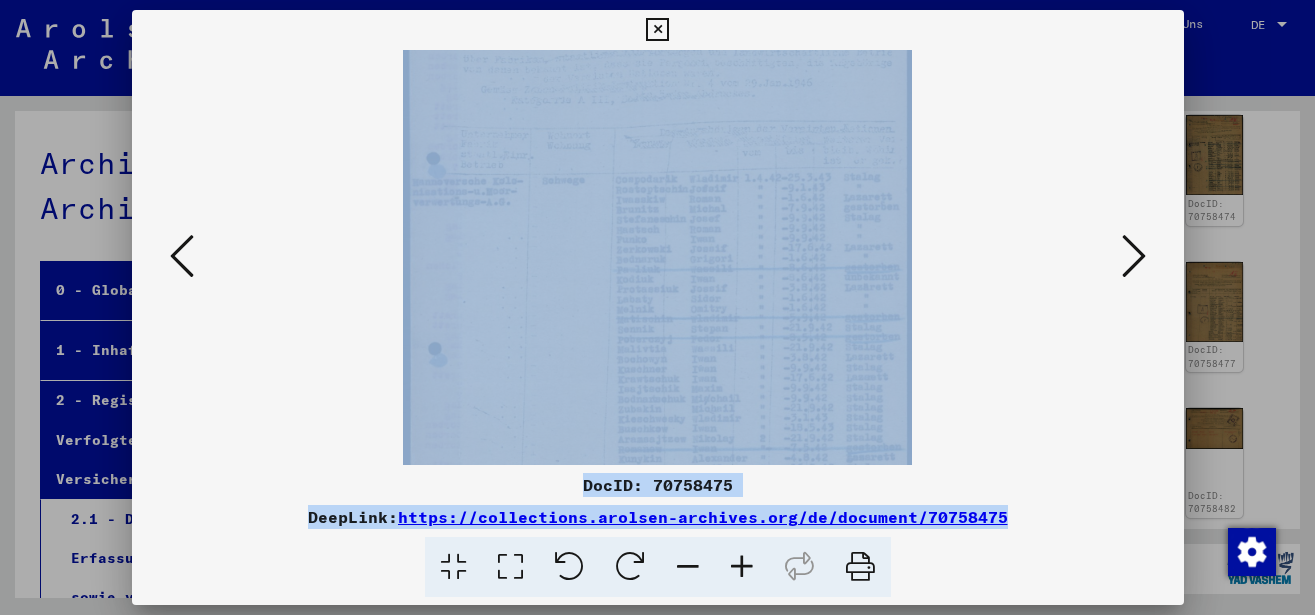 drag, startPoint x: 751, startPoint y: 367, endPoint x: 749, endPoint y: 210, distance: 157.01274 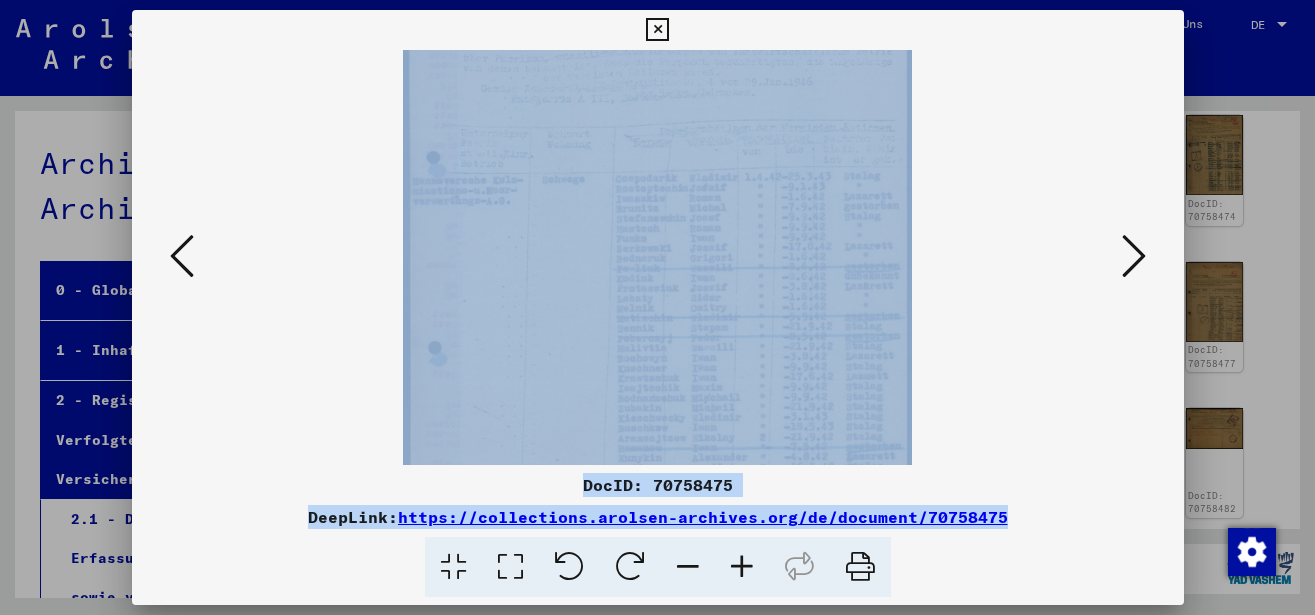 click at bounding box center (658, 252) 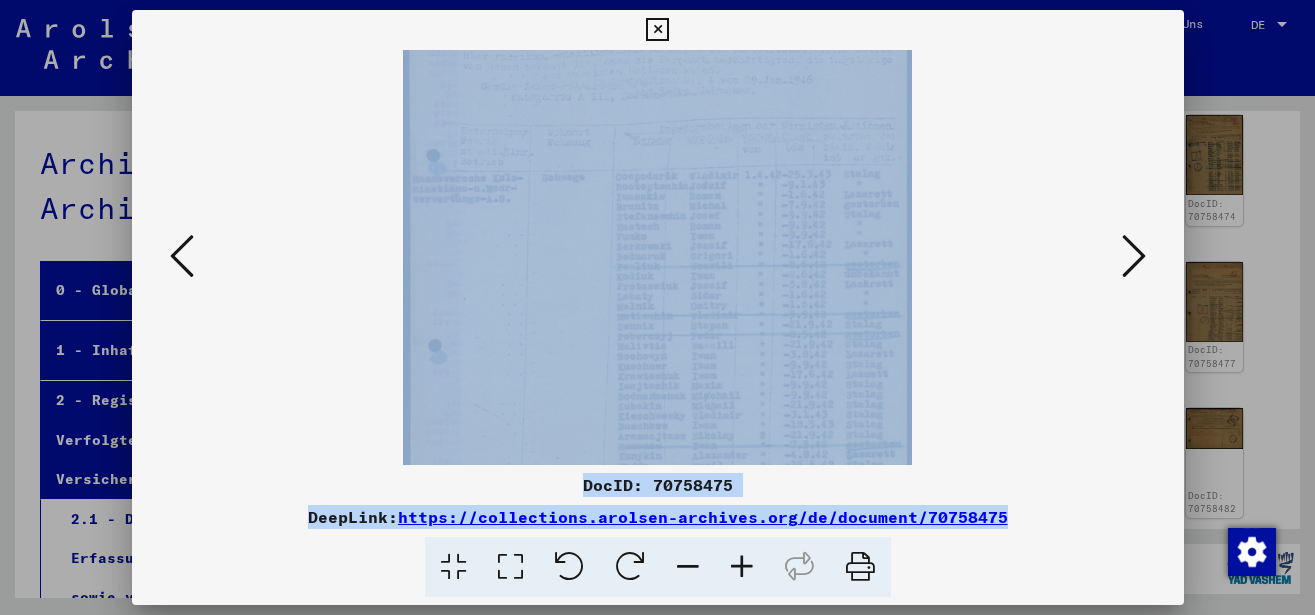 scroll, scrollTop: 300, scrollLeft: 0, axis: vertical 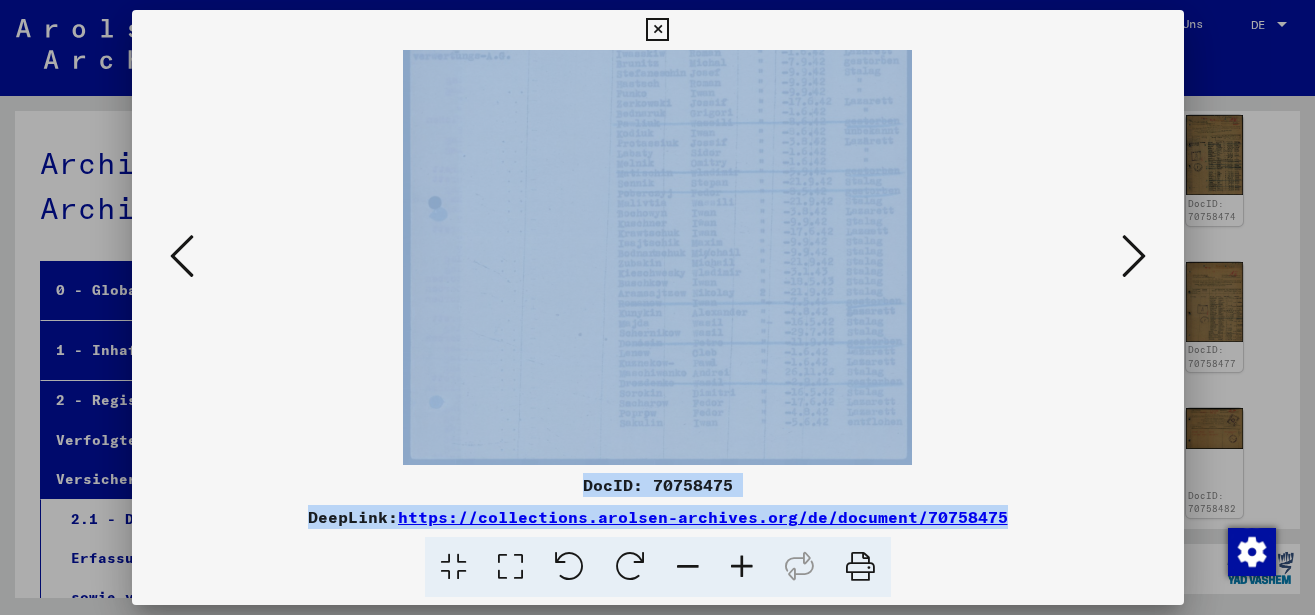drag, startPoint x: 774, startPoint y: 247, endPoint x: 774, endPoint y: 174, distance: 73 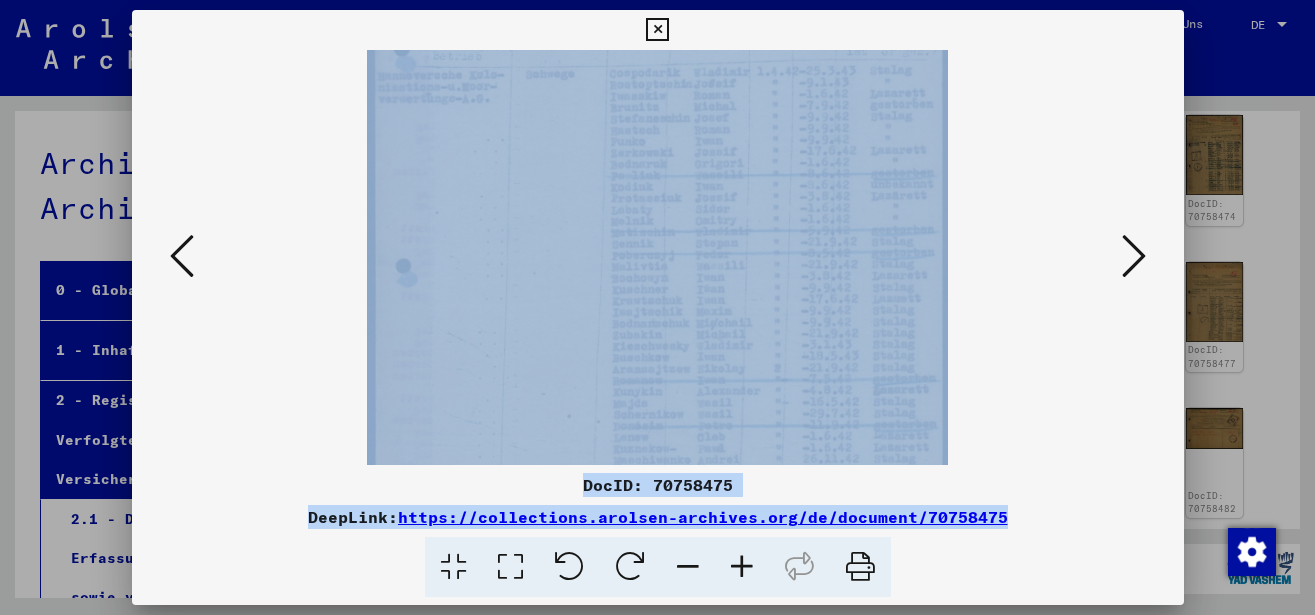 click at bounding box center (742, 567) 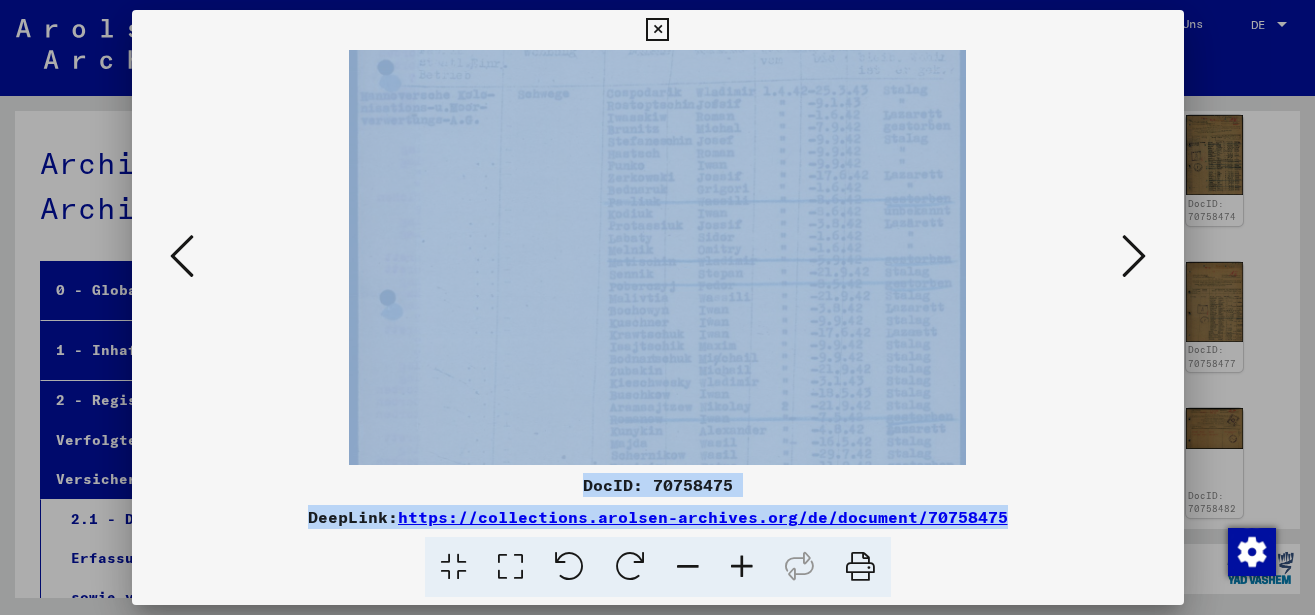 click at bounding box center [742, 567] 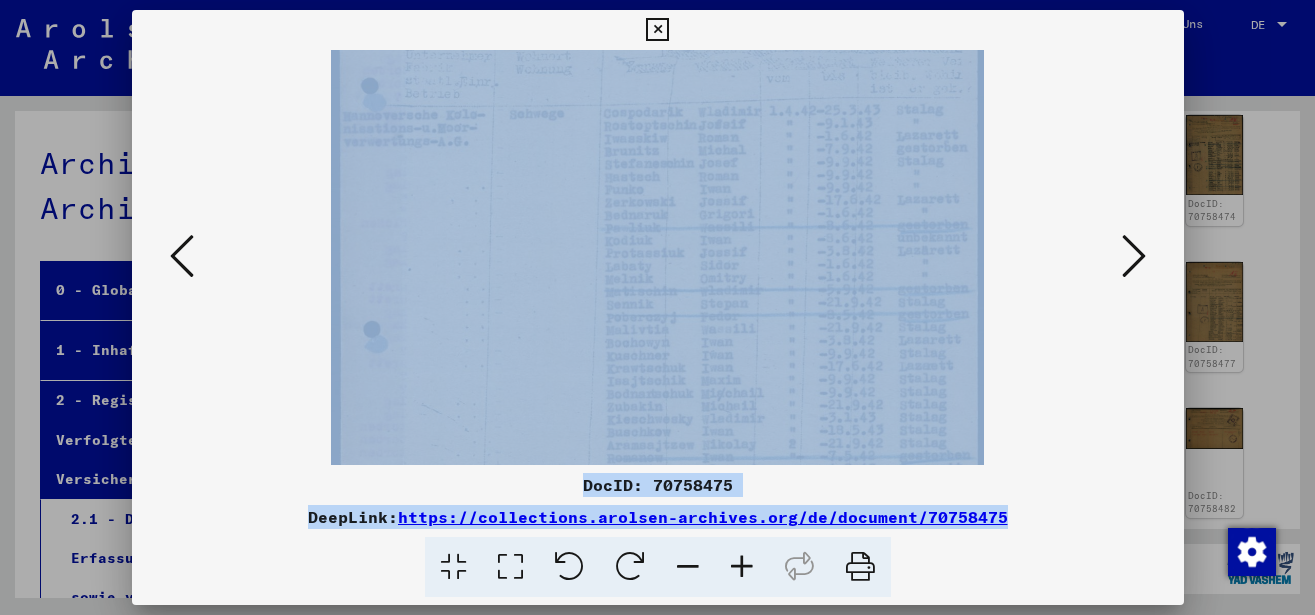 scroll, scrollTop: 500, scrollLeft: 0, axis: vertical 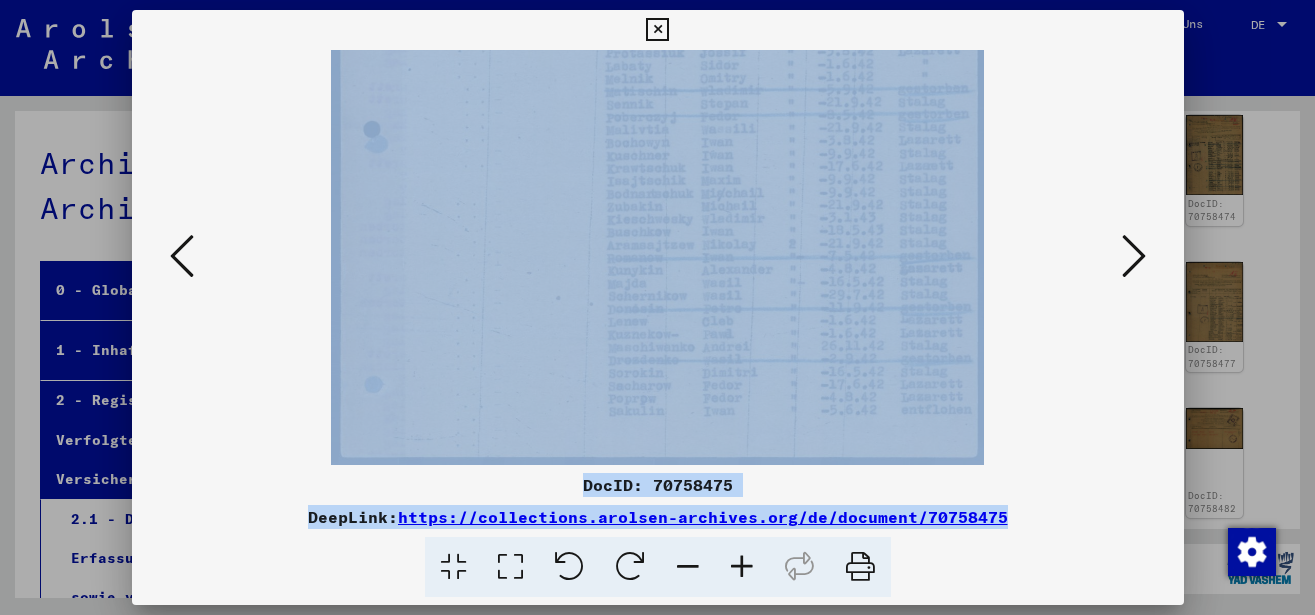 drag, startPoint x: 719, startPoint y: 263, endPoint x: 696, endPoint y: 75, distance: 189.40169 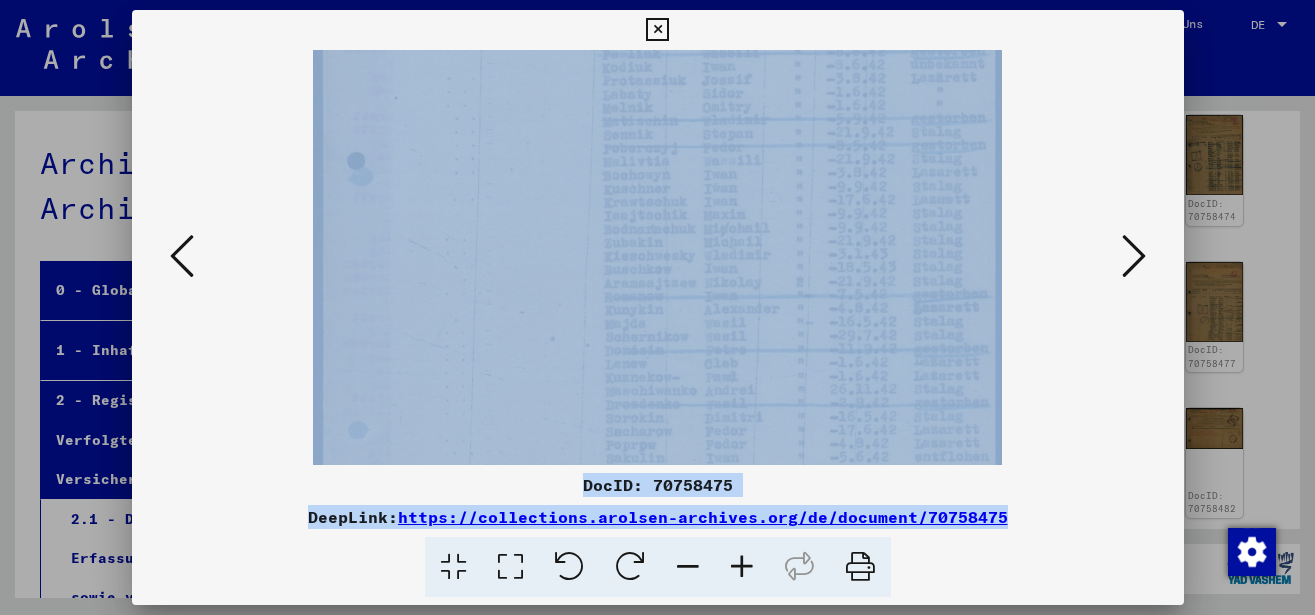 click at bounding box center (742, 567) 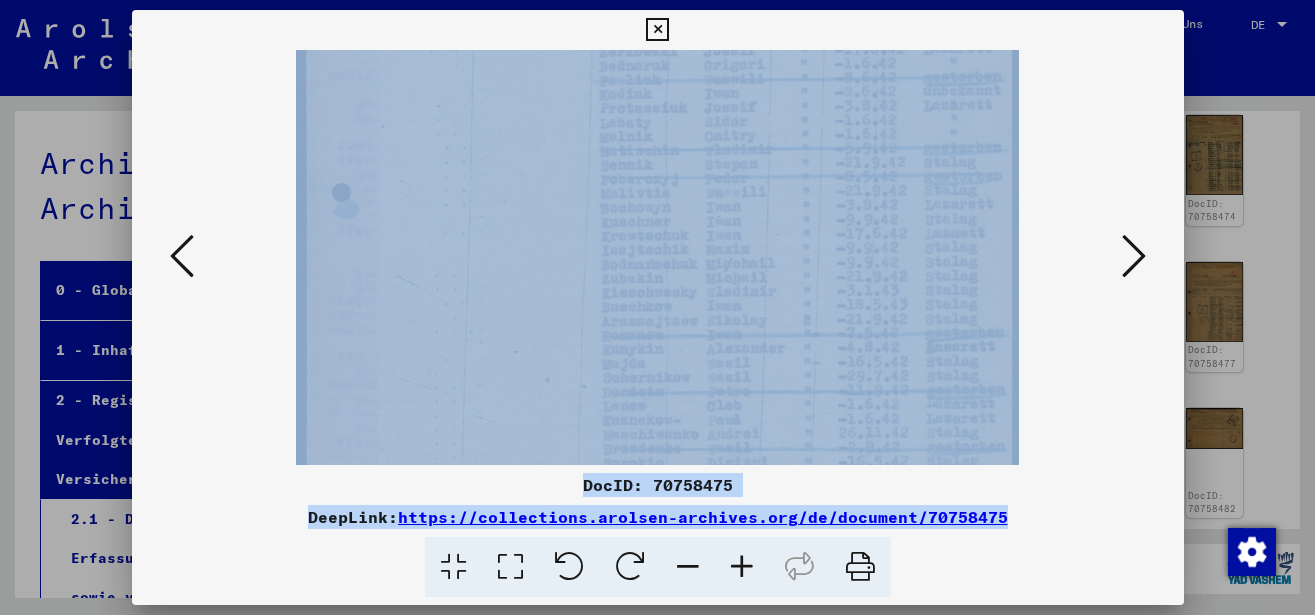click at bounding box center (742, 567) 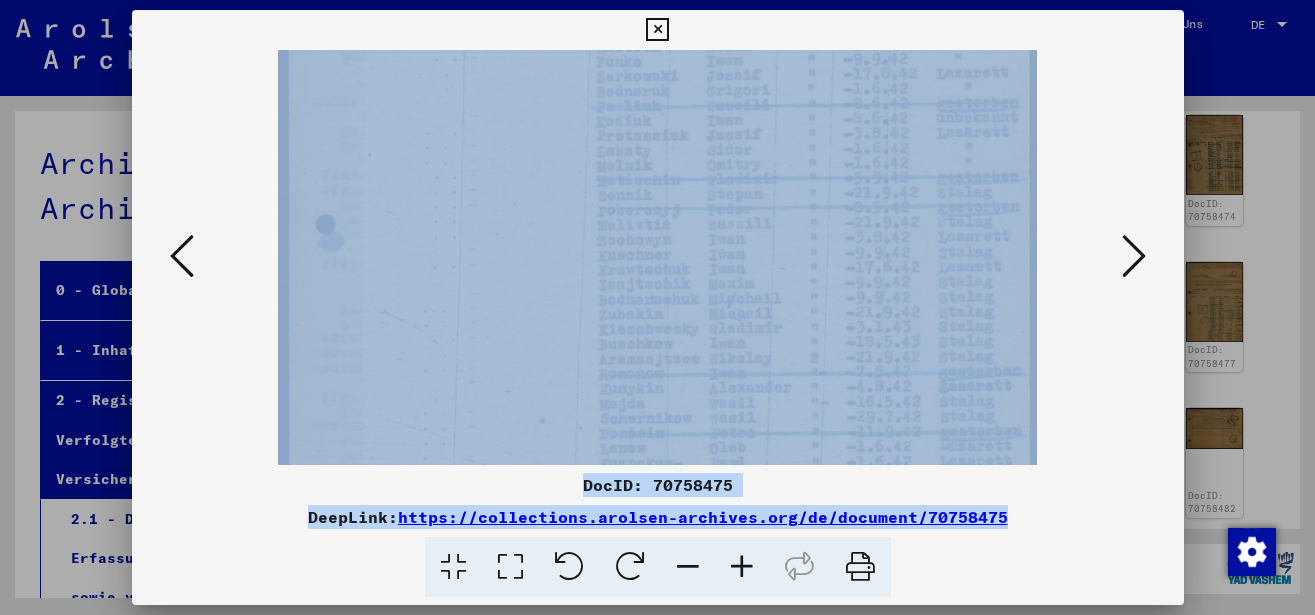 scroll, scrollTop: 650, scrollLeft: 0, axis: vertical 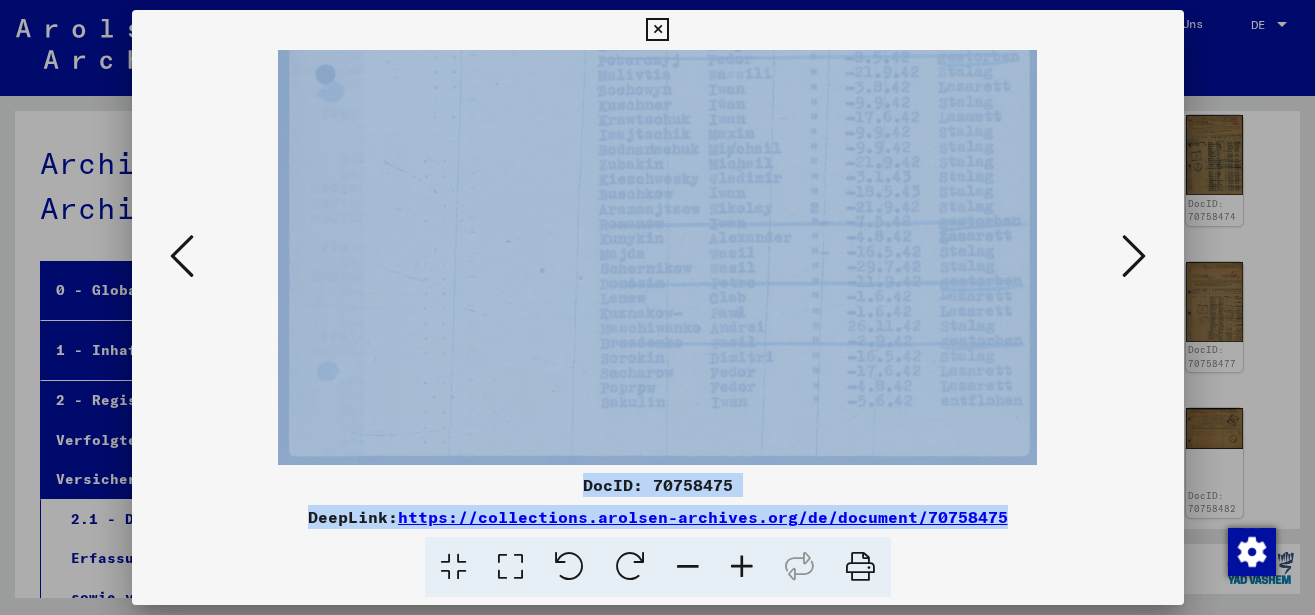 drag, startPoint x: 678, startPoint y: 266, endPoint x: 646, endPoint y: 100, distance: 169.0562 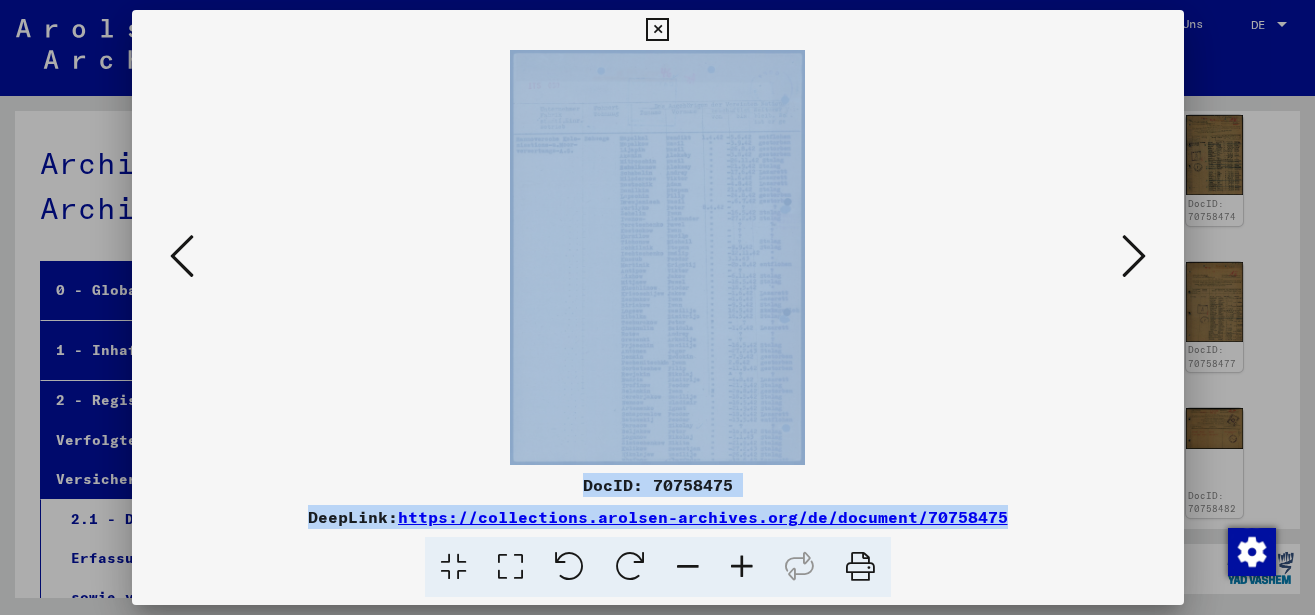 click at bounding box center (742, 567) 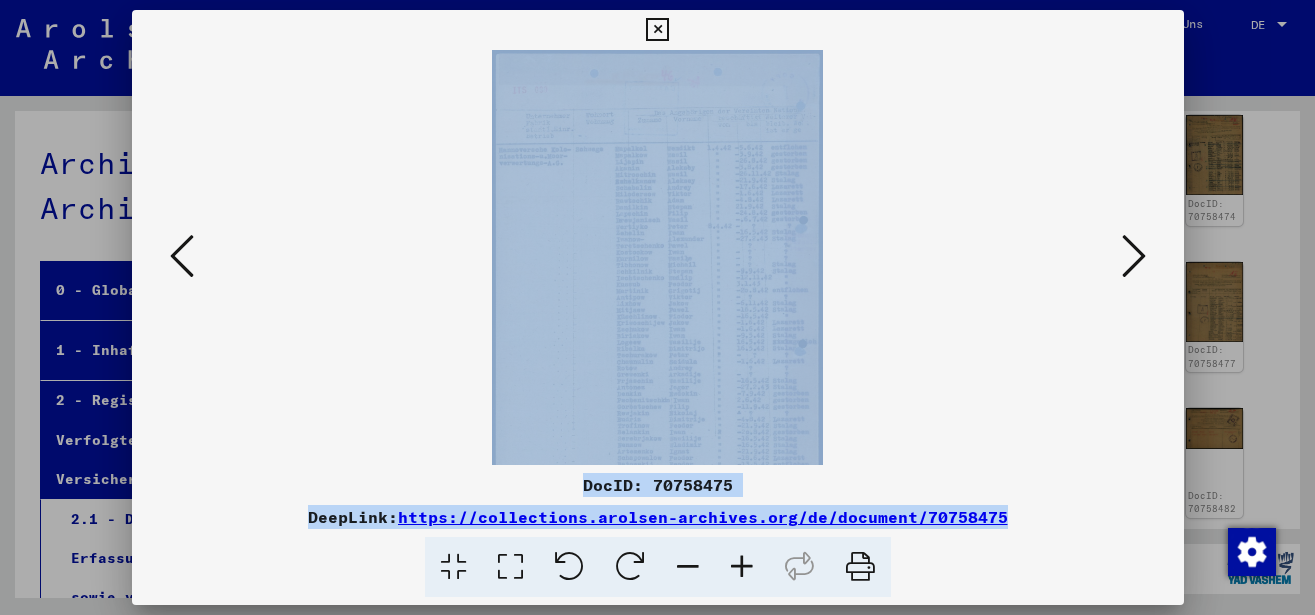 click at bounding box center (742, 567) 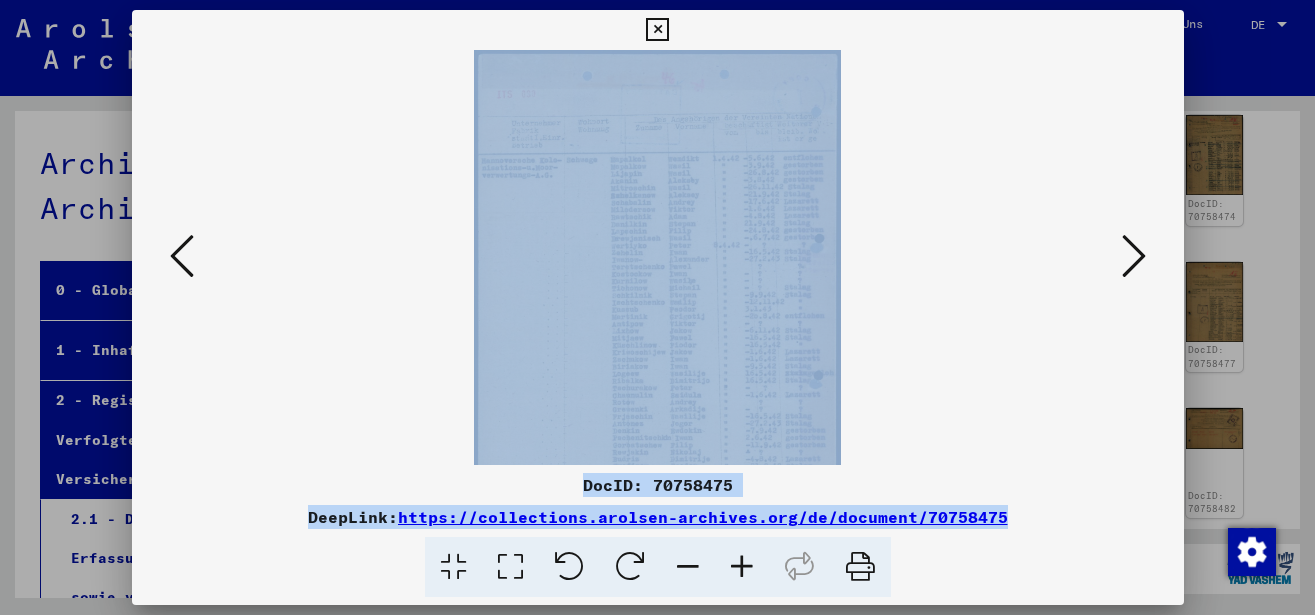 click at bounding box center [742, 567] 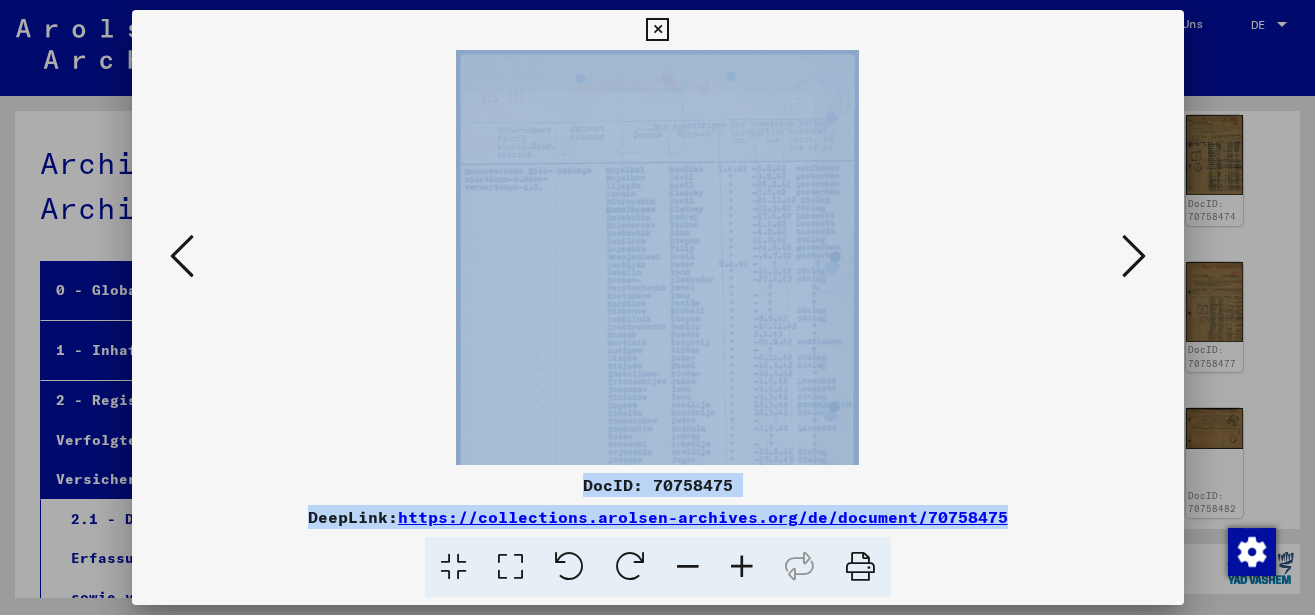 click at bounding box center [742, 567] 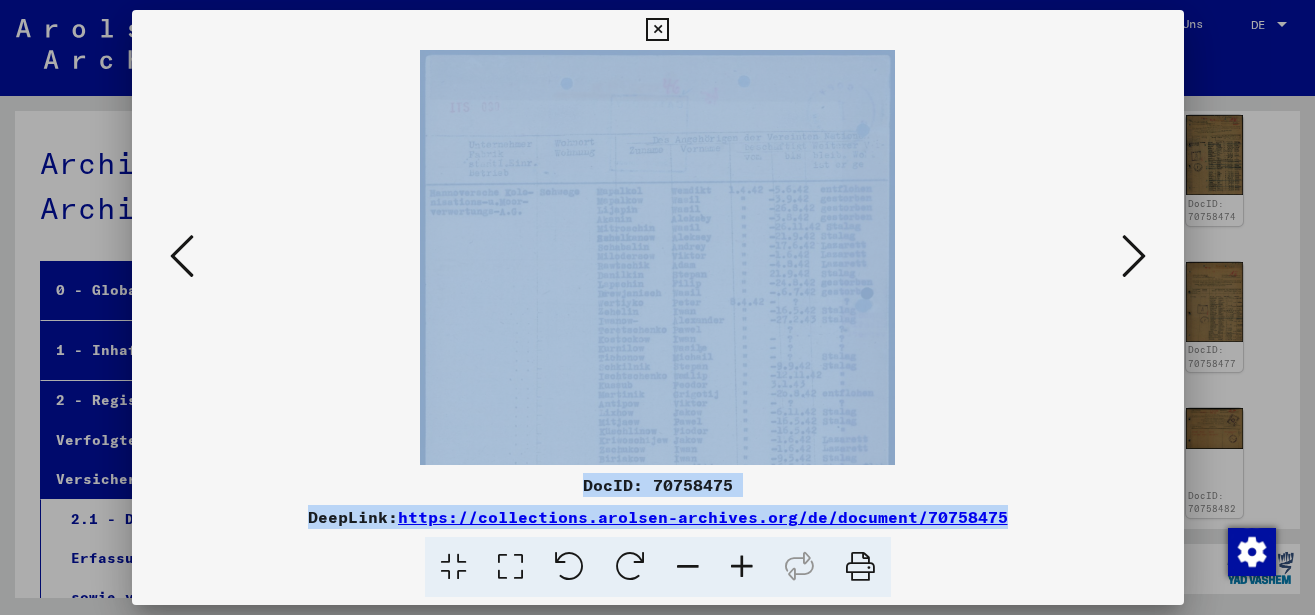 click at bounding box center (742, 567) 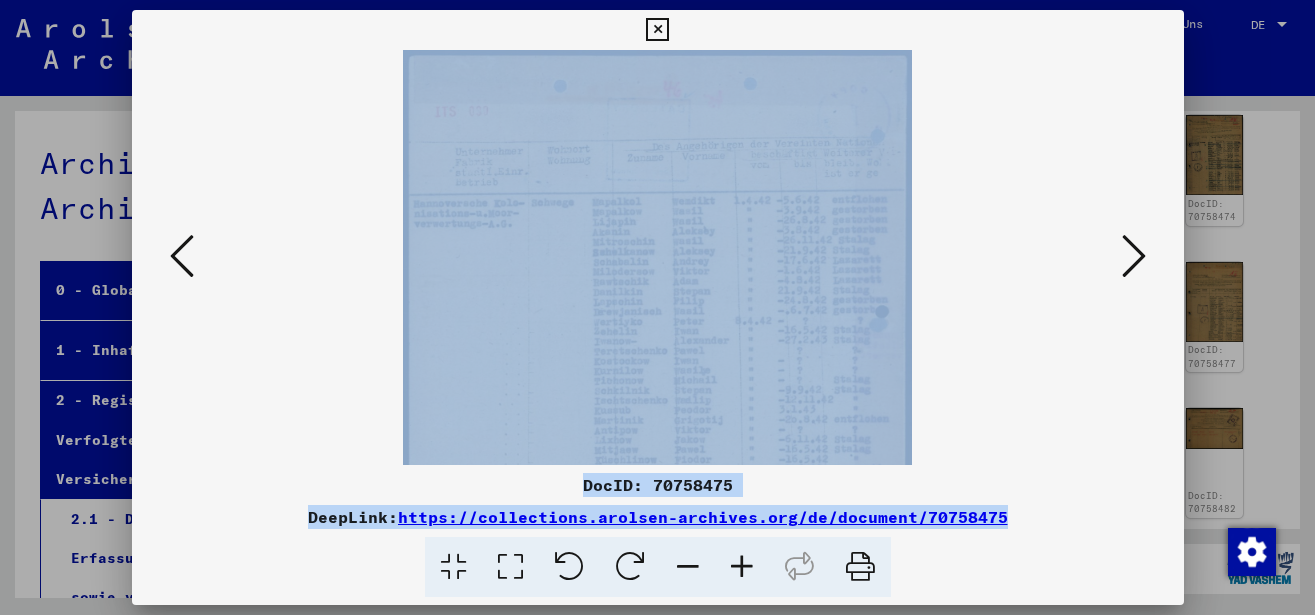 click at bounding box center [742, 567] 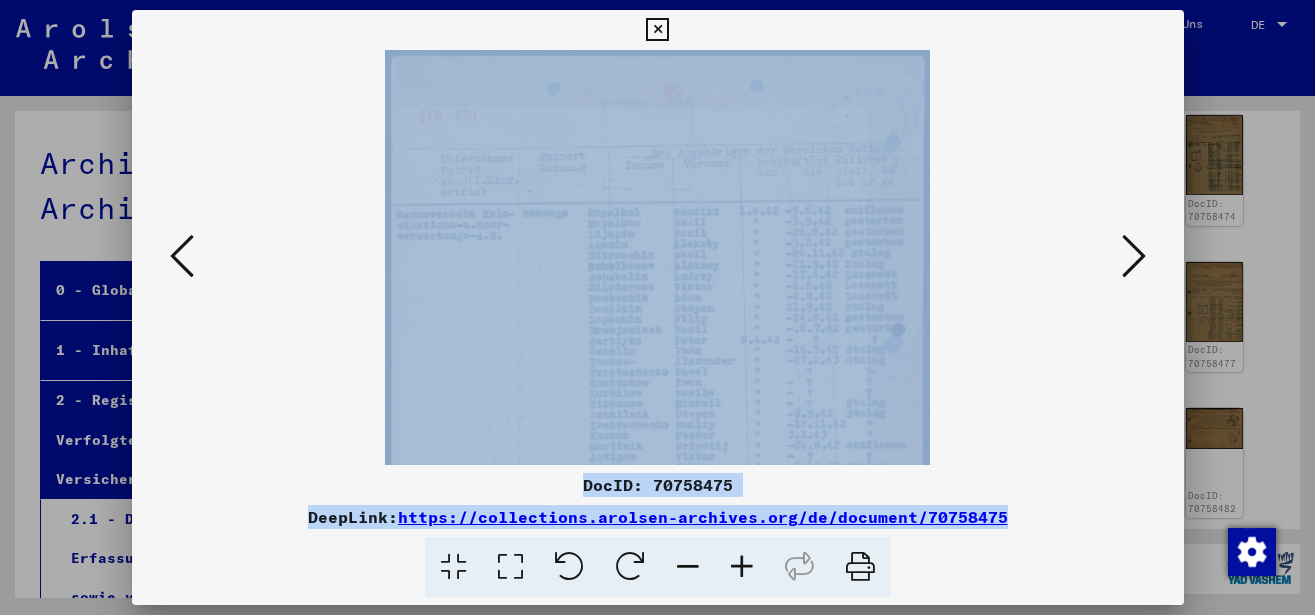click at bounding box center (742, 567) 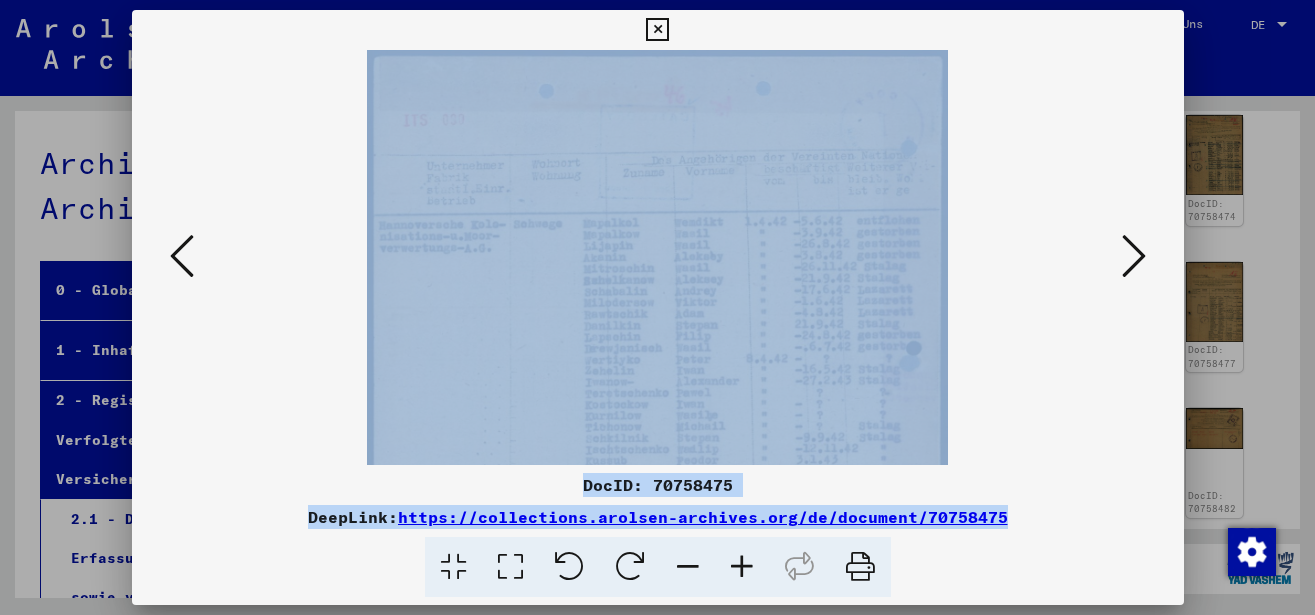click at bounding box center (742, 567) 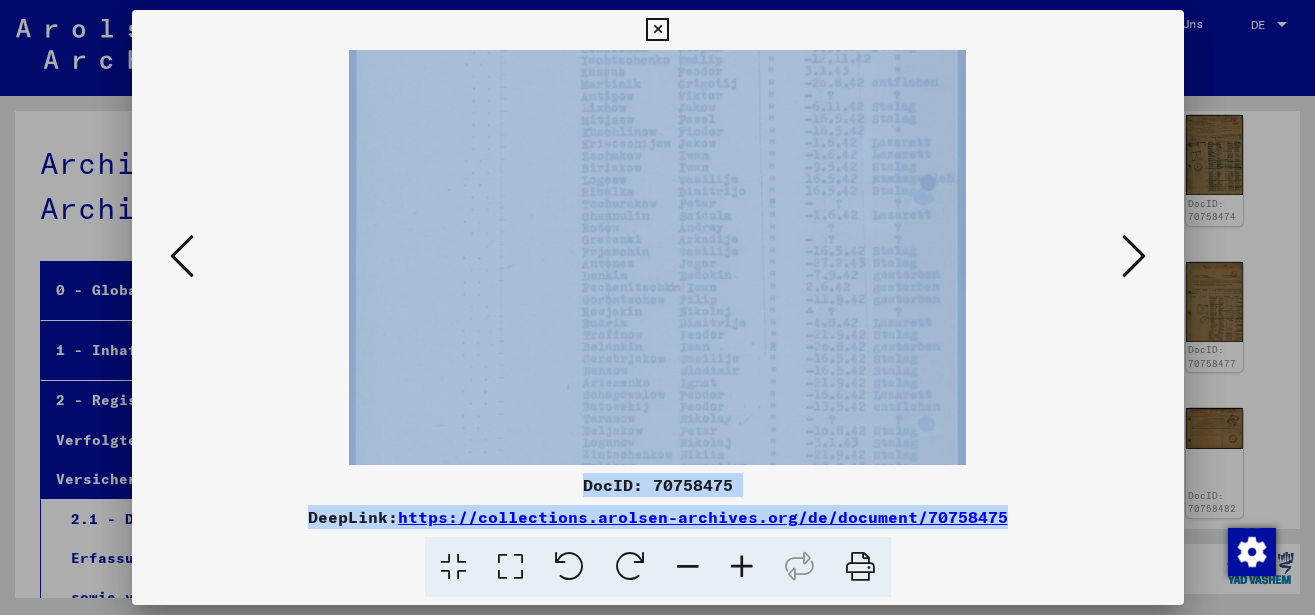 drag, startPoint x: 746, startPoint y: 385, endPoint x: 761, endPoint y: -30, distance: 415.271 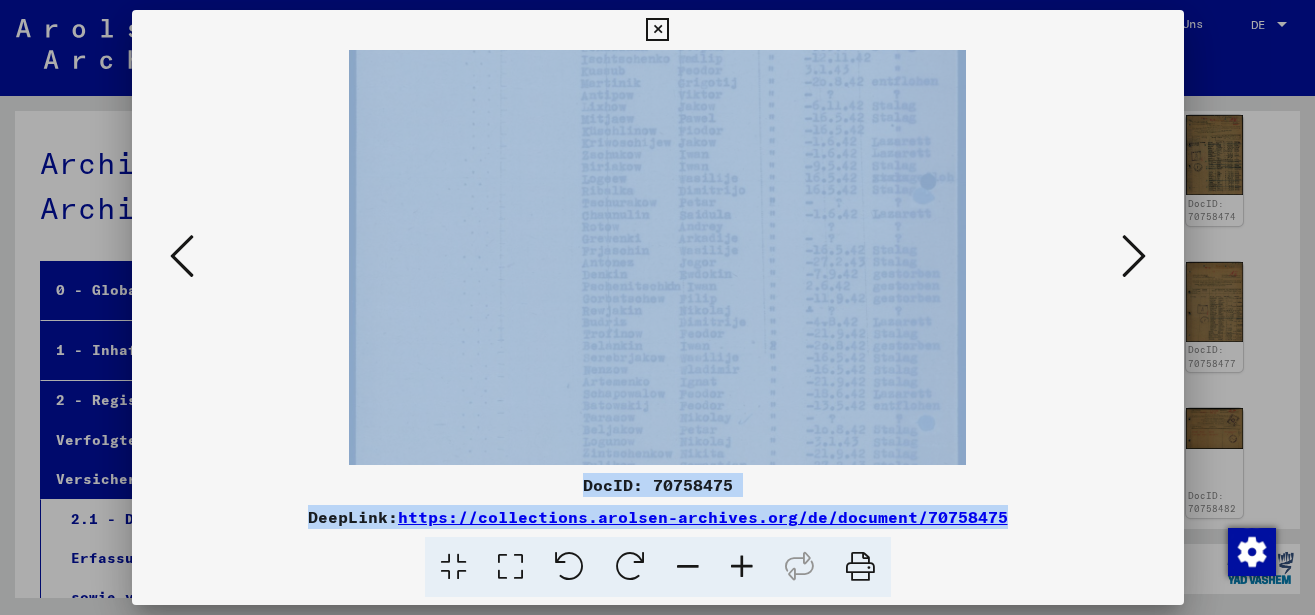 scroll, scrollTop: 450, scrollLeft: 0, axis: vertical 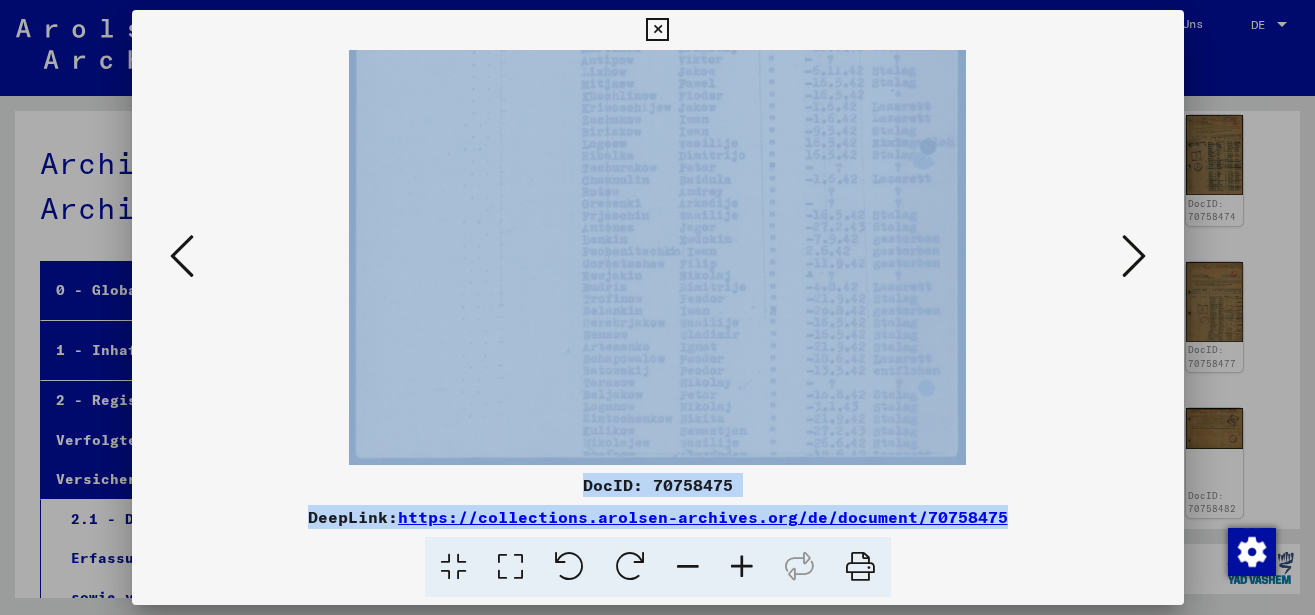 drag, startPoint x: 751, startPoint y: 331, endPoint x: 753, endPoint y: 129, distance: 202.0099 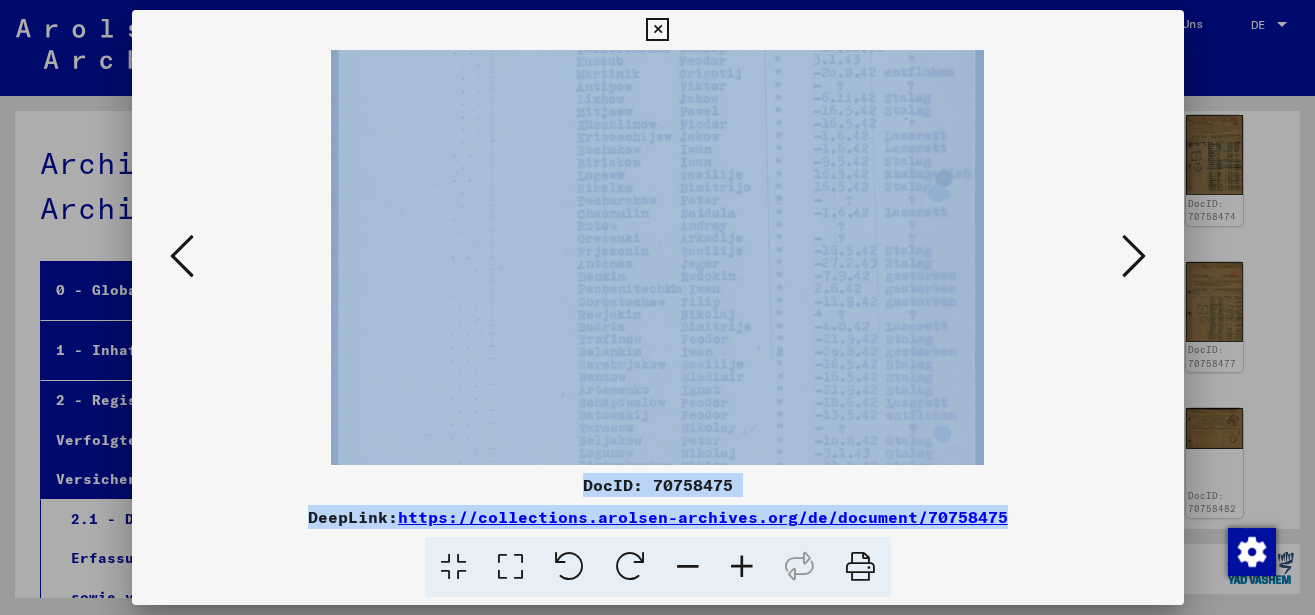 click at bounding box center (742, 567) 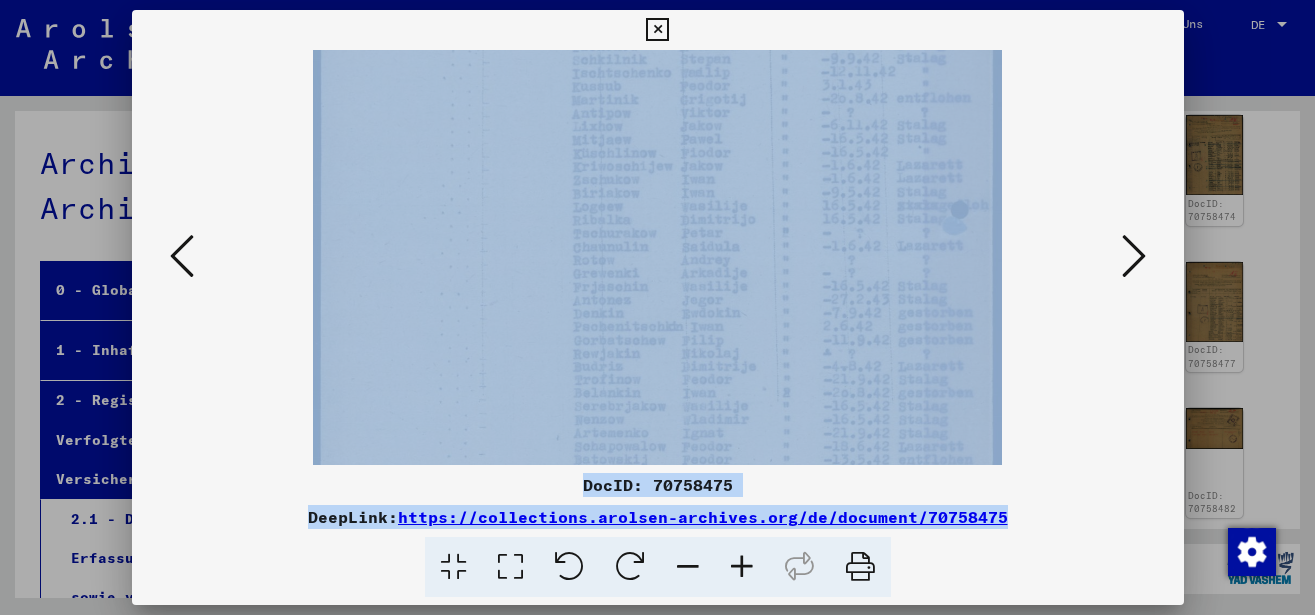 click at bounding box center [742, 567] 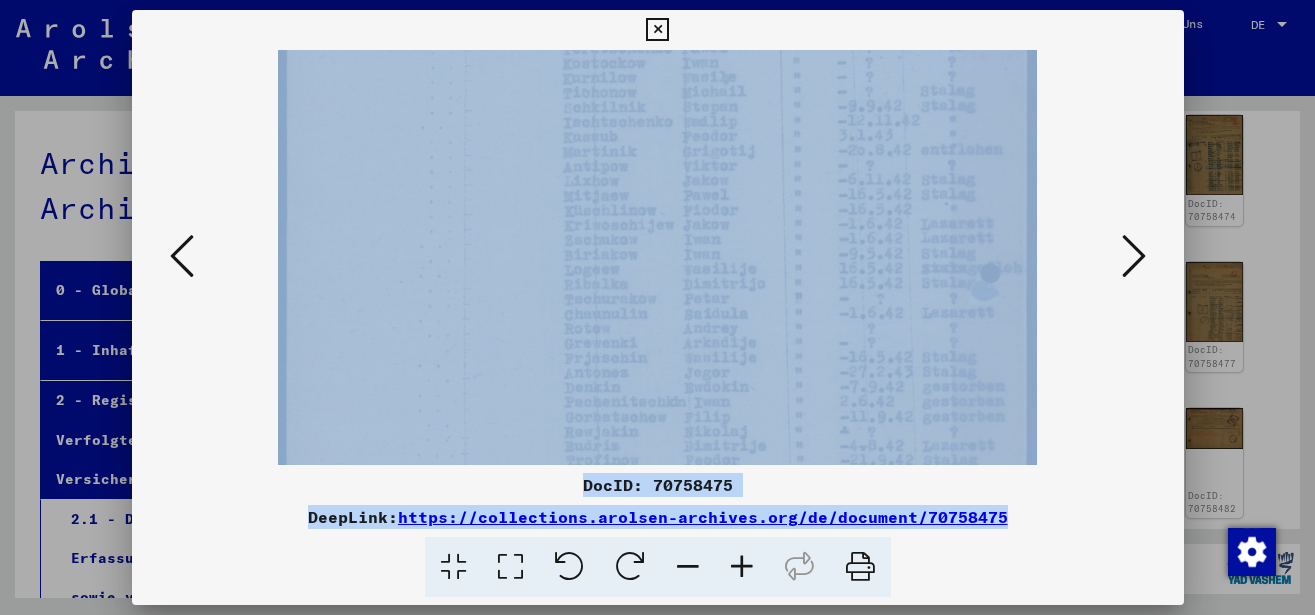 click at bounding box center (742, 567) 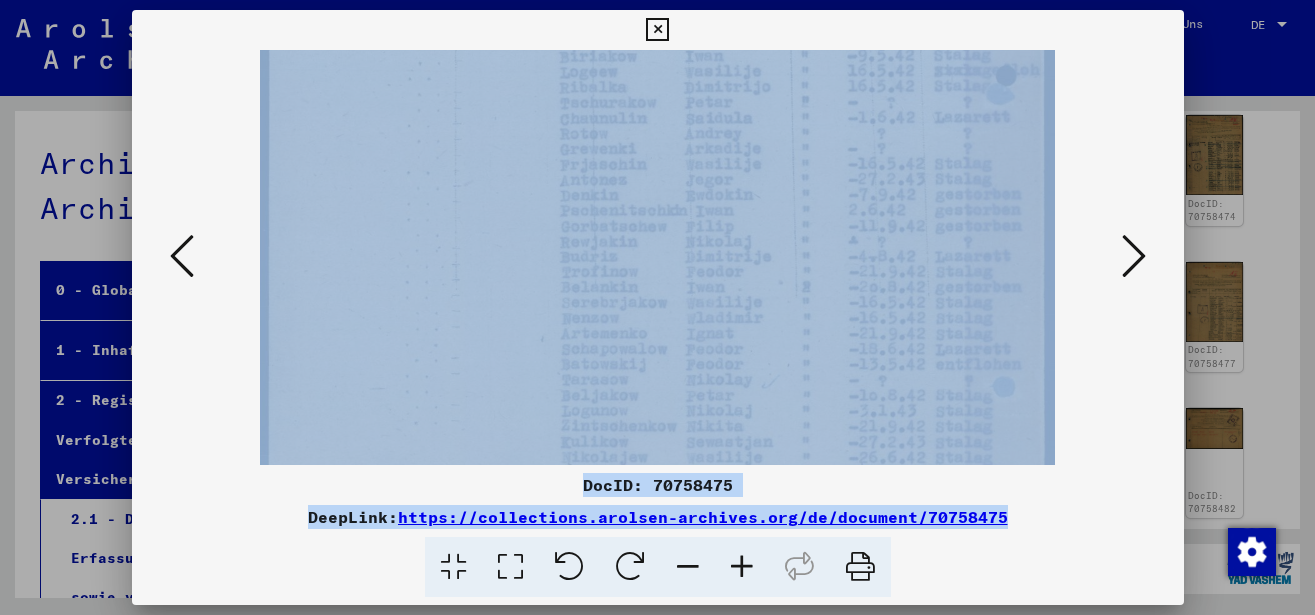 scroll, scrollTop: 700, scrollLeft: 0, axis: vertical 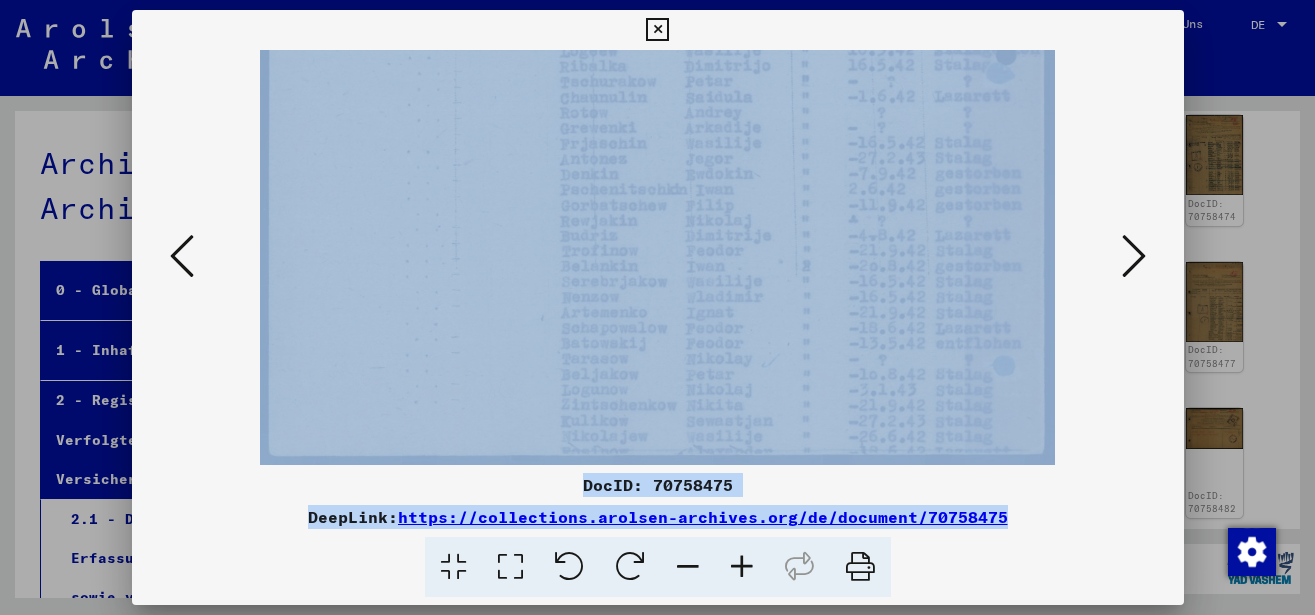 drag, startPoint x: 734, startPoint y: 355, endPoint x: 752, endPoint y: -74, distance: 429.37744 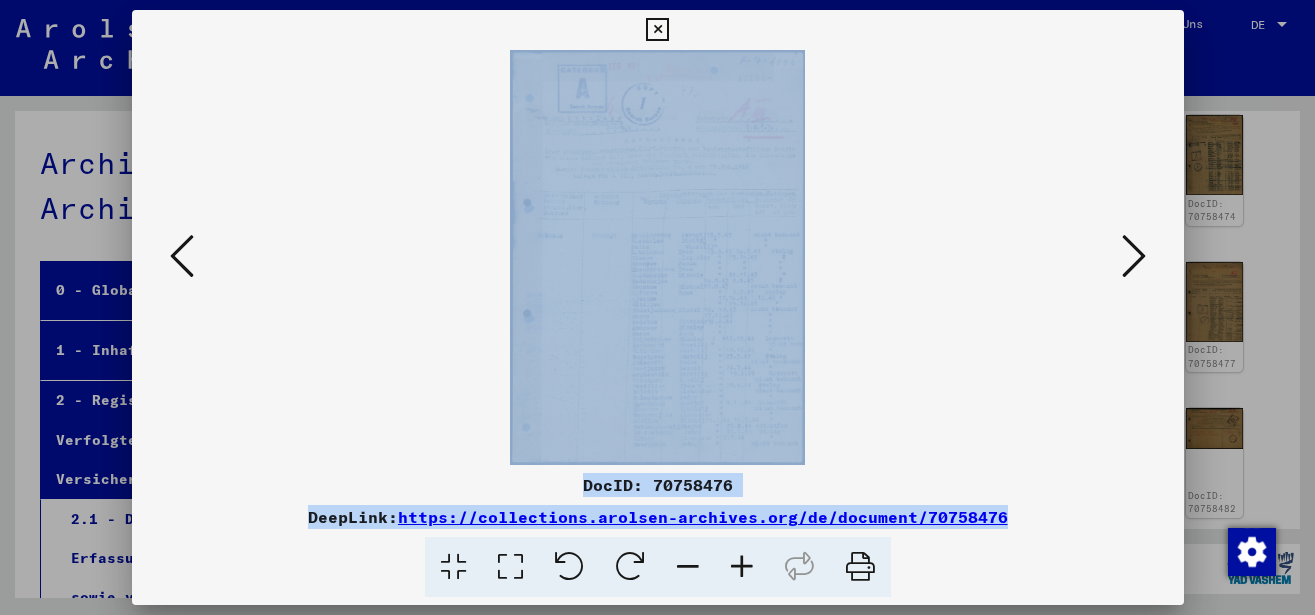 scroll, scrollTop: 0, scrollLeft: 0, axis: both 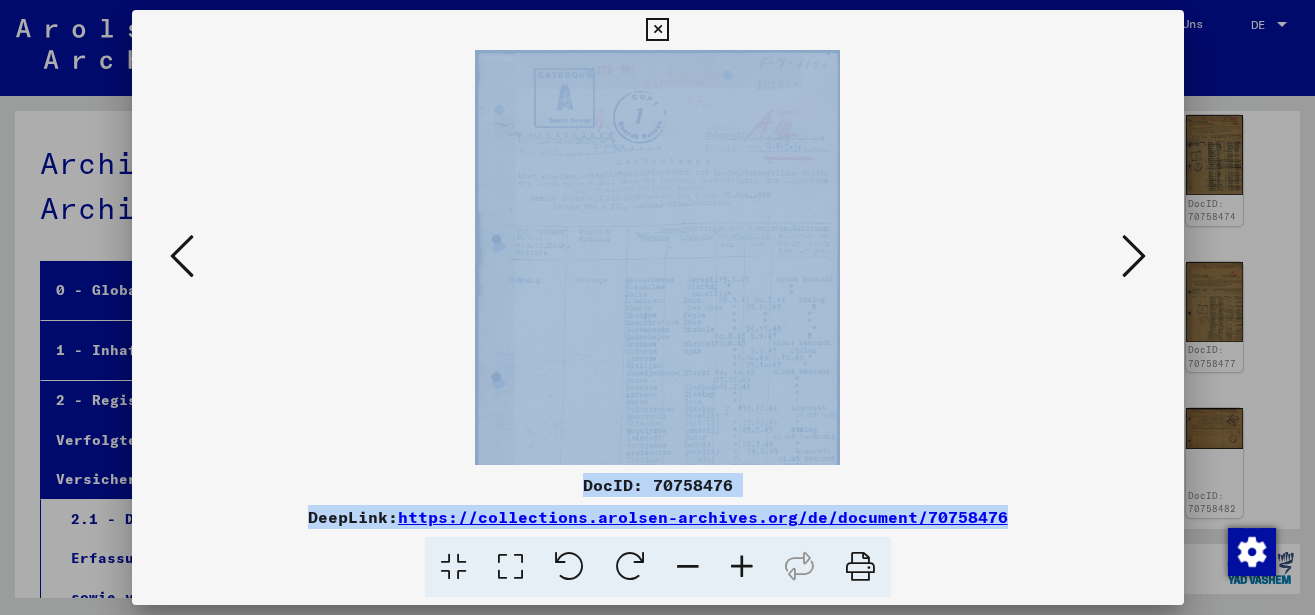 click at bounding box center [742, 567] 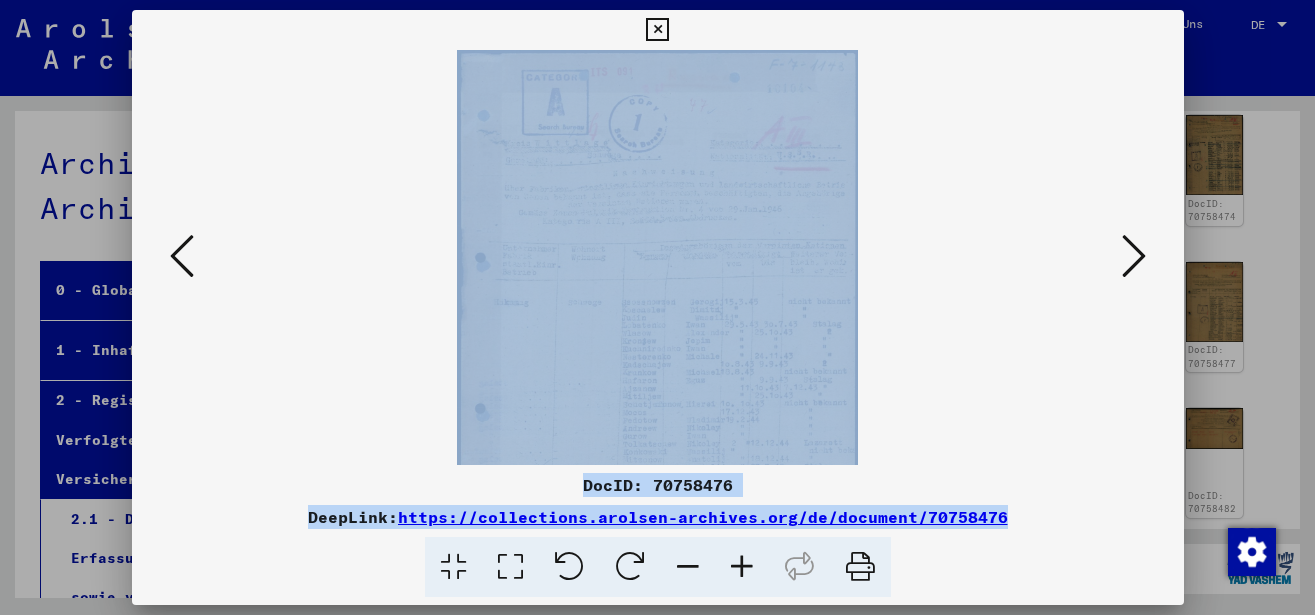 click at bounding box center (742, 567) 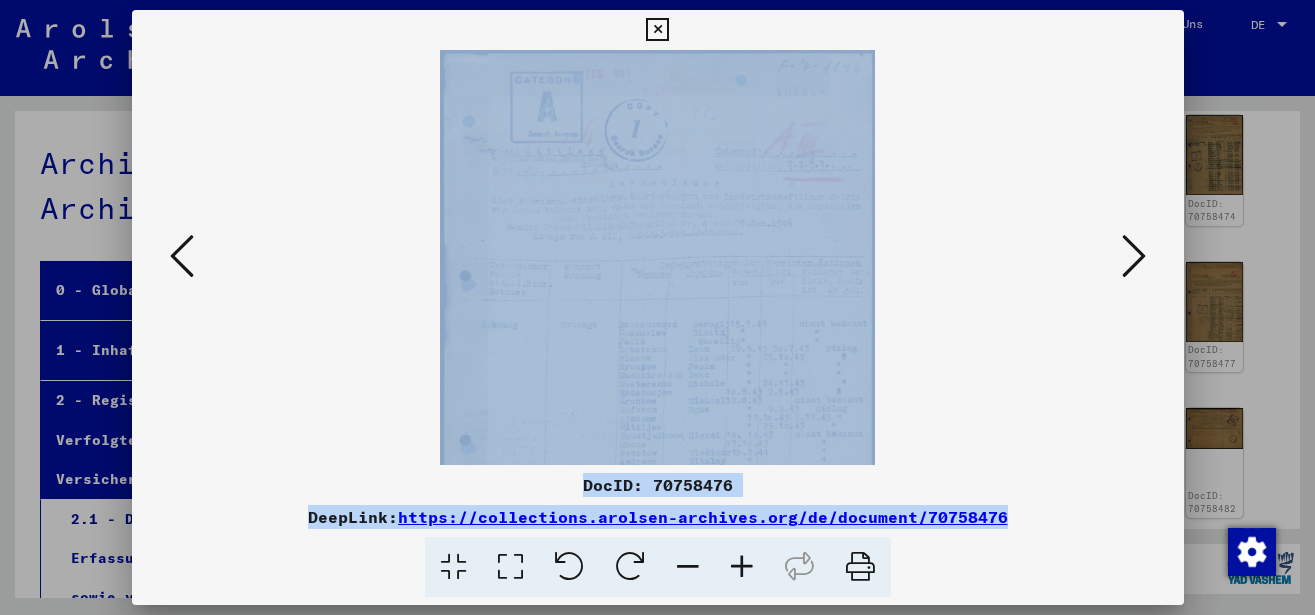 click at bounding box center (742, 567) 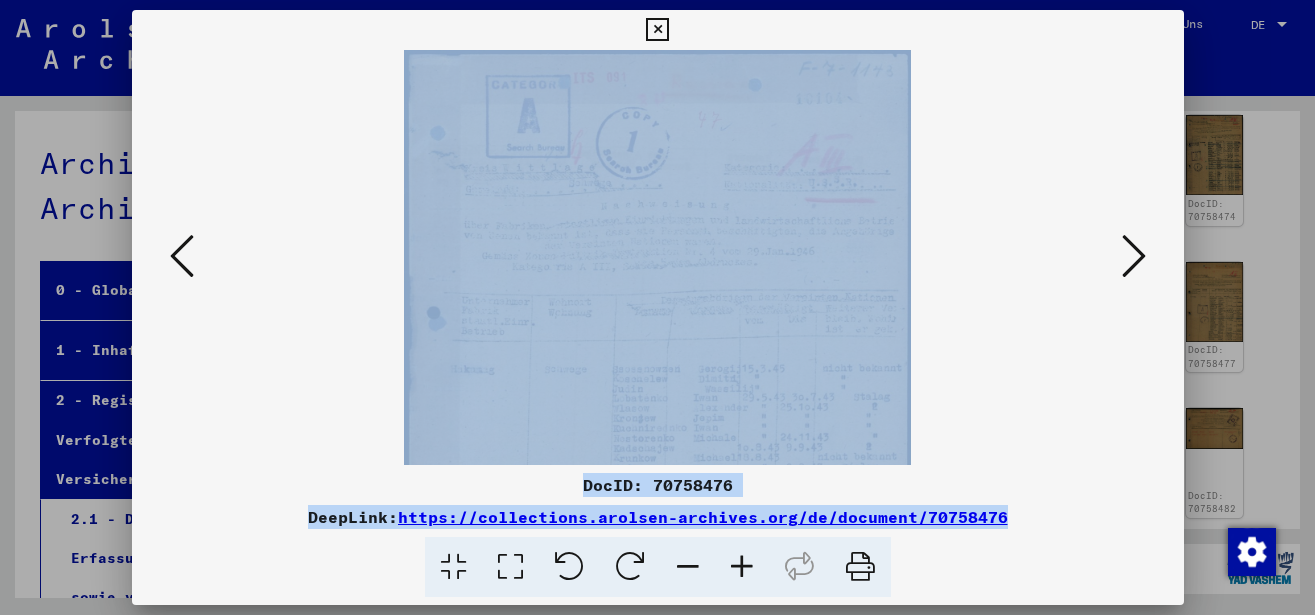 click at bounding box center (742, 567) 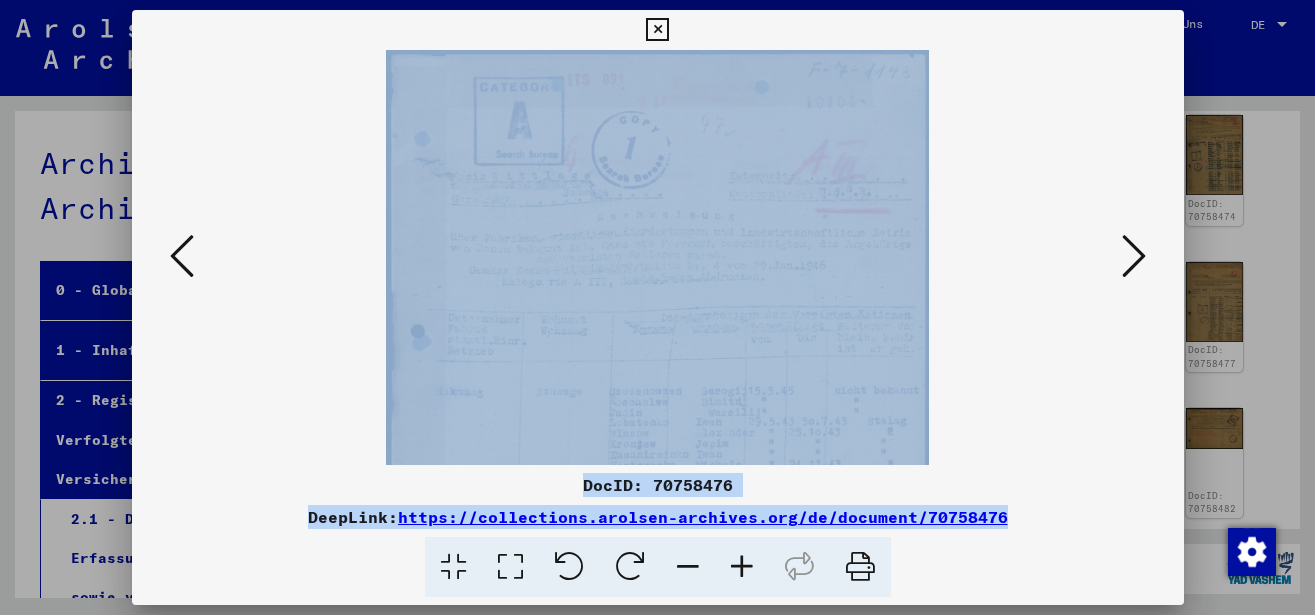 click at bounding box center [742, 567] 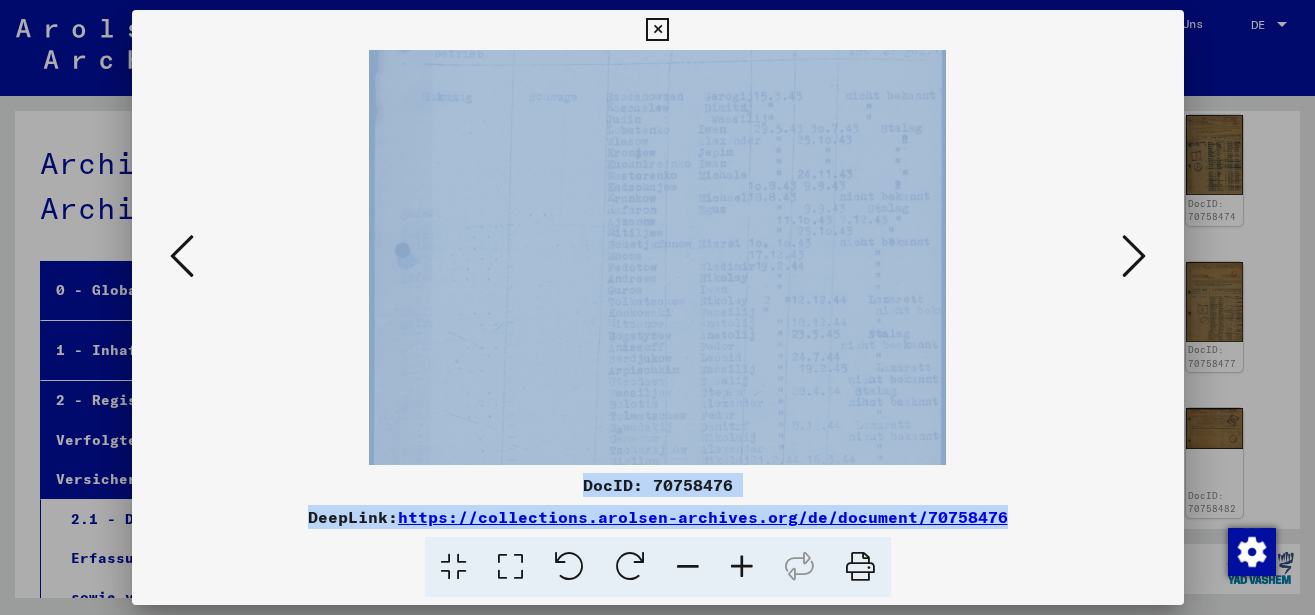 drag, startPoint x: 728, startPoint y: 366, endPoint x: 725, endPoint y: -3, distance: 369.0122 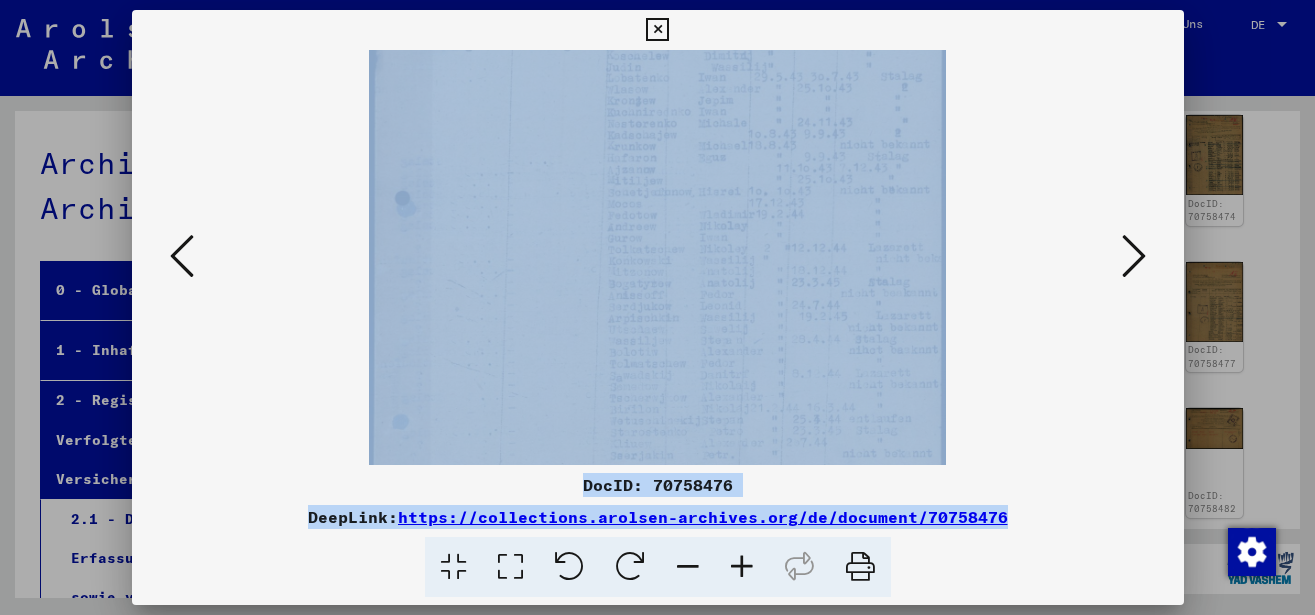 scroll, scrollTop: 400, scrollLeft: 0, axis: vertical 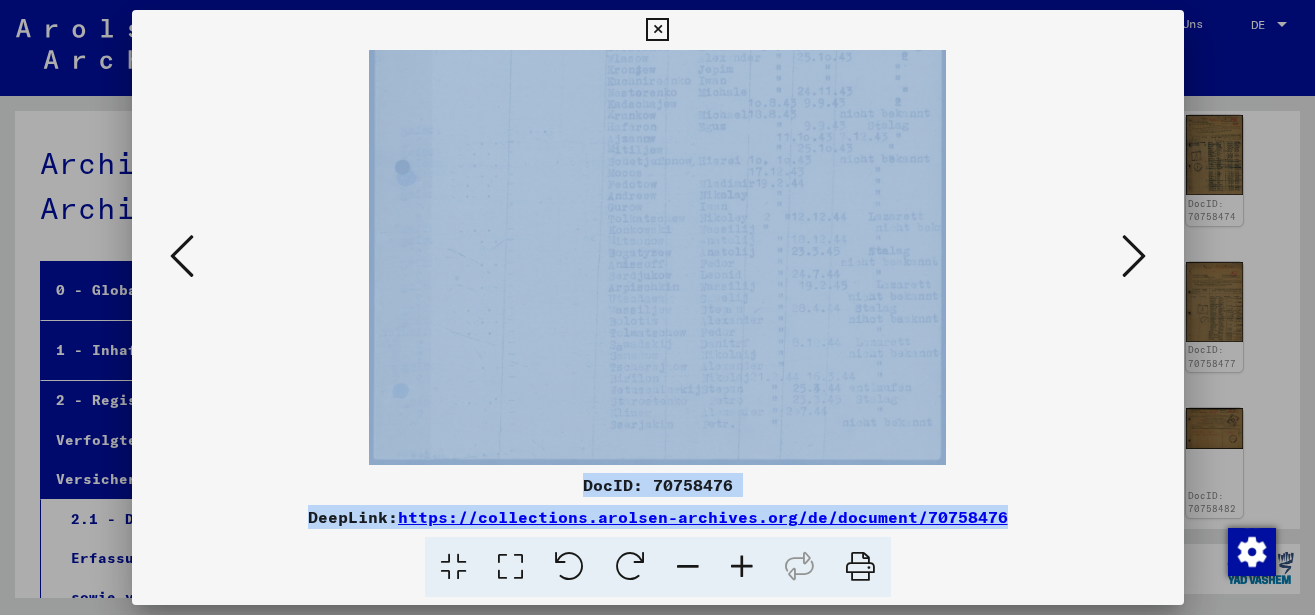 drag, startPoint x: 713, startPoint y: 256, endPoint x: 715, endPoint y: 115, distance: 141.01419 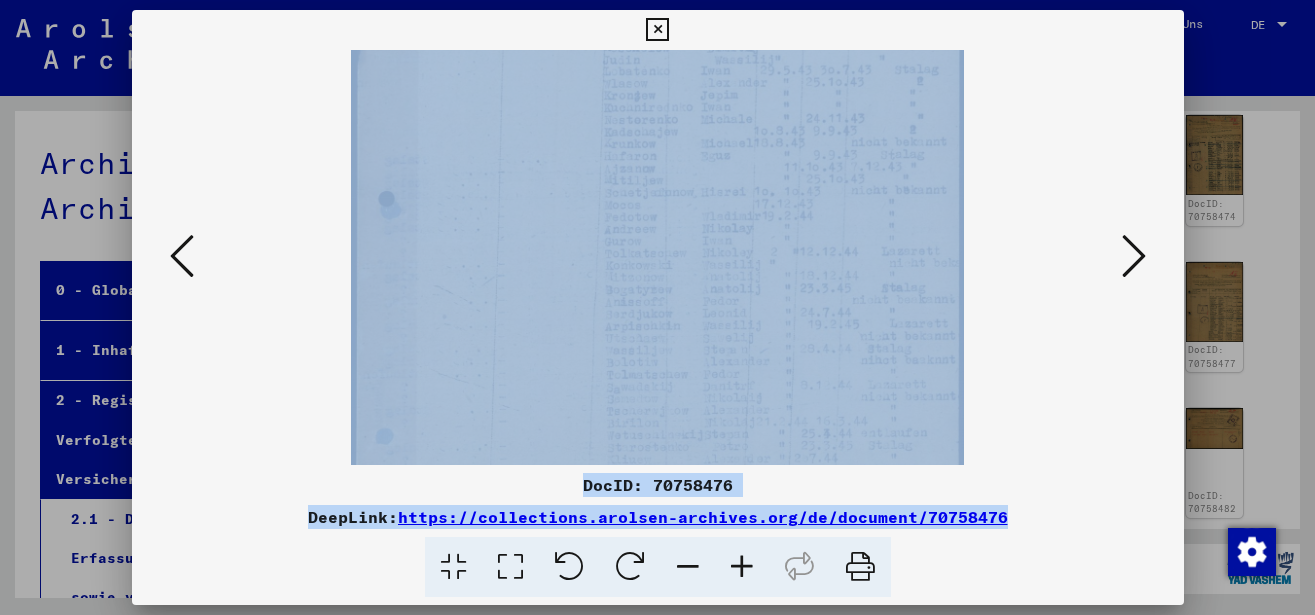 click at bounding box center [742, 567] 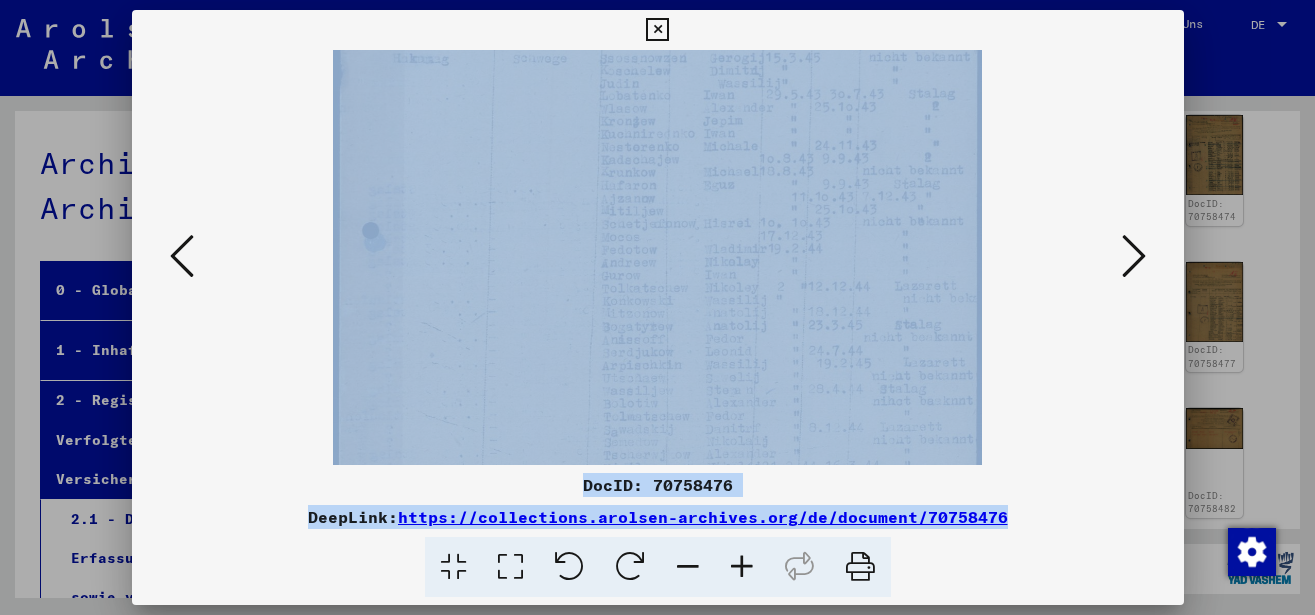 click at bounding box center (742, 567) 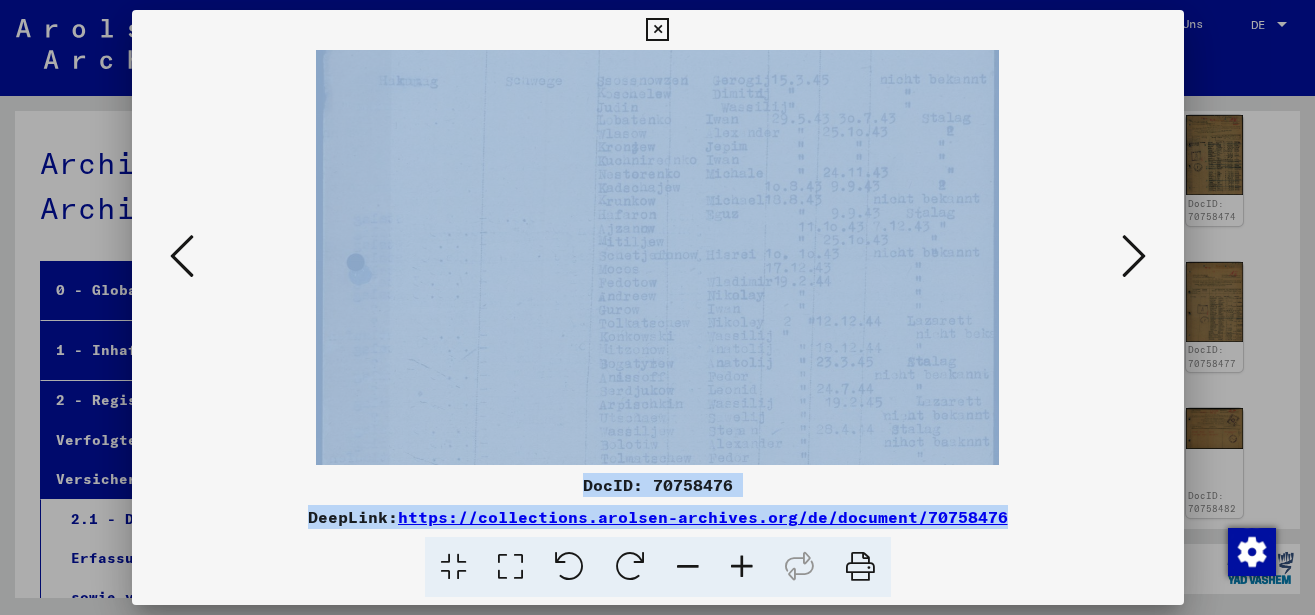 click at bounding box center [742, 567] 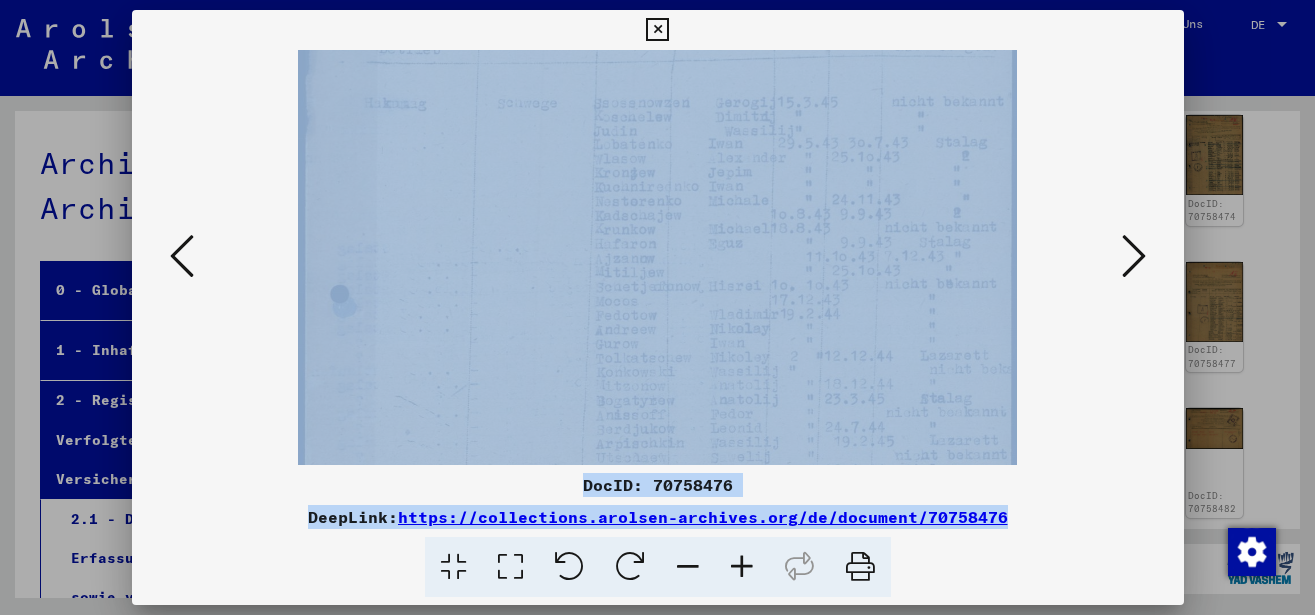 click at bounding box center (742, 567) 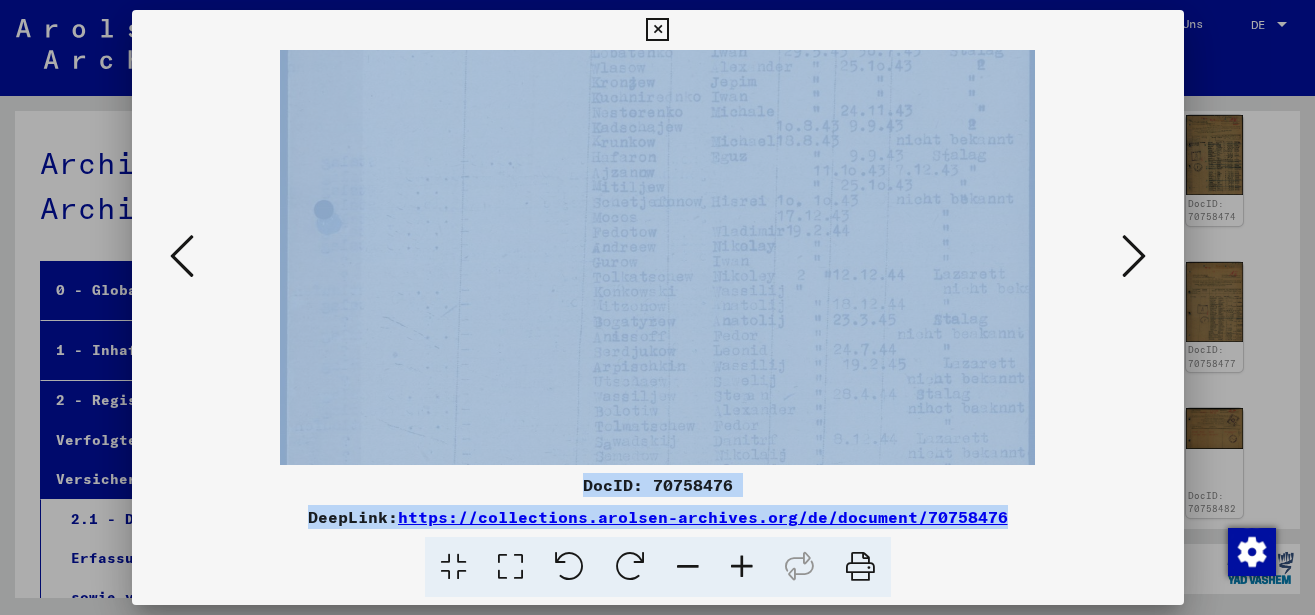 scroll, scrollTop: 650, scrollLeft: 0, axis: vertical 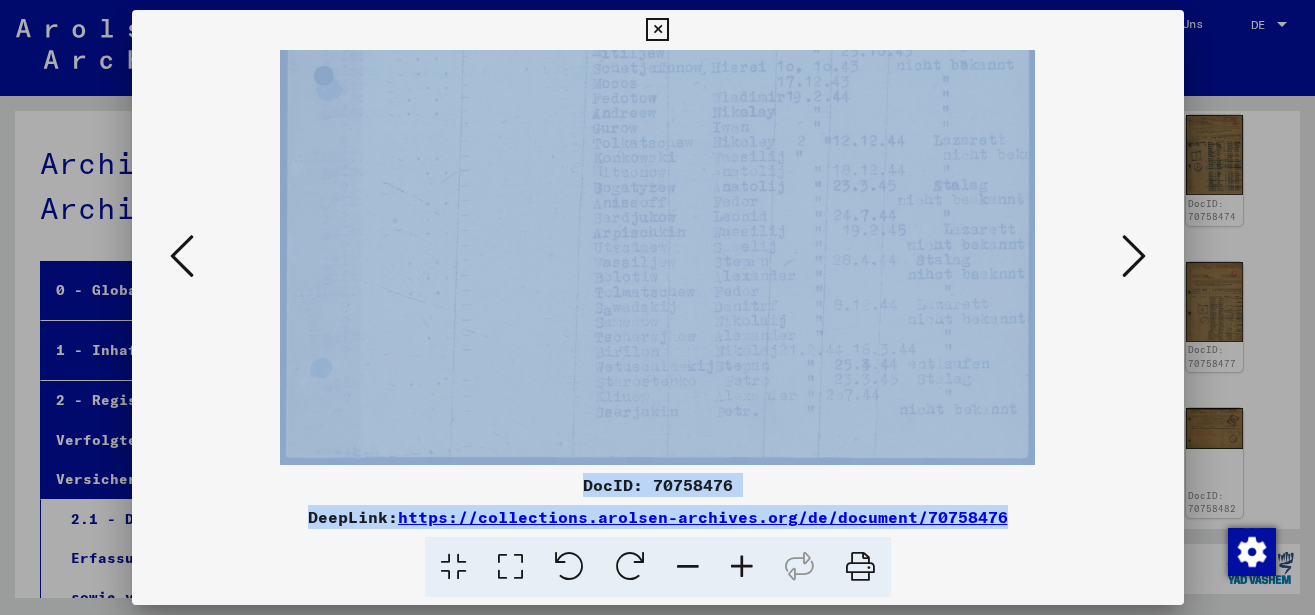drag, startPoint x: 703, startPoint y: 386, endPoint x: 705, endPoint y: 8, distance: 378.00528 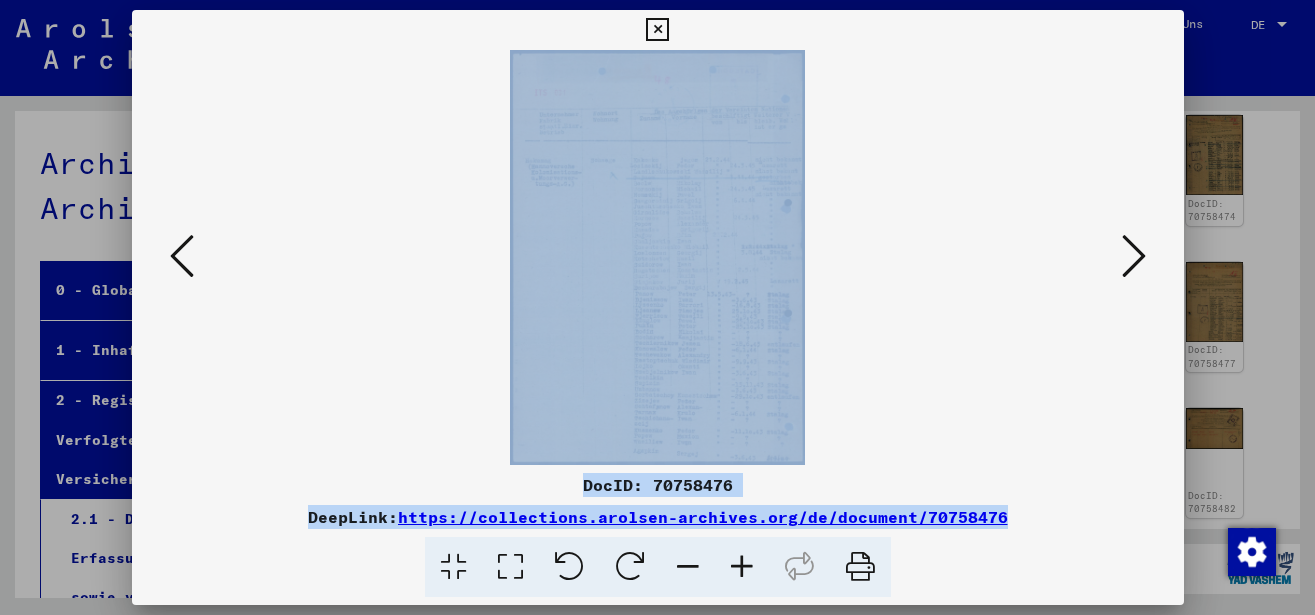 scroll, scrollTop: 0, scrollLeft: 0, axis: both 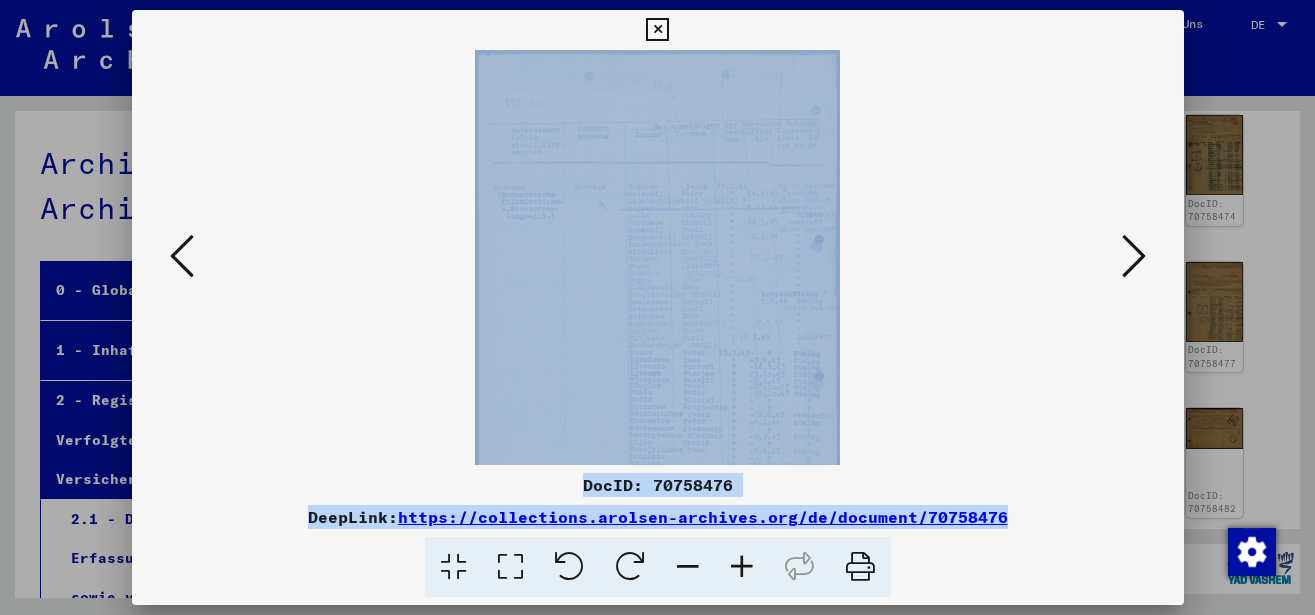 click at bounding box center (742, 567) 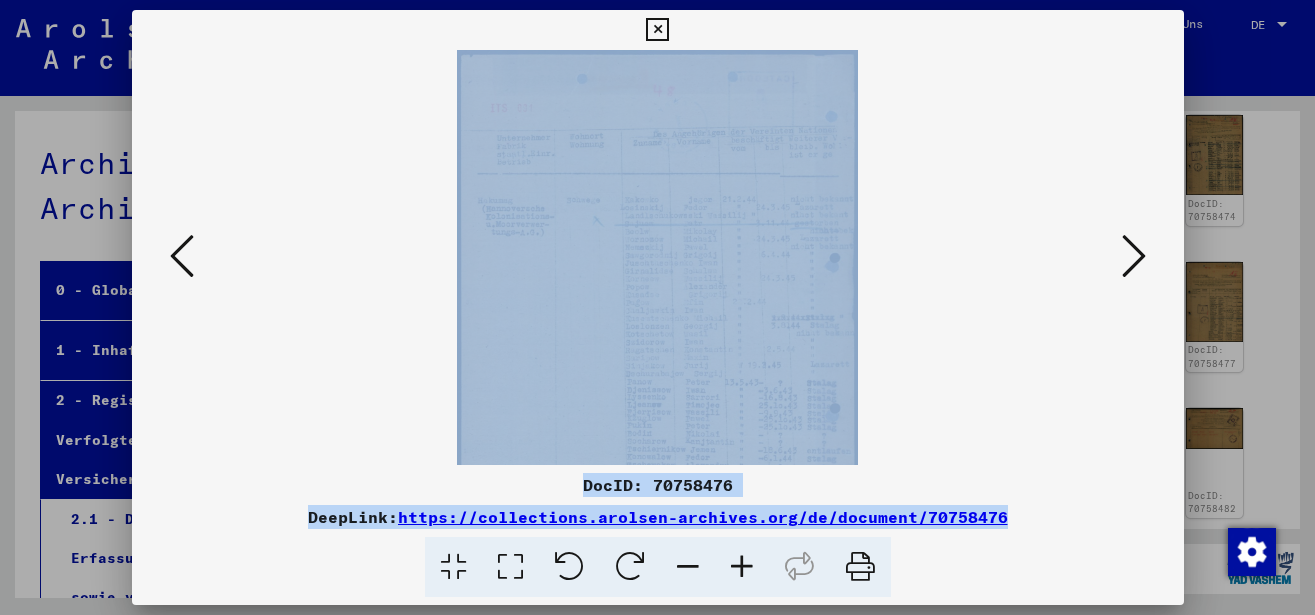 click at bounding box center (742, 567) 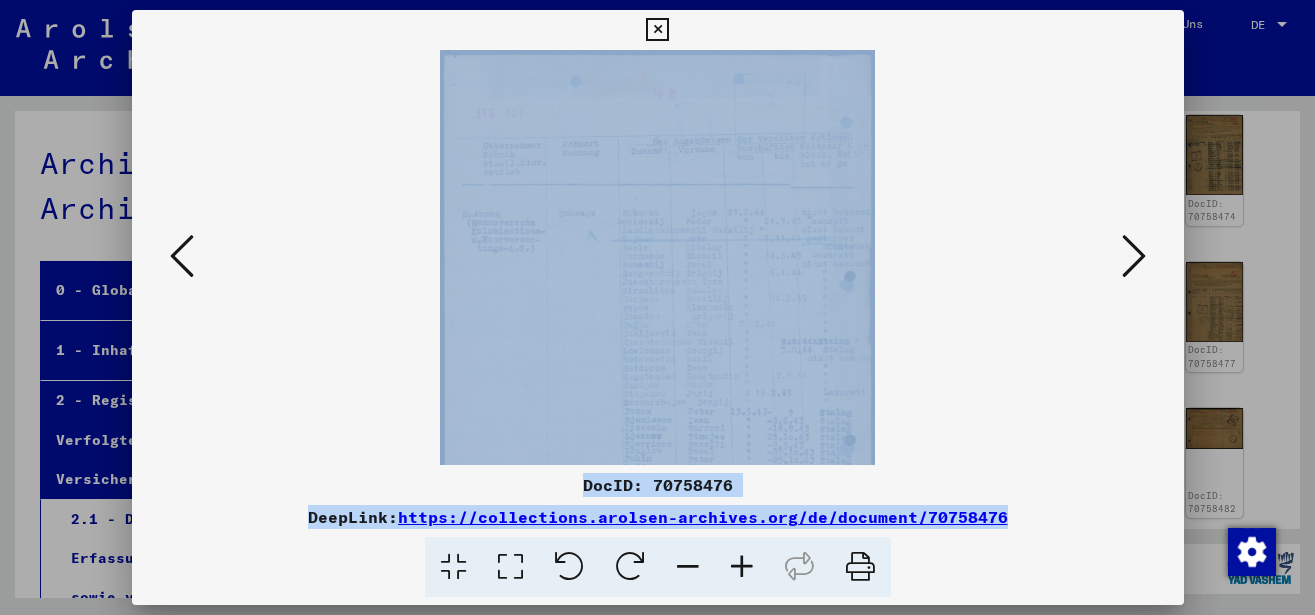 click at bounding box center [742, 567] 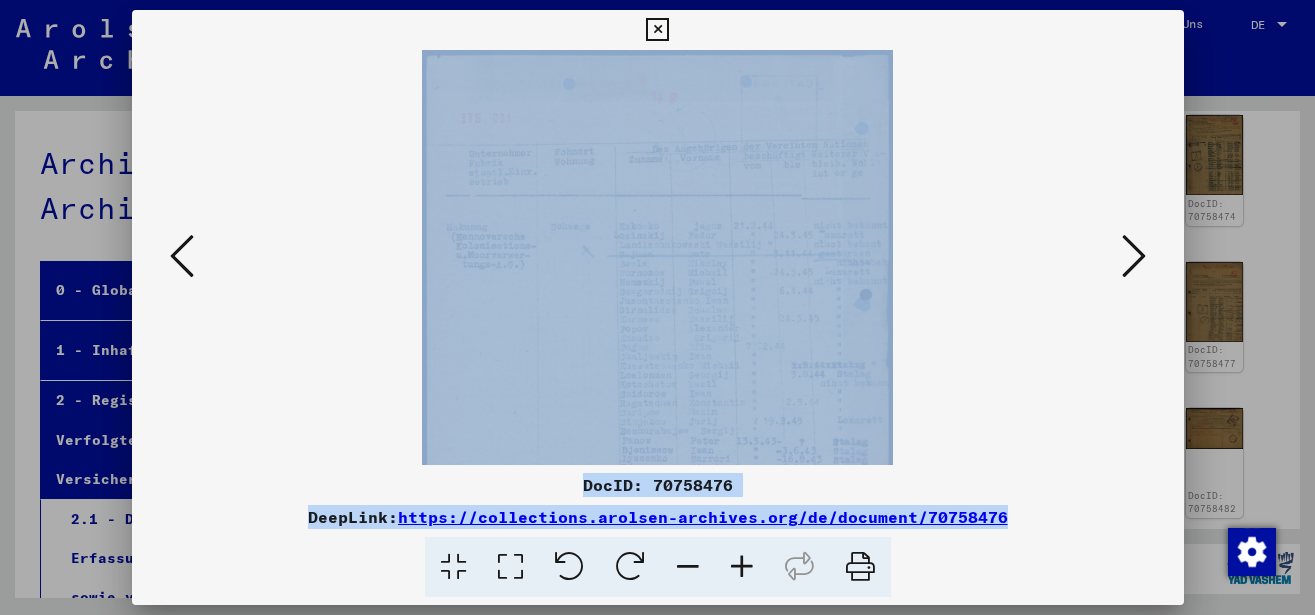 click at bounding box center [742, 567] 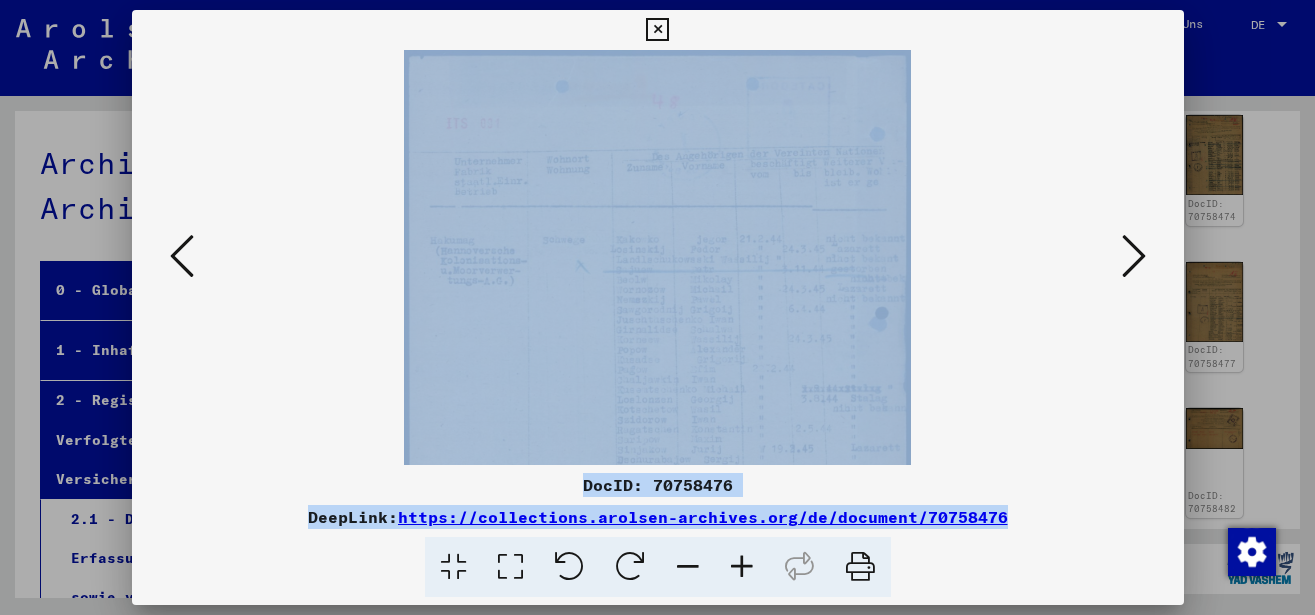 click at bounding box center (742, 567) 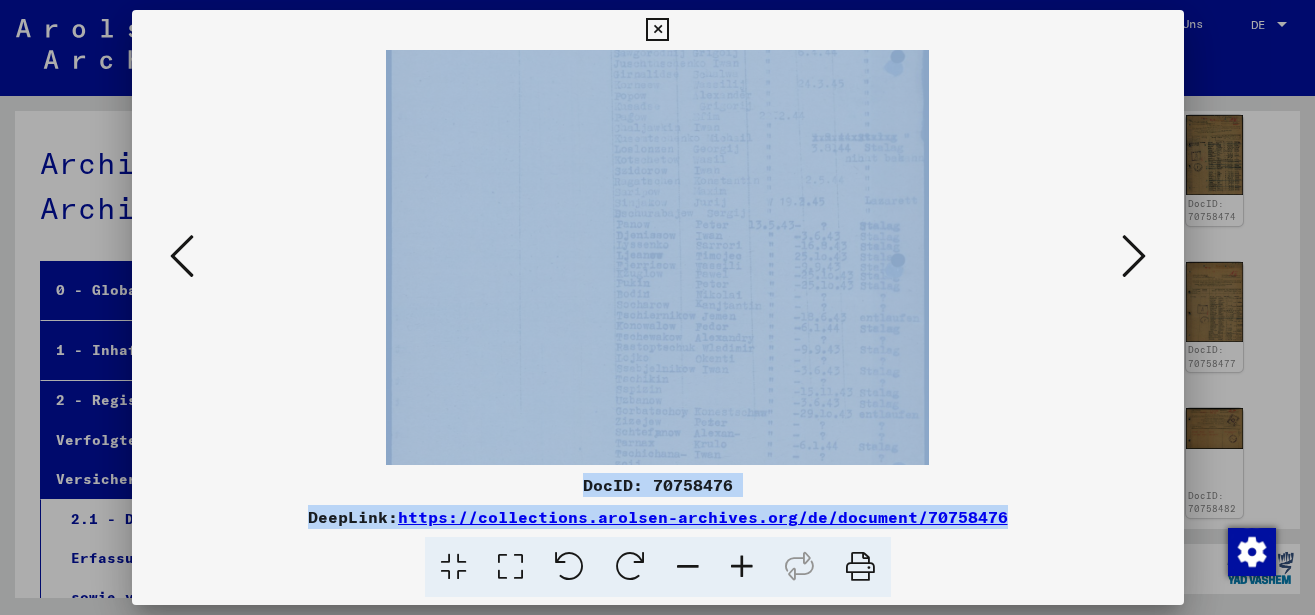 scroll, scrollTop: 350, scrollLeft: 0, axis: vertical 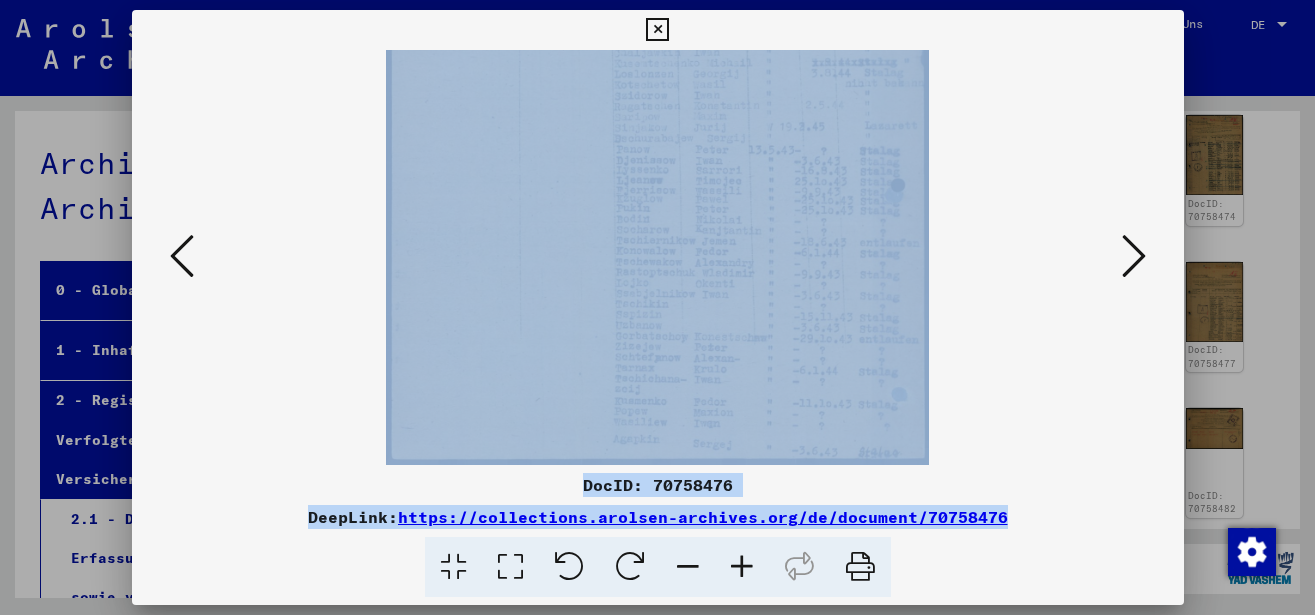 drag, startPoint x: 728, startPoint y: 348, endPoint x: 728, endPoint y: -27, distance: 375 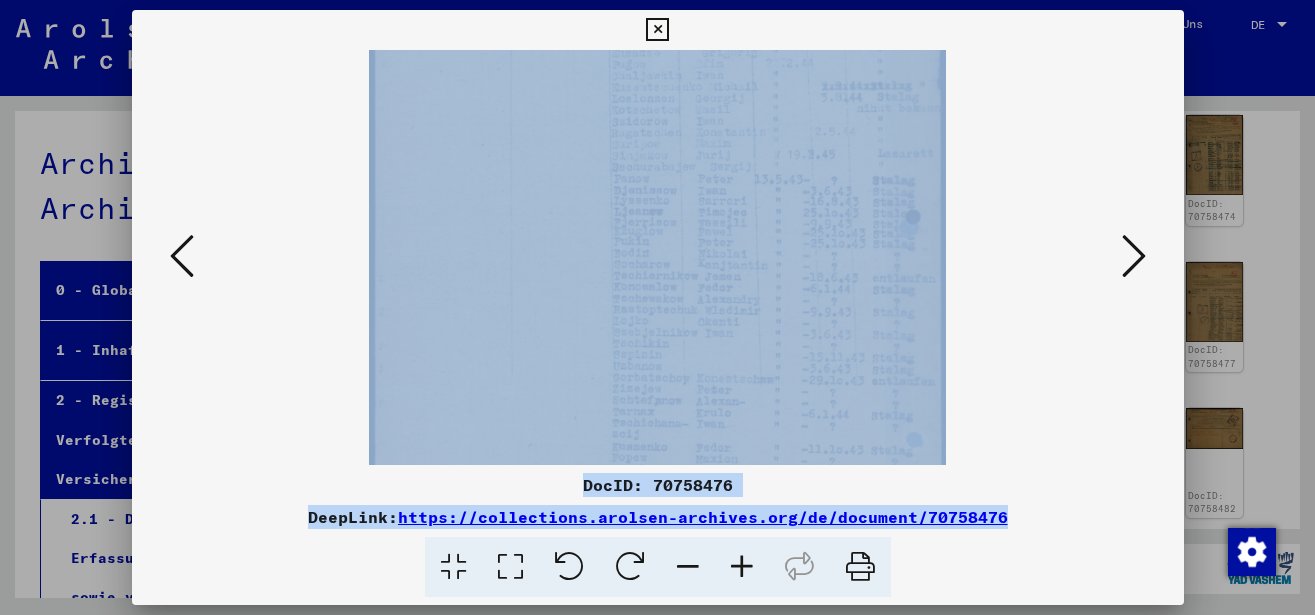 click at bounding box center [742, 567] 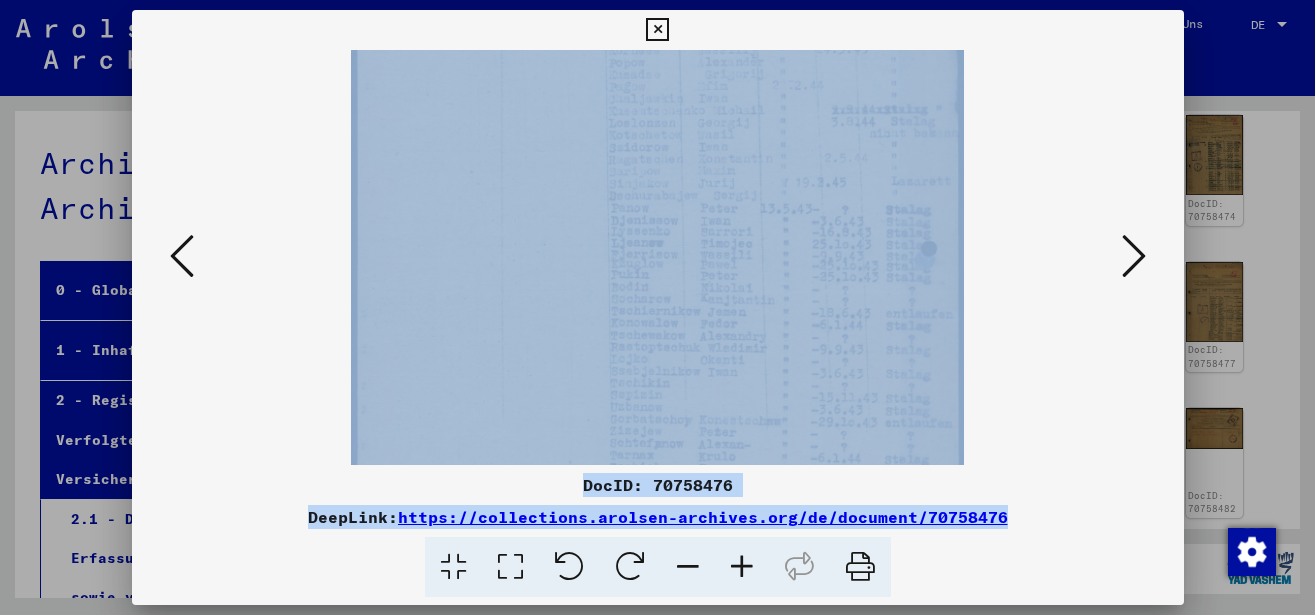 click at bounding box center (742, 567) 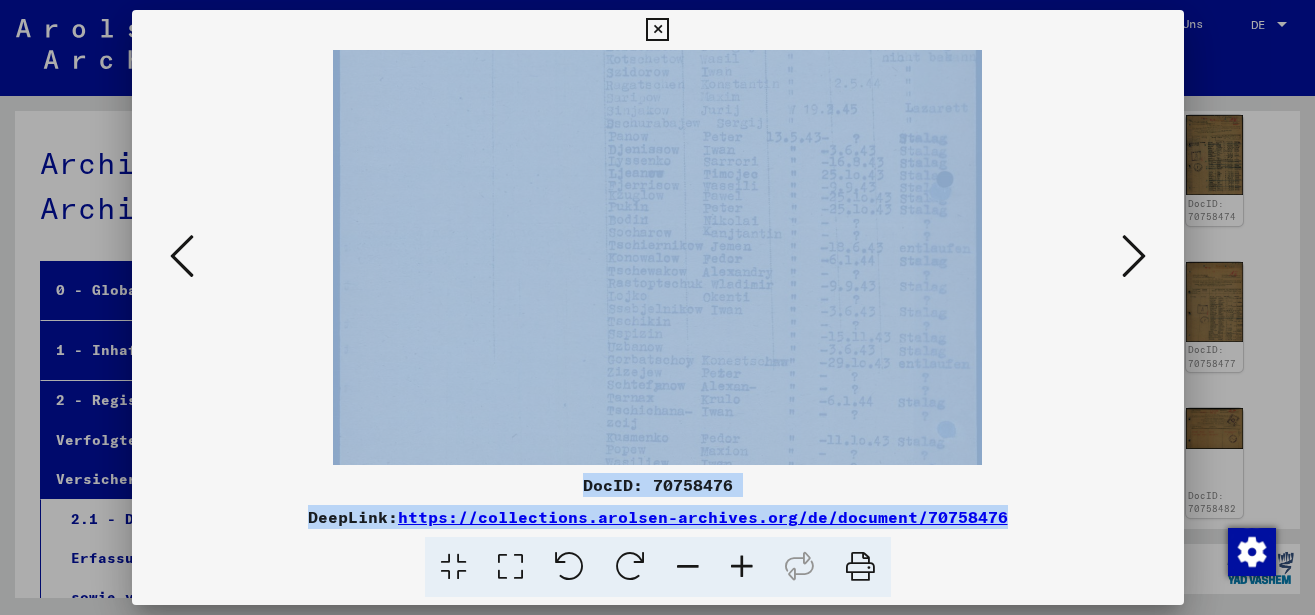 scroll, scrollTop: 500, scrollLeft: 0, axis: vertical 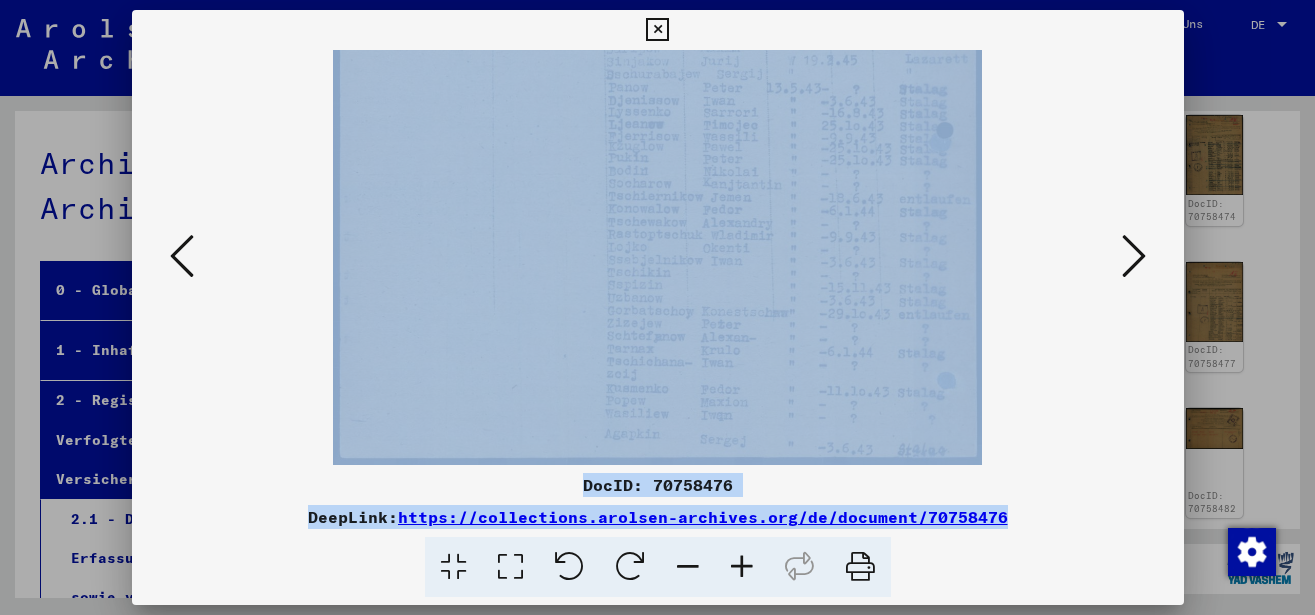drag, startPoint x: 722, startPoint y: 303, endPoint x: 736, endPoint y: 123, distance: 180.54362 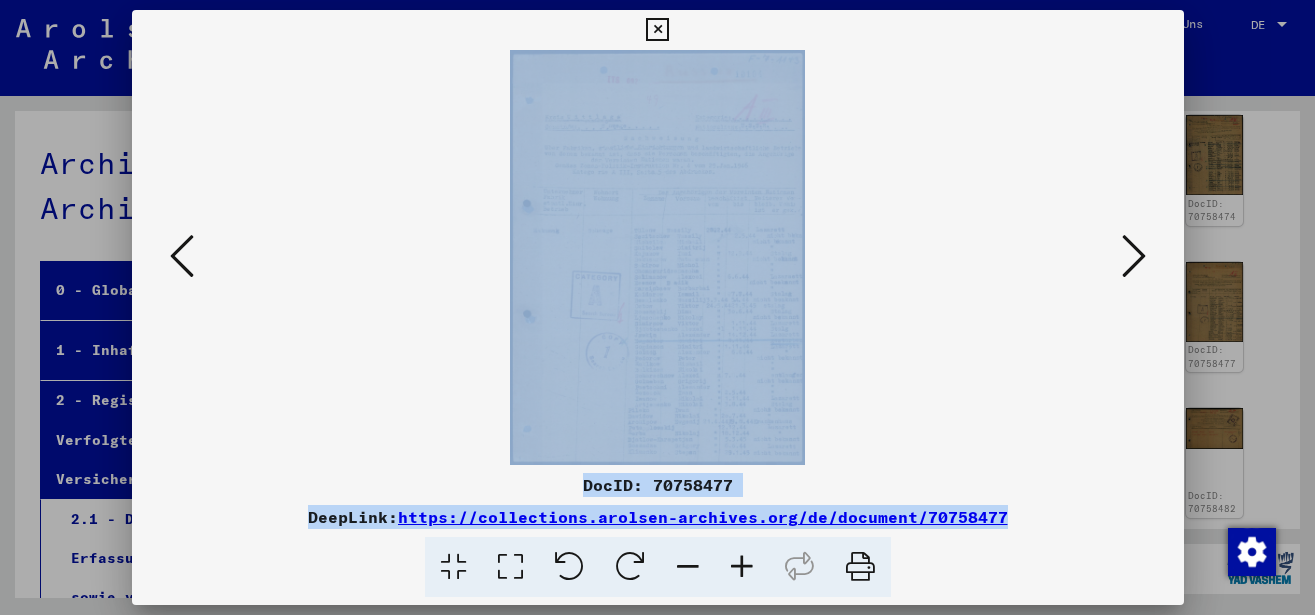 click at bounding box center [742, 567] 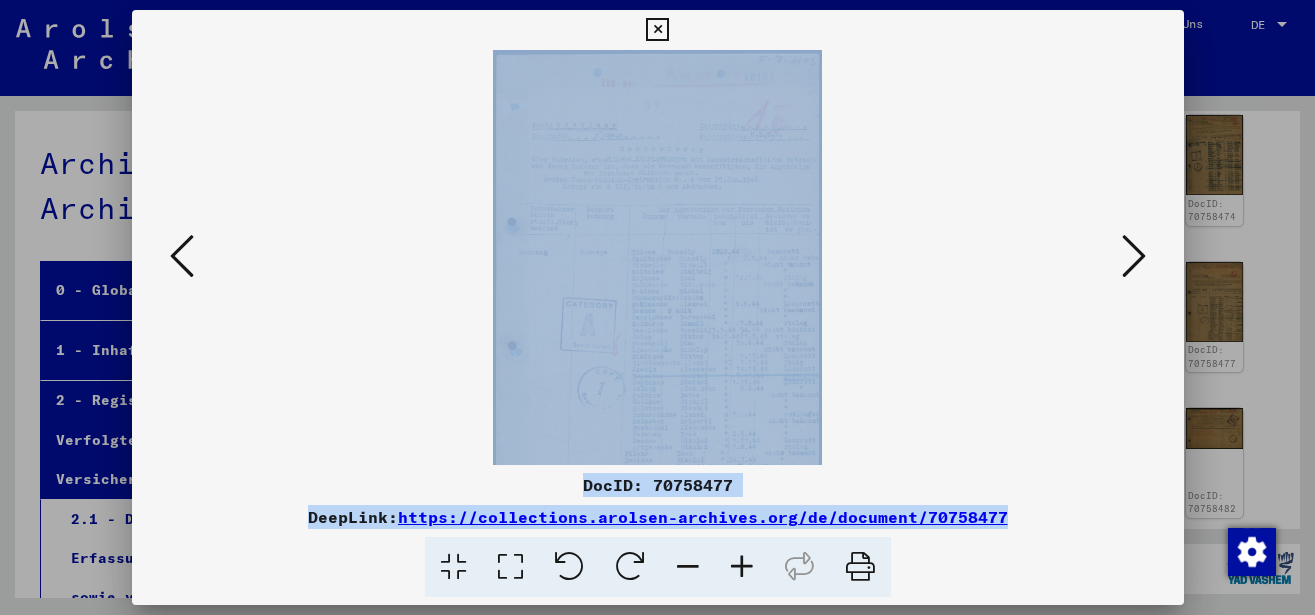 click at bounding box center [742, 567] 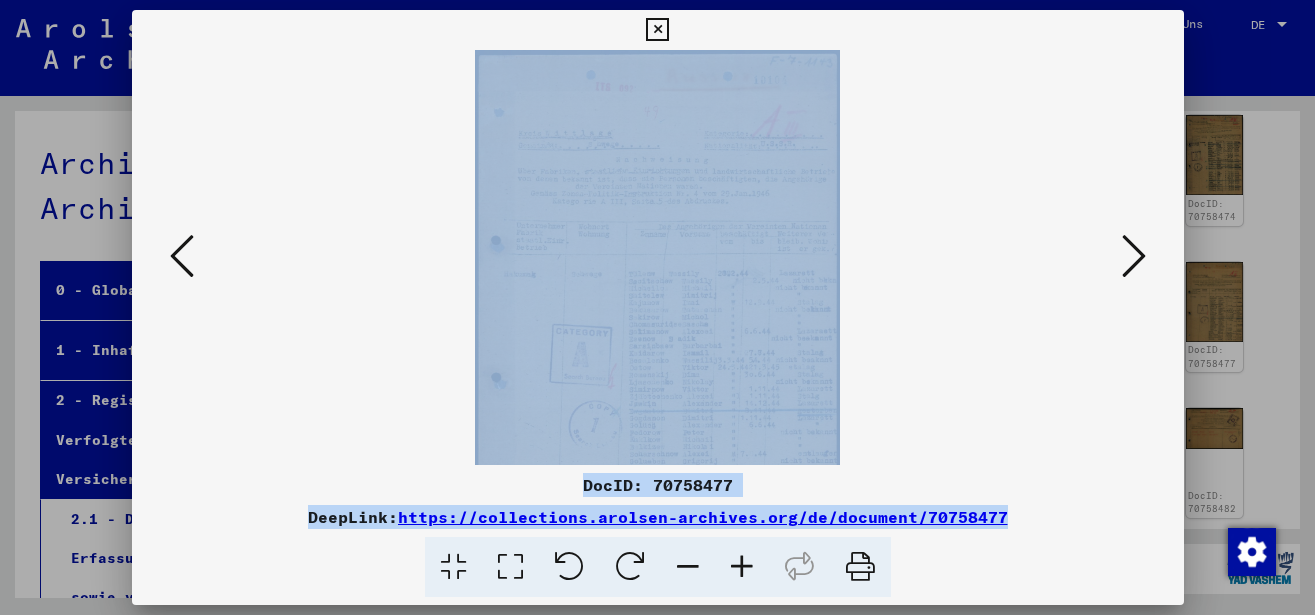 click at bounding box center (742, 567) 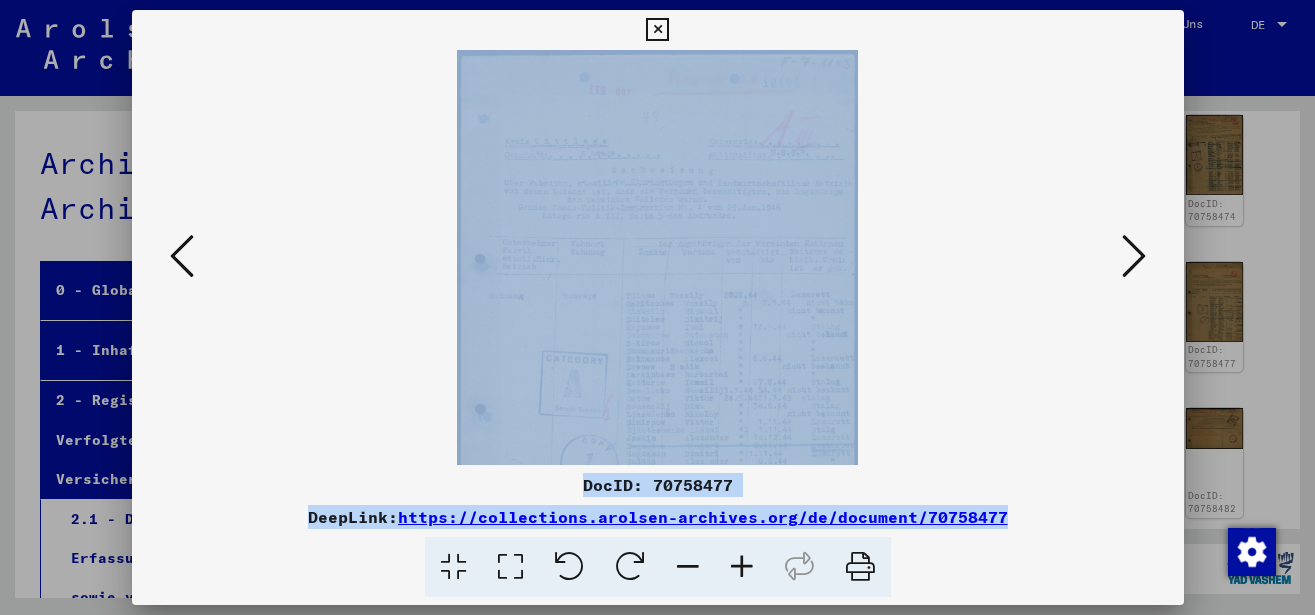 click at bounding box center (742, 567) 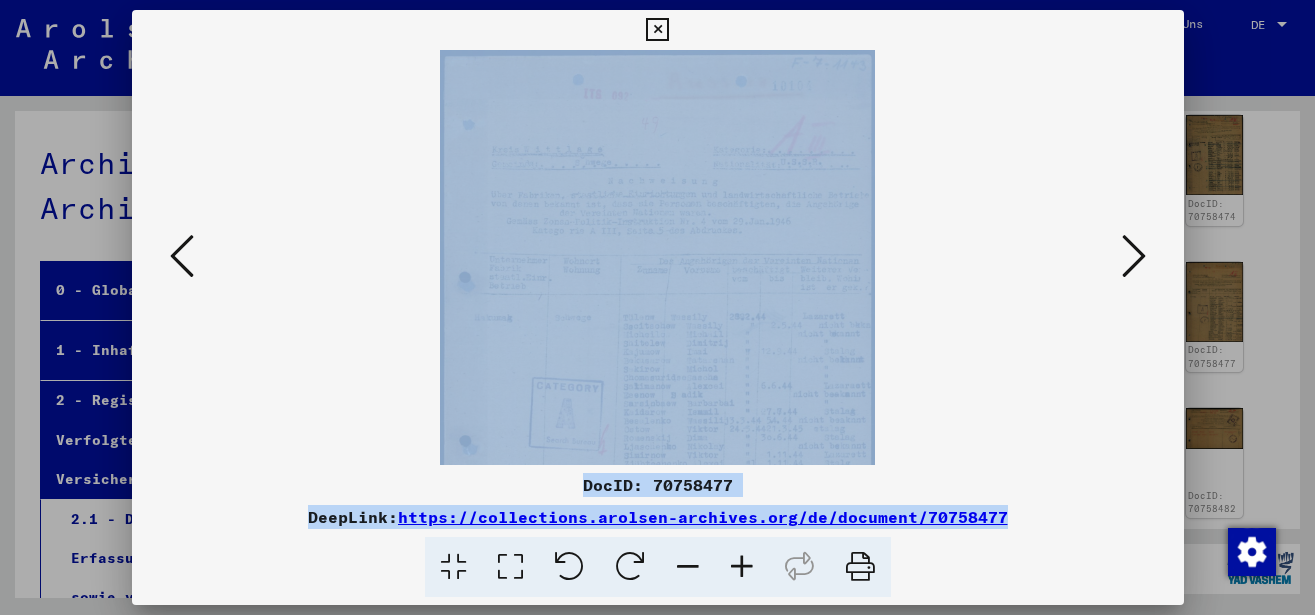 click at bounding box center (742, 567) 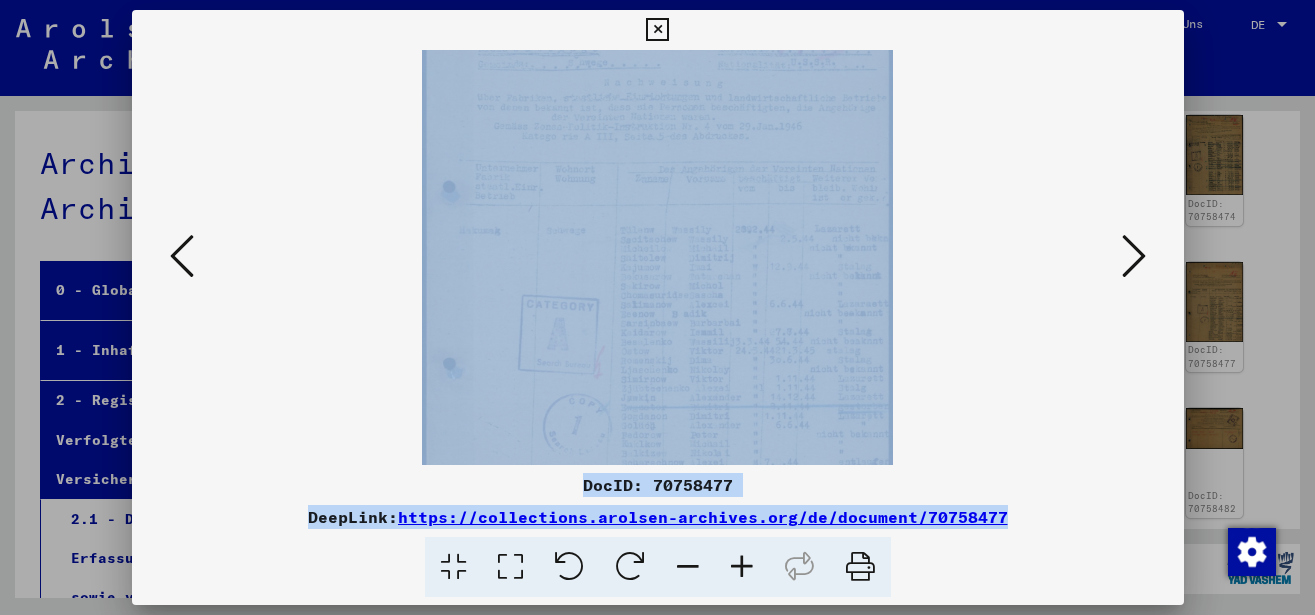 scroll, scrollTop: 250, scrollLeft: 0, axis: vertical 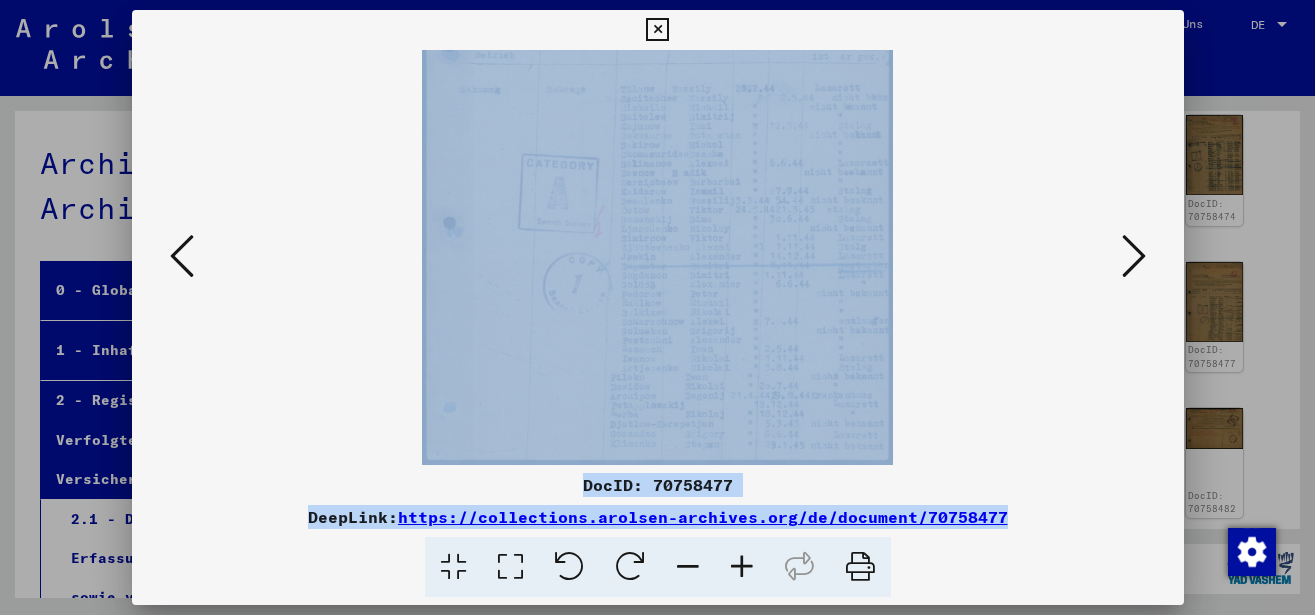 drag, startPoint x: 737, startPoint y: 366, endPoint x: 738, endPoint y: 7, distance: 359.0014 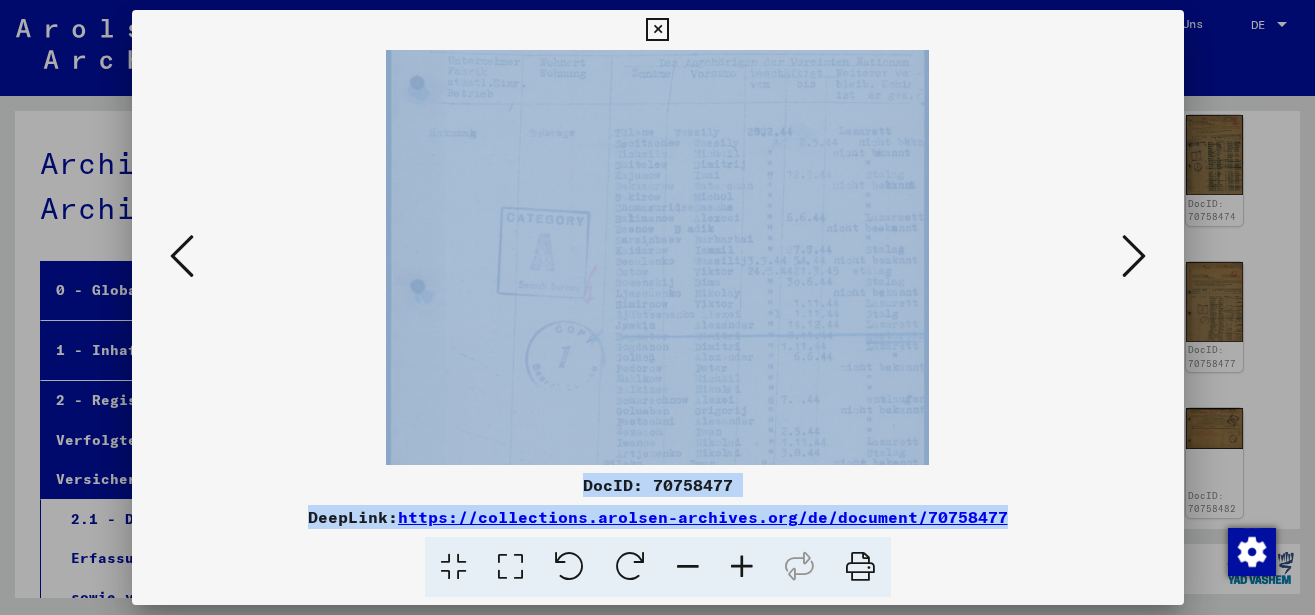 click at bounding box center [742, 567] 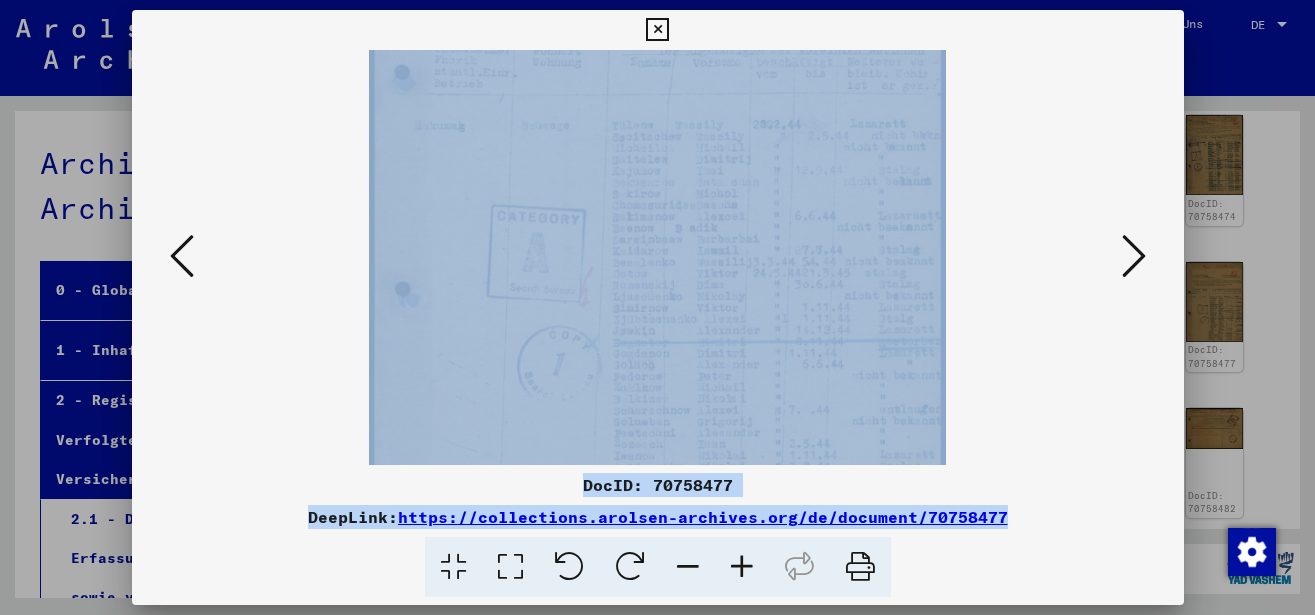 scroll, scrollTop: 400, scrollLeft: 0, axis: vertical 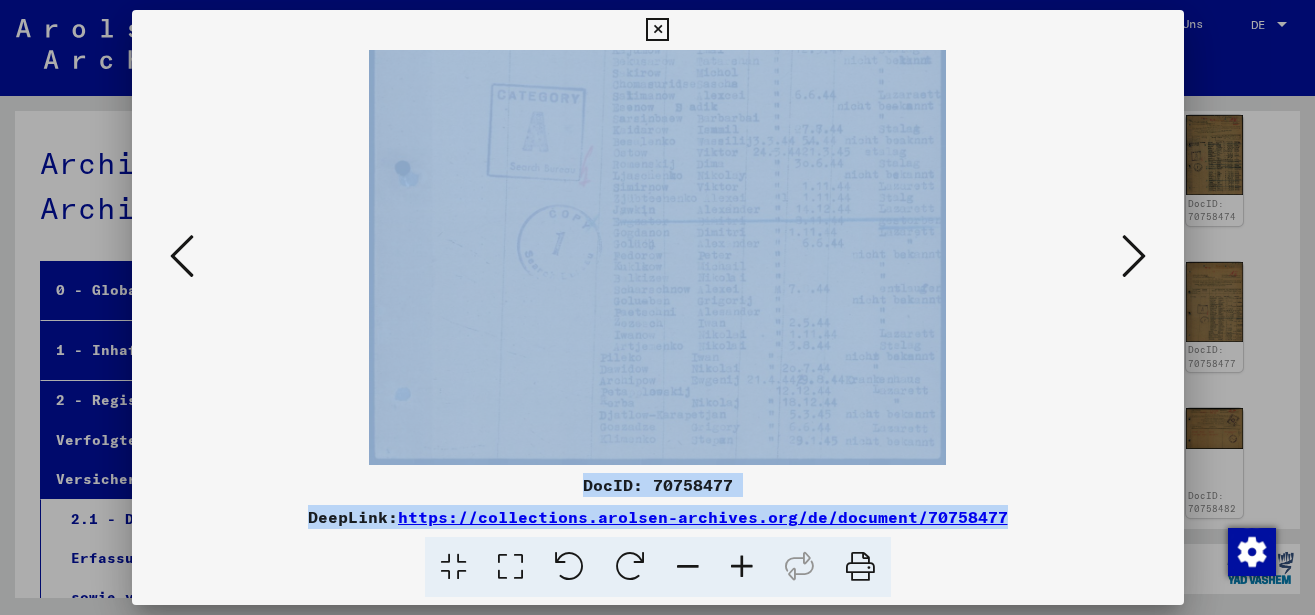 drag, startPoint x: 734, startPoint y: 369, endPoint x: 740, endPoint y: 119, distance: 250.07199 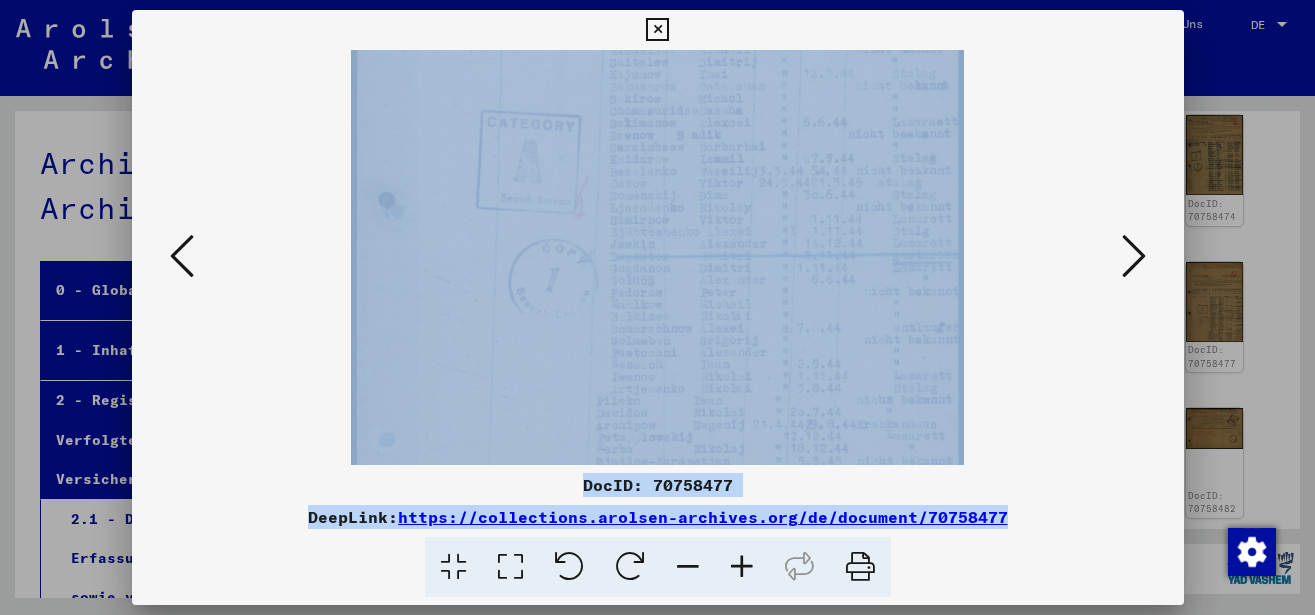 click at bounding box center [742, 567] 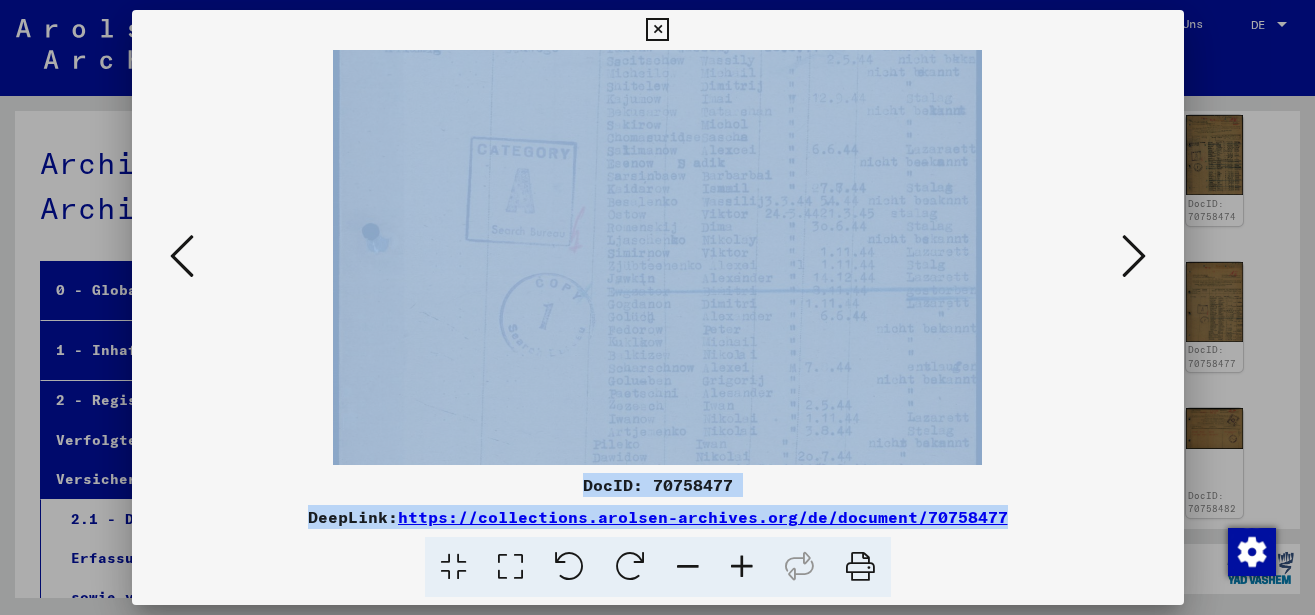 click at bounding box center (742, 567) 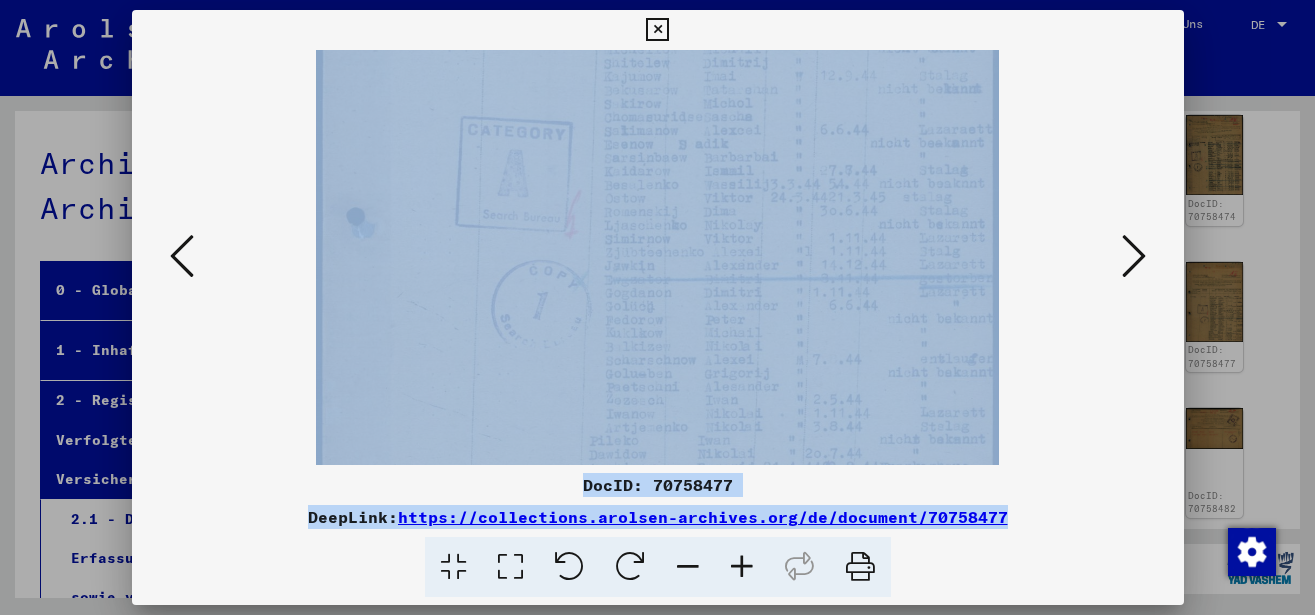 scroll, scrollTop: 550, scrollLeft: 0, axis: vertical 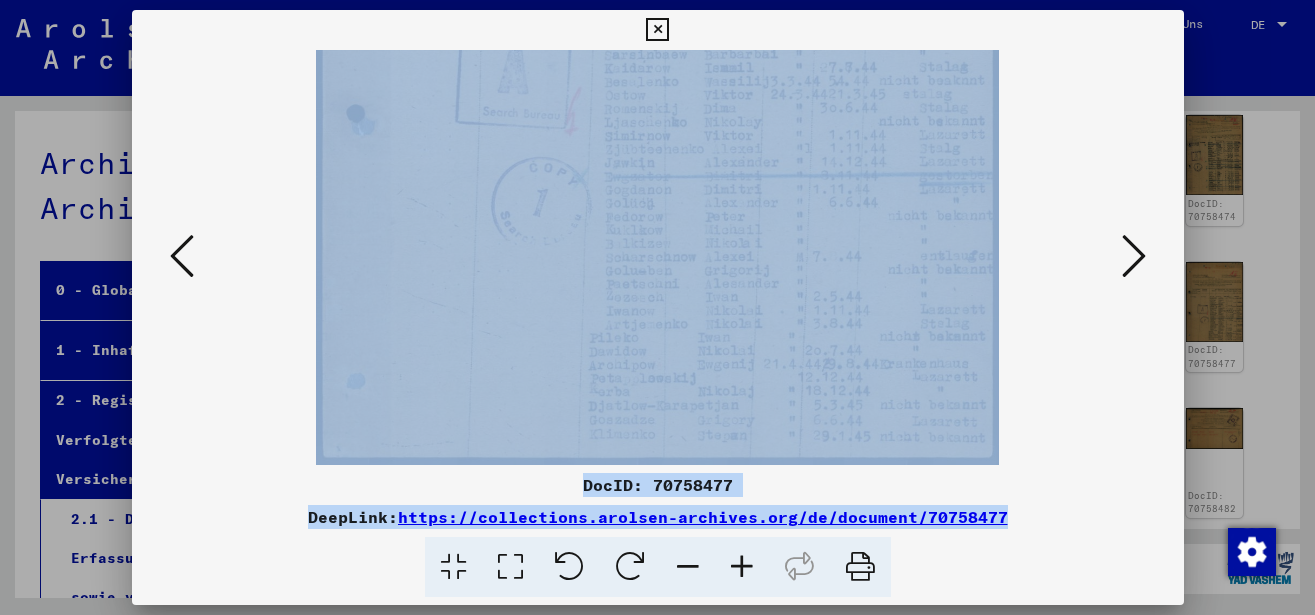 drag, startPoint x: 746, startPoint y: 392, endPoint x: 719, endPoint y: 159, distance: 234.55916 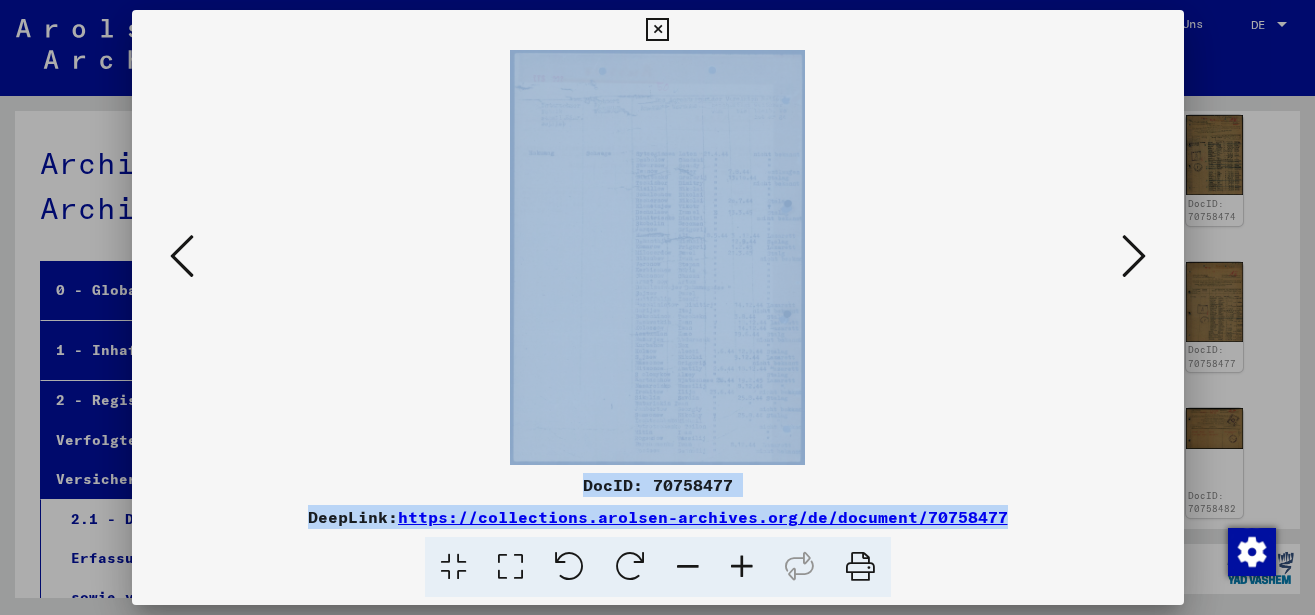 click at bounding box center [742, 567] 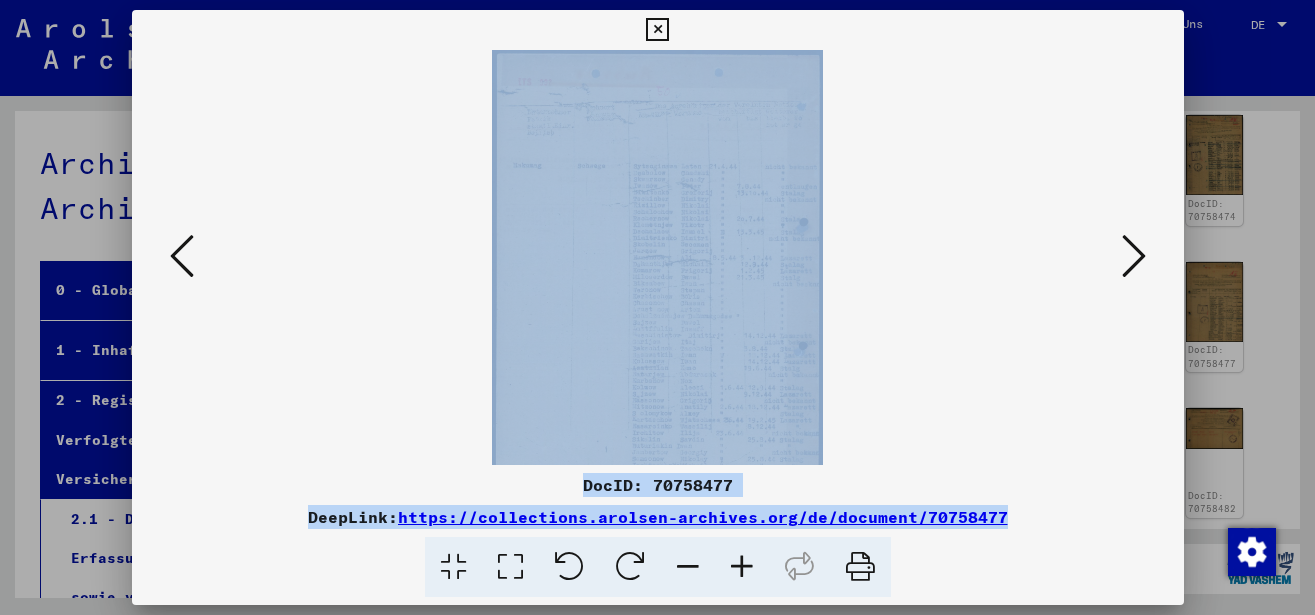 click at bounding box center [742, 567] 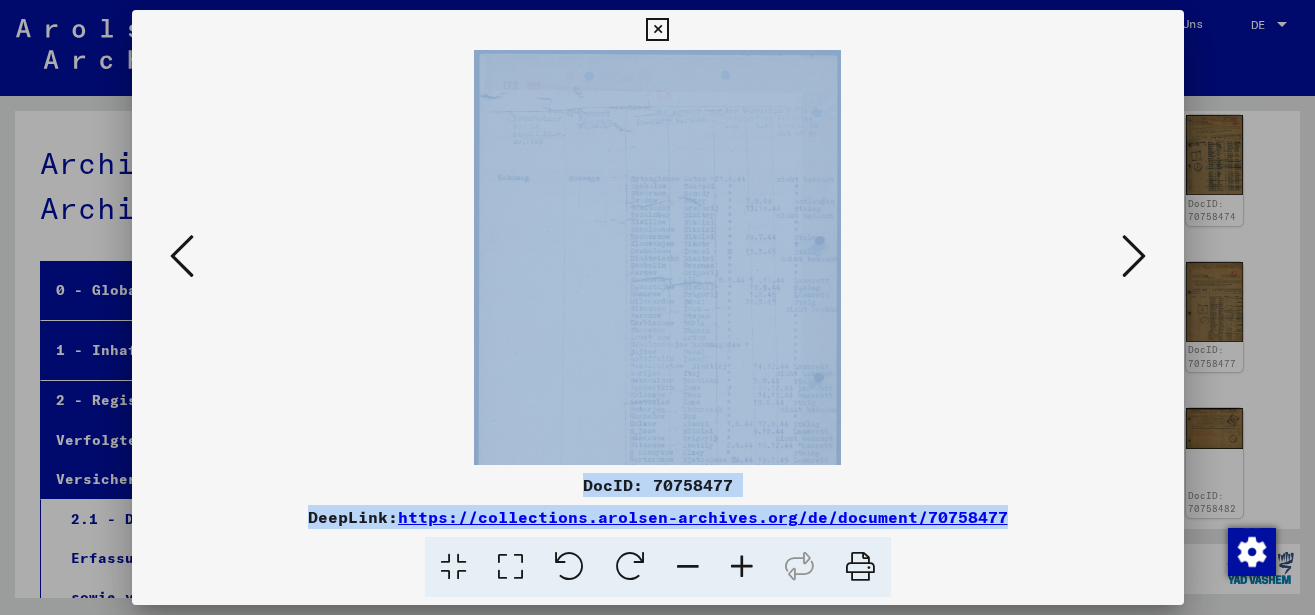 click at bounding box center [742, 567] 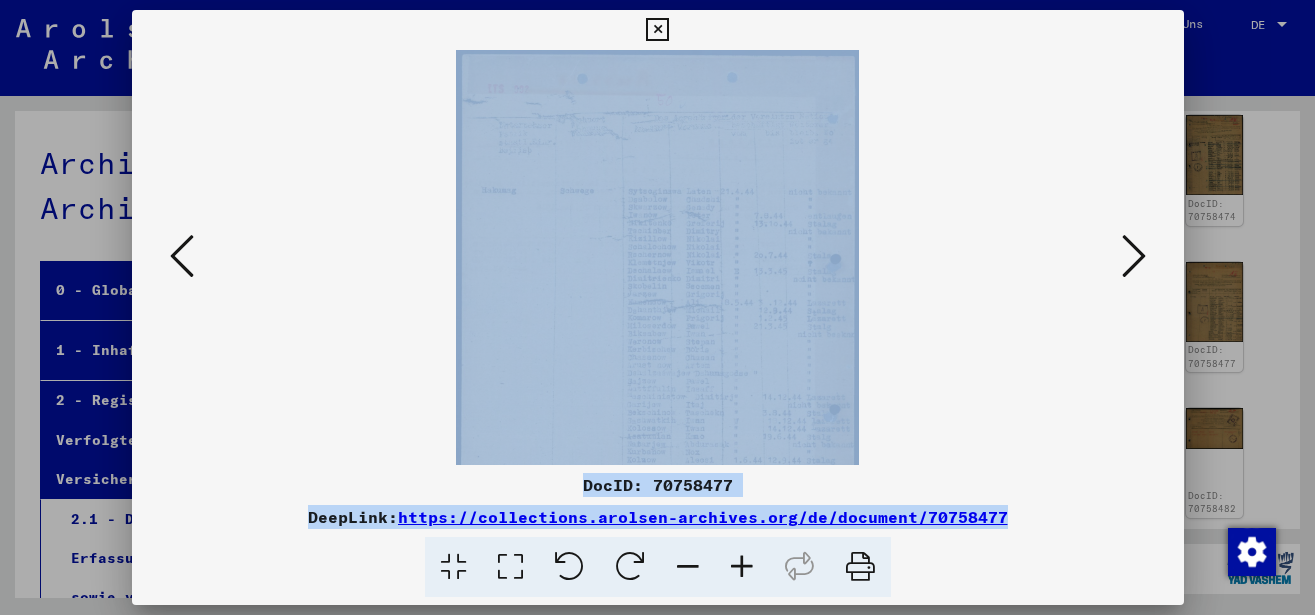 click at bounding box center (742, 567) 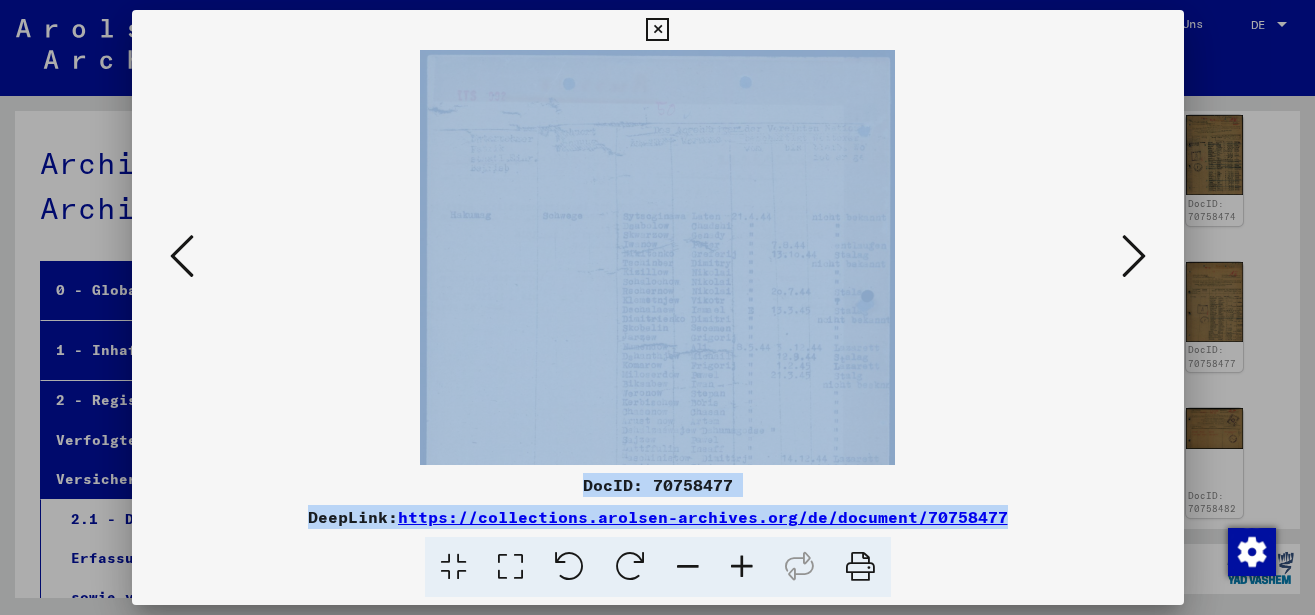 click at bounding box center (742, 567) 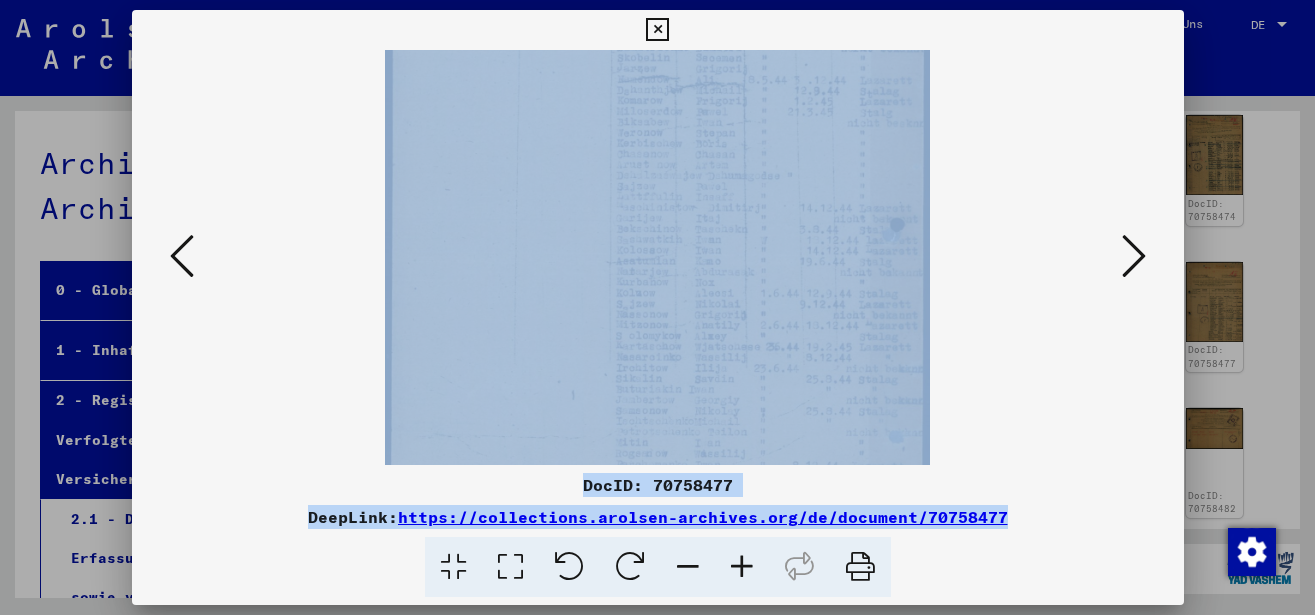 scroll, scrollTop: 350, scrollLeft: 0, axis: vertical 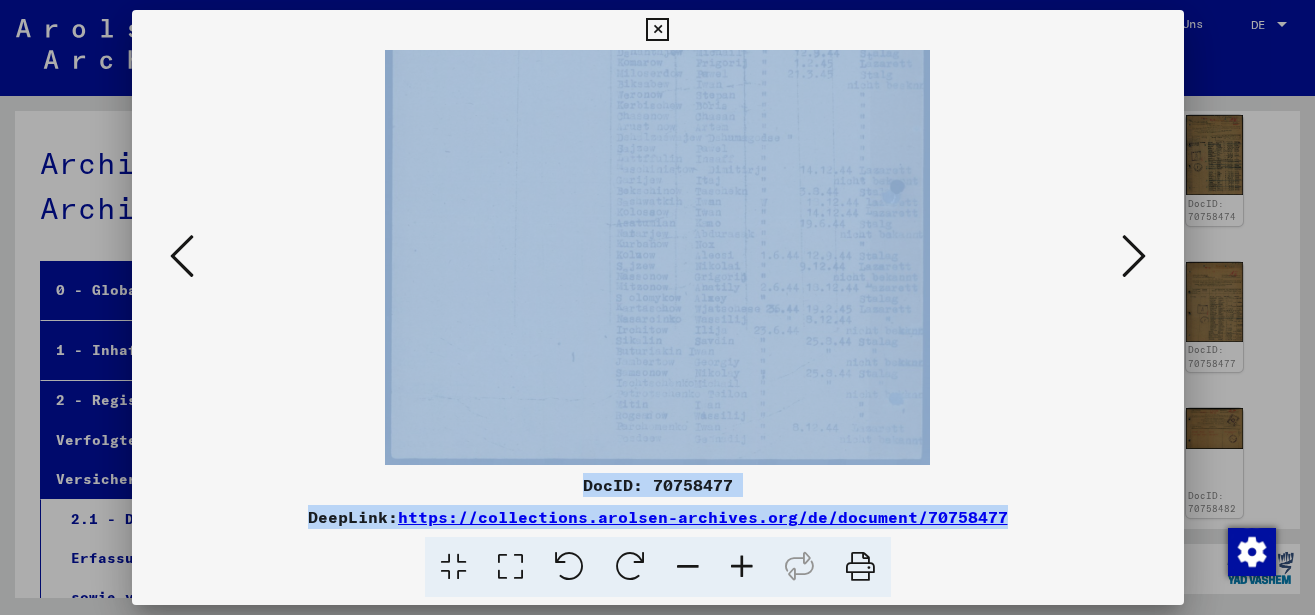 drag, startPoint x: 681, startPoint y: 380, endPoint x: 660, endPoint y: 12, distance: 368.5987 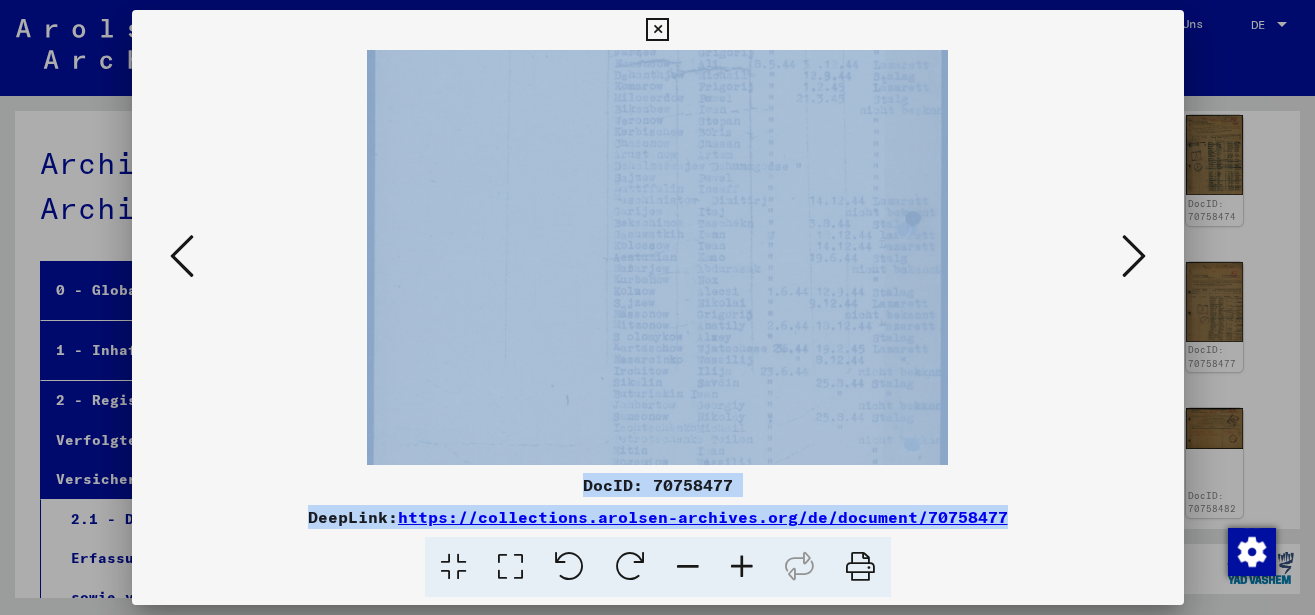 click at bounding box center [742, 567] 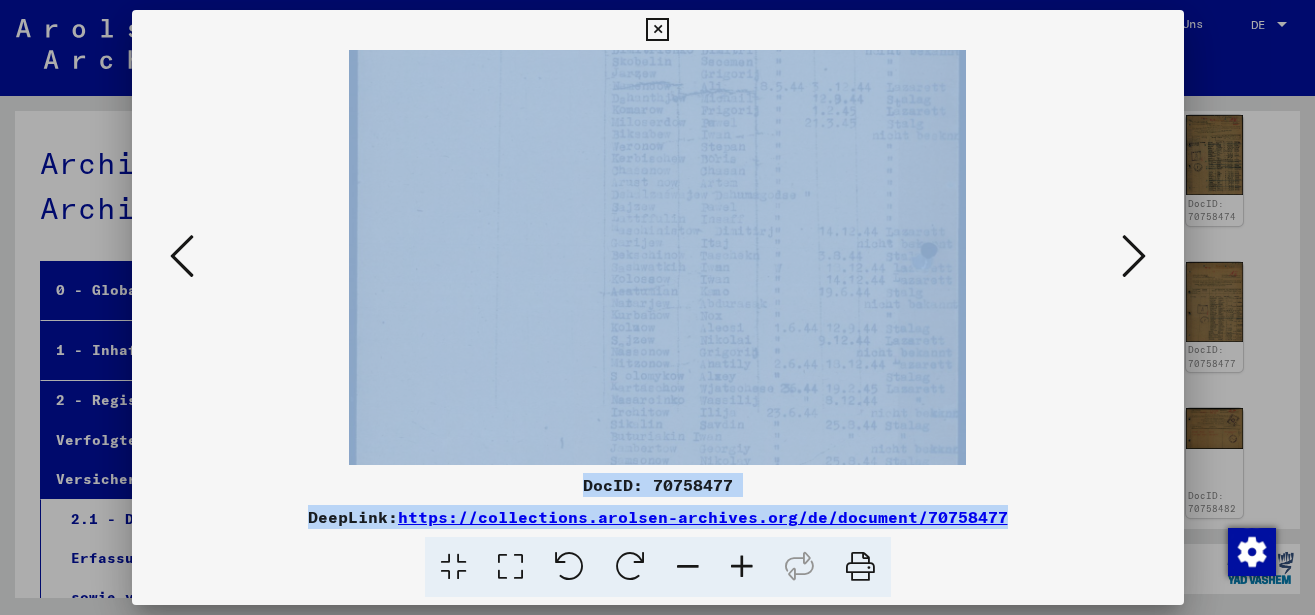 click at bounding box center (742, 567) 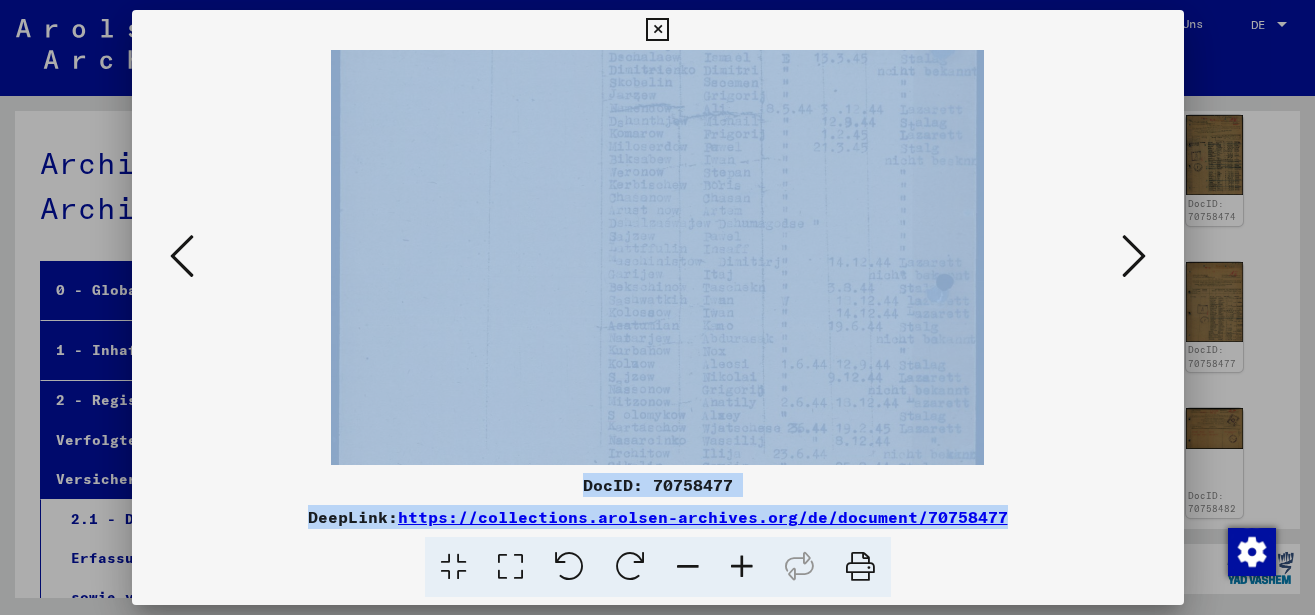 click at bounding box center [742, 567] 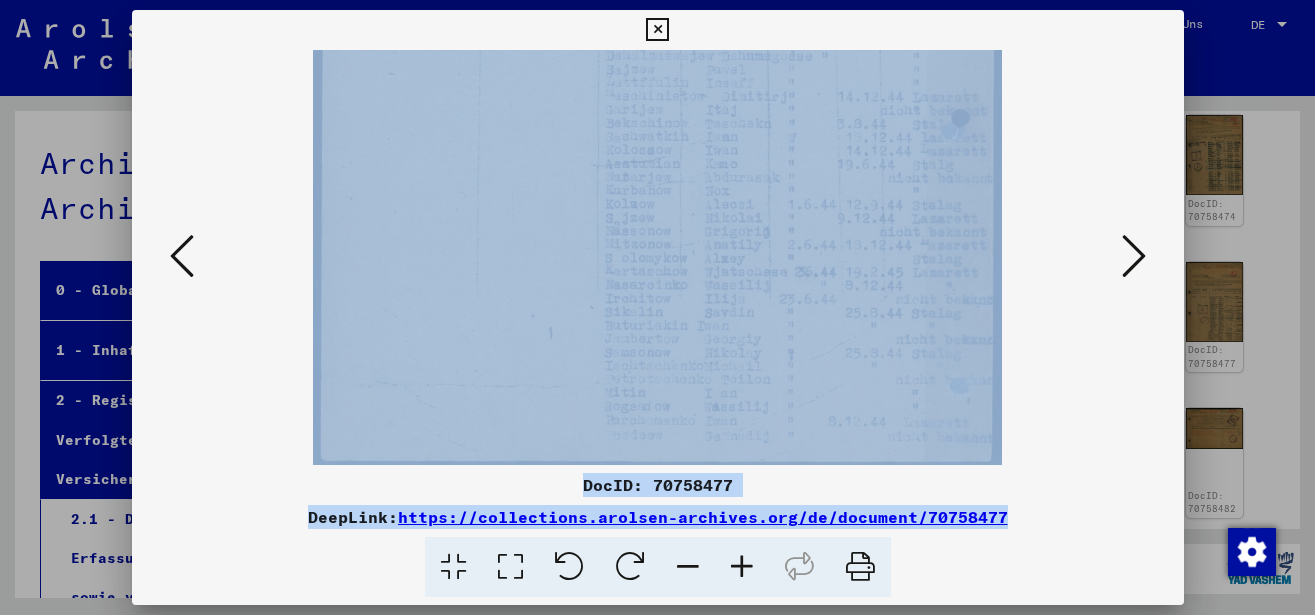 drag, startPoint x: 736, startPoint y: 325, endPoint x: 726, endPoint y: 101, distance: 224.2231 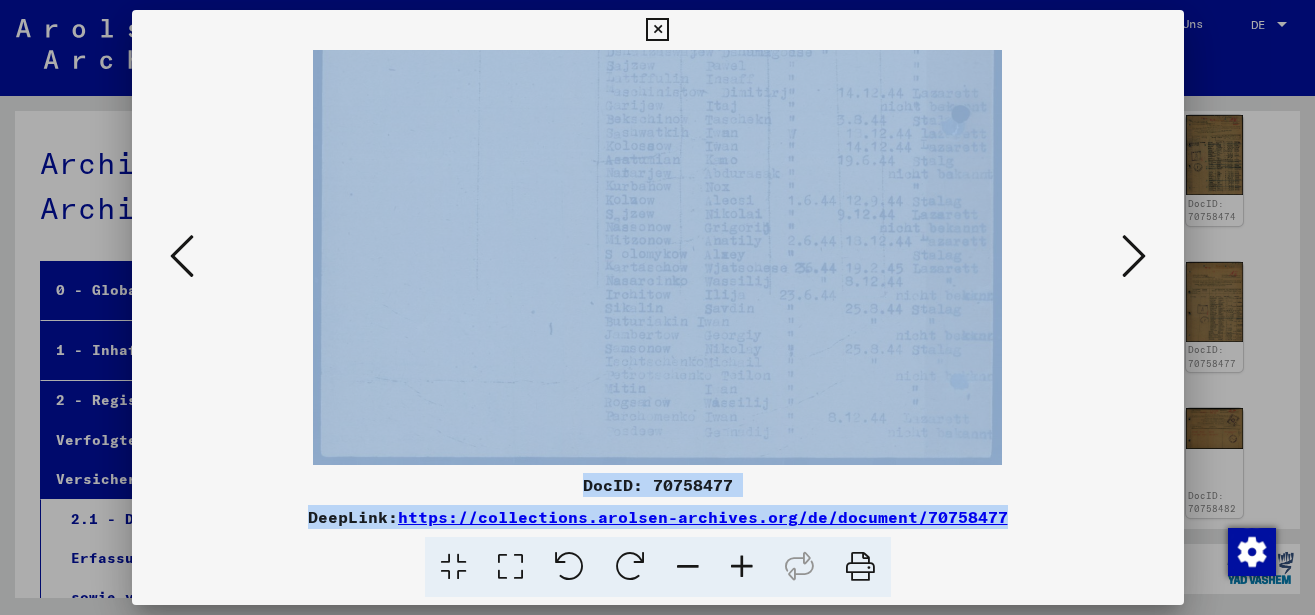 click at bounding box center (742, 567) 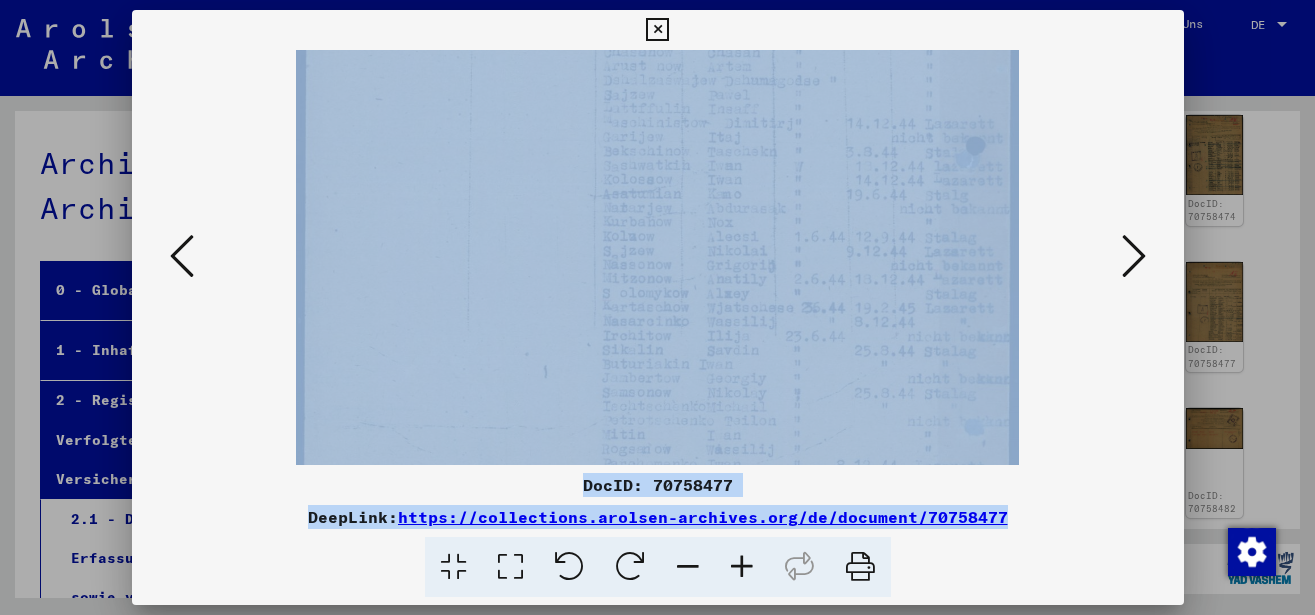 click at bounding box center (742, 567) 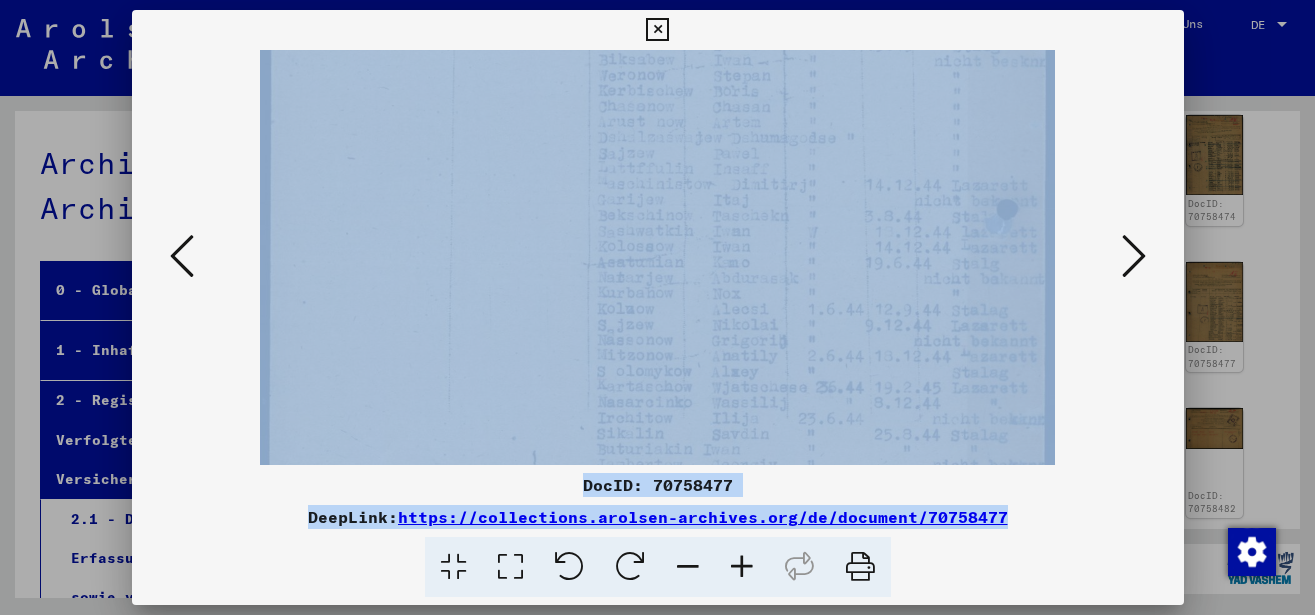 click at bounding box center (742, 567) 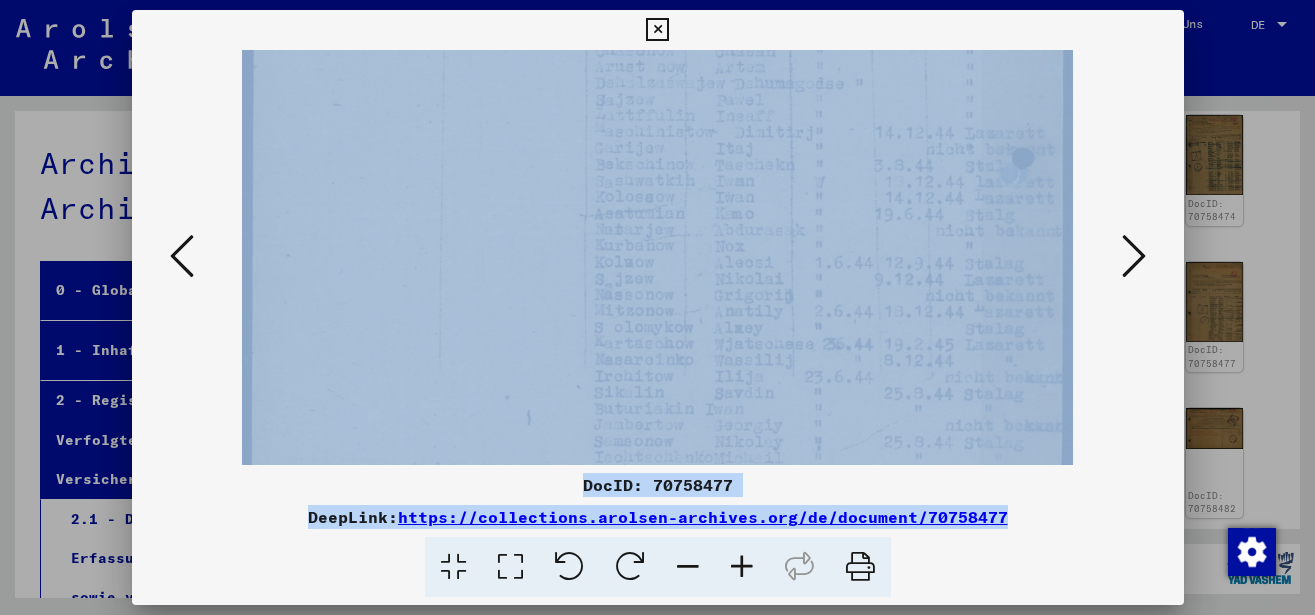 scroll, scrollTop: 750, scrollLeft: 0, axis: vertical 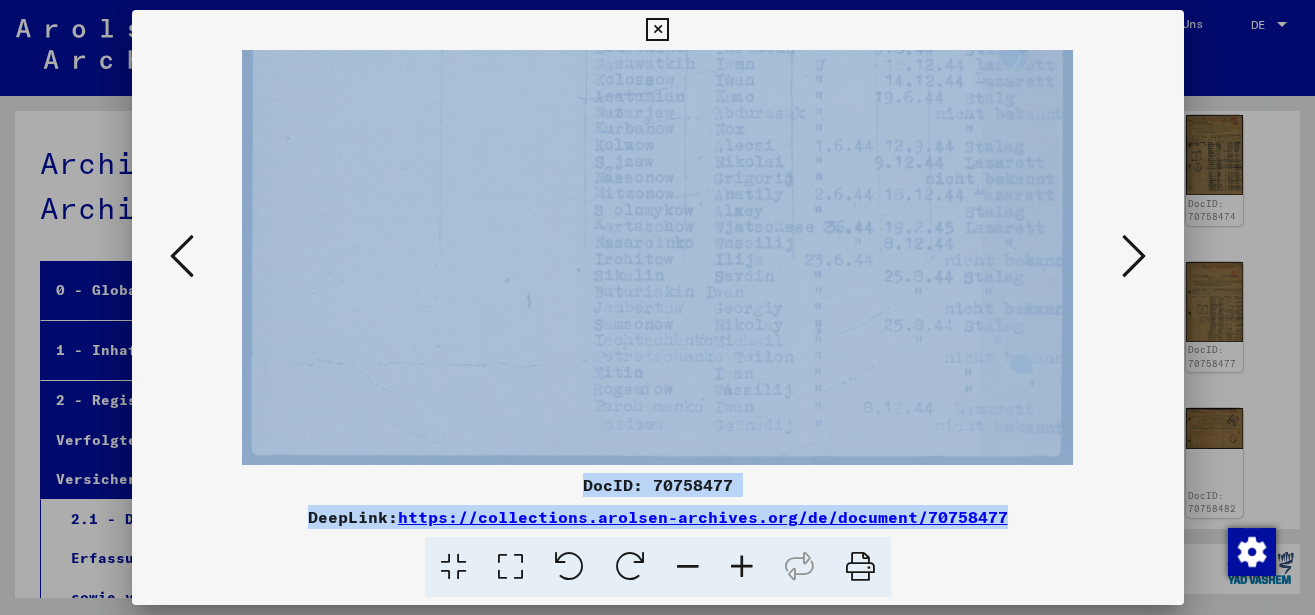 drag, startPoint x: 707, startPoint y: 405, endPoint x: 718, endPoint y: 162, distance: 243.24884 